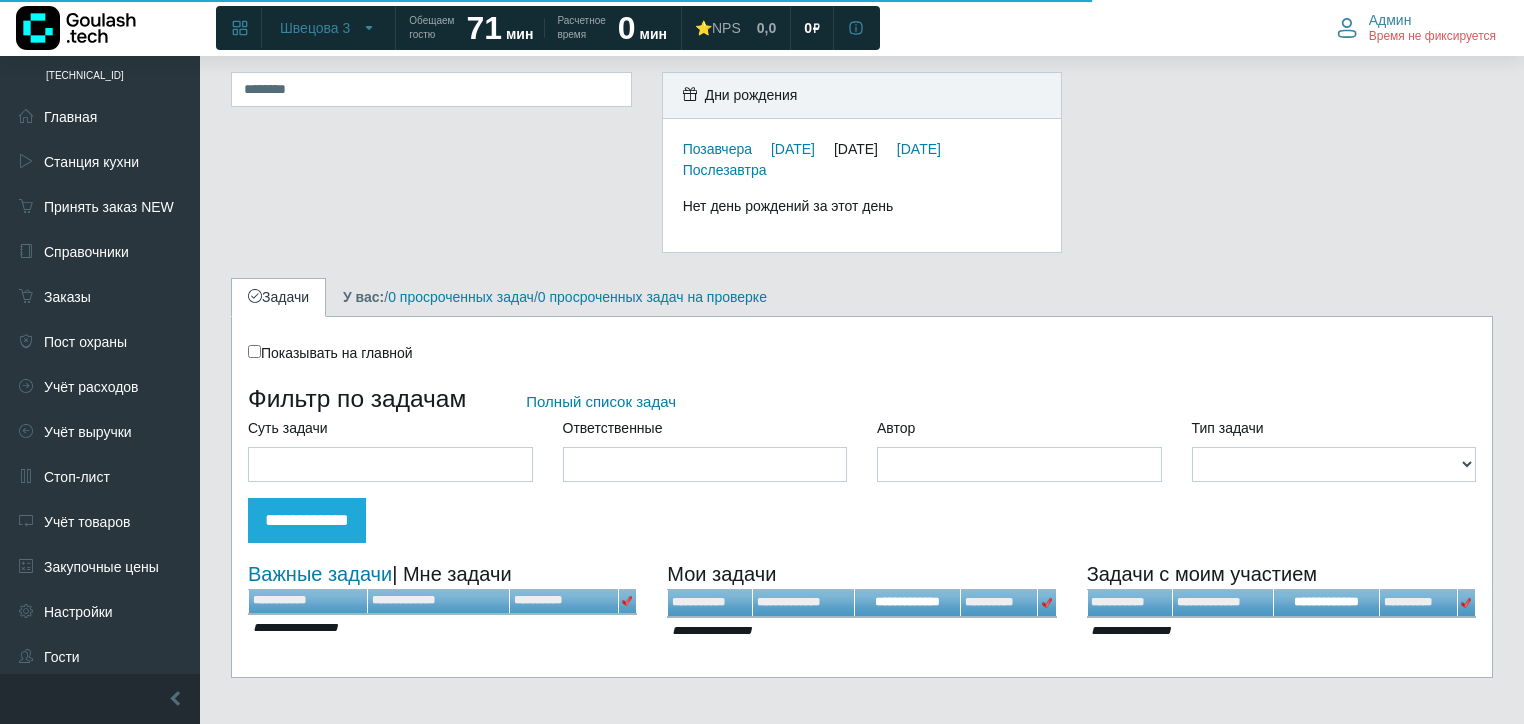 scroll, scrollTop: 0, scrollLeft: 0, axis: both 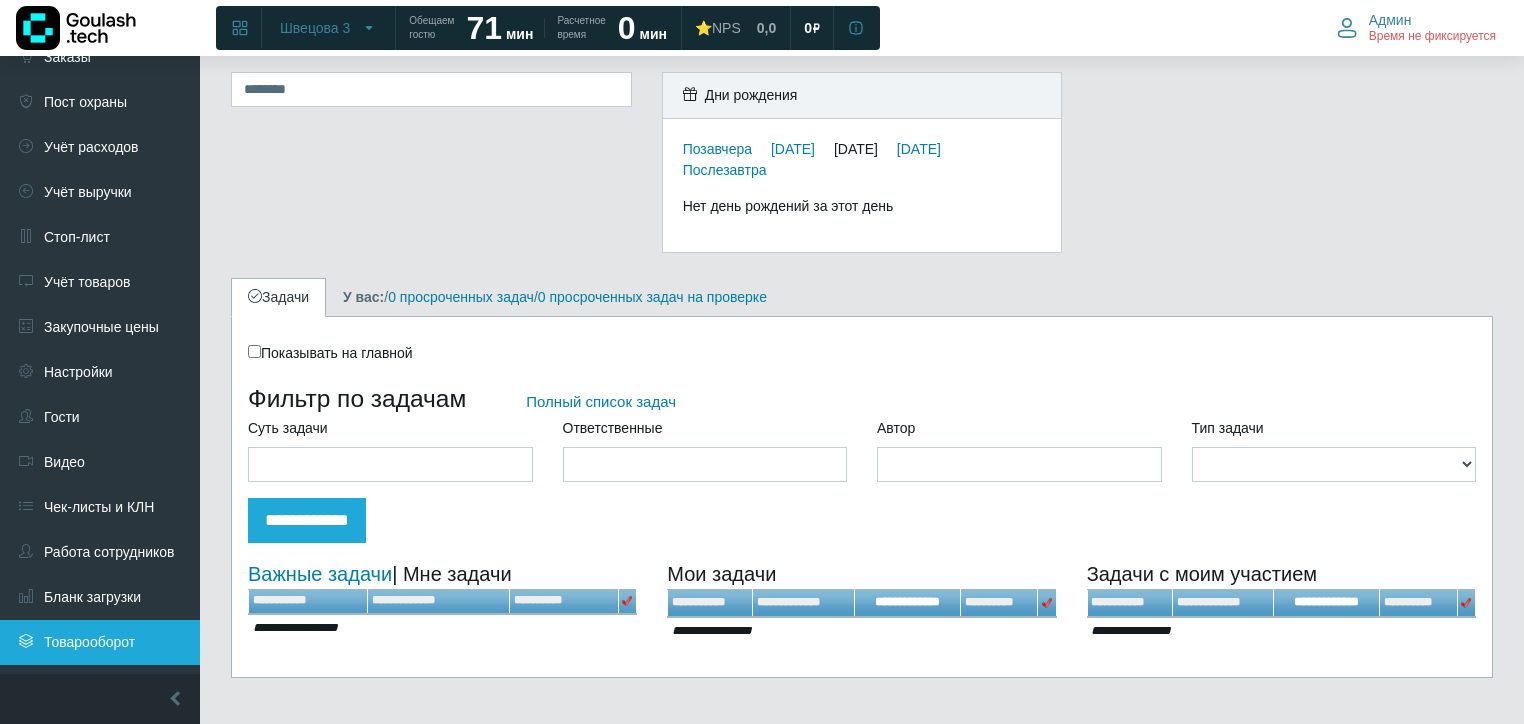 click on "Товарооборот" at bounding box center [100, 642] 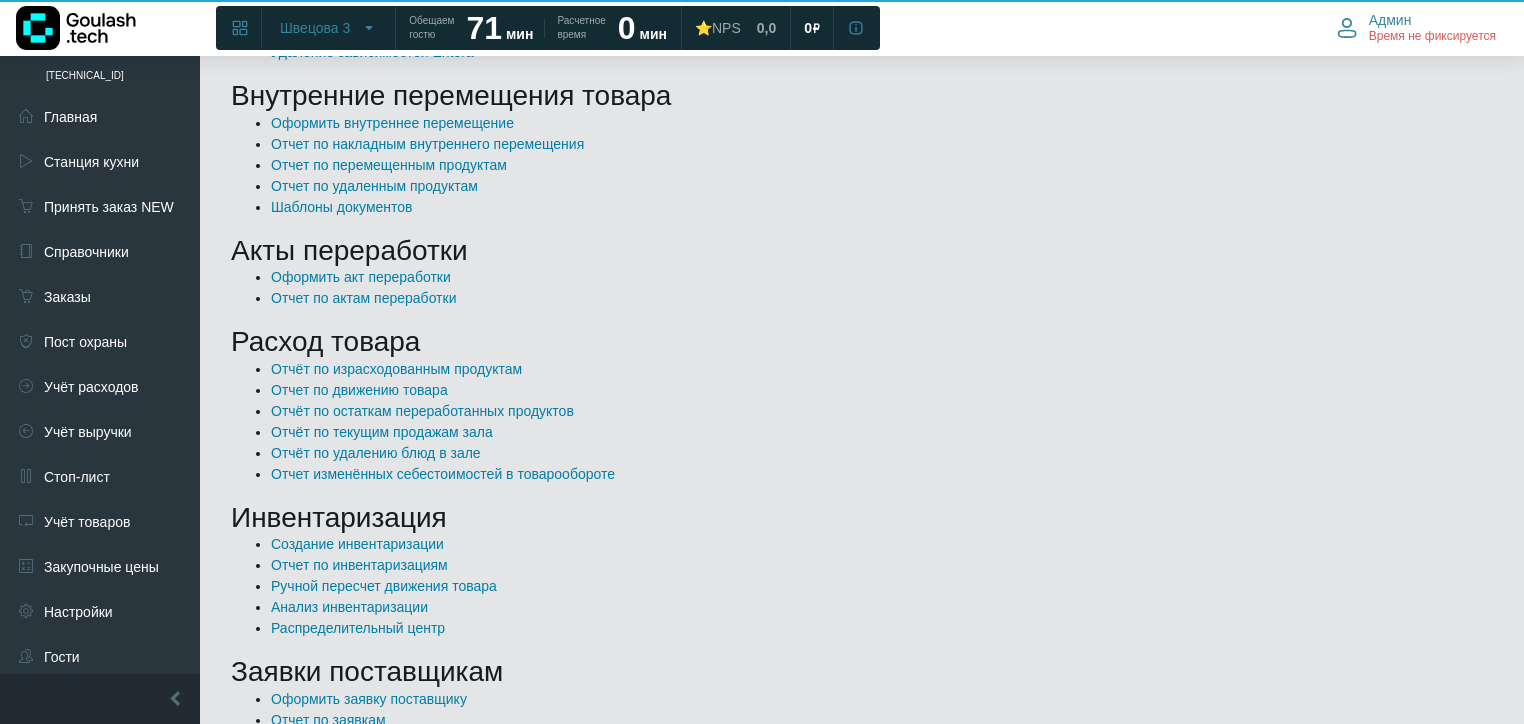 scroll, scrollTop: 800, scrollLeft: 0, axis: vertical 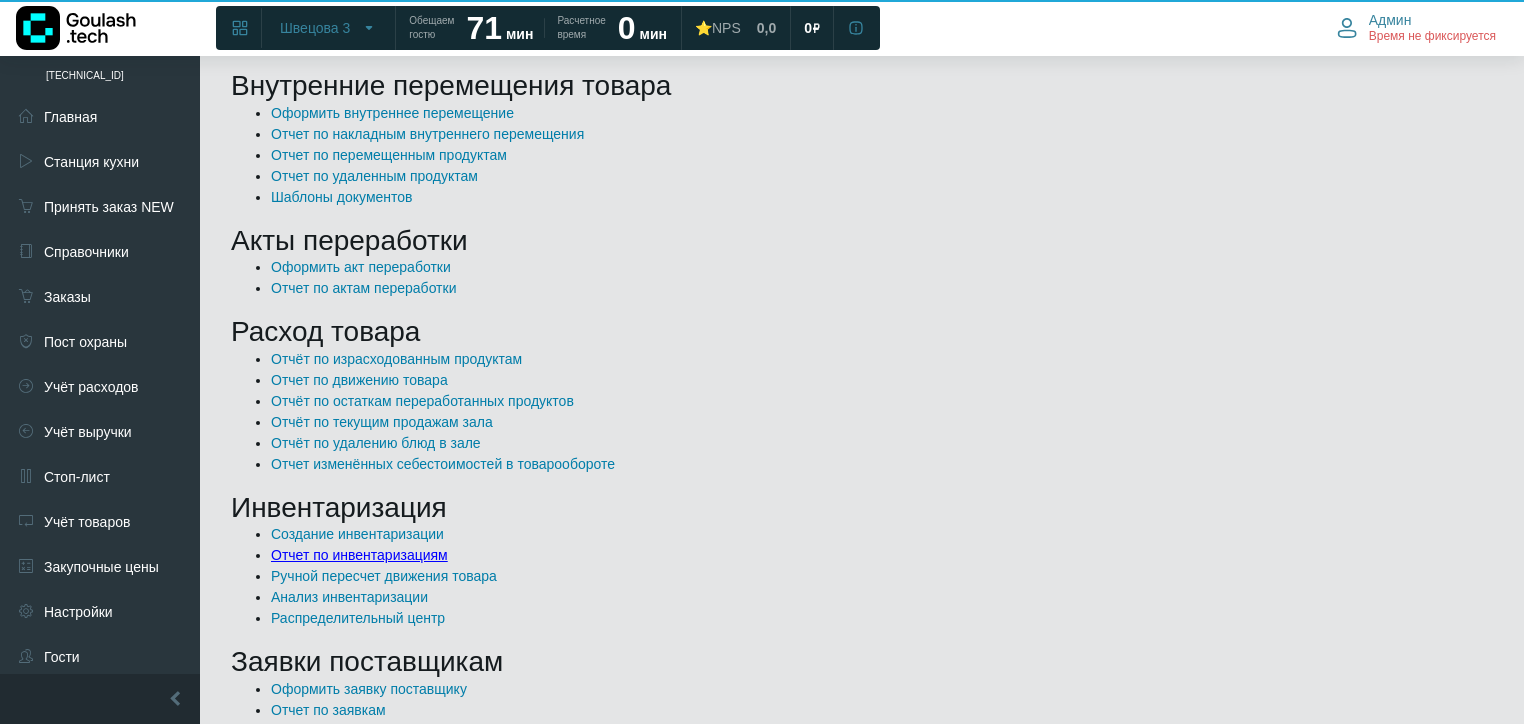 click on "Отчет по инвентаризациям" at bounding box center (359, 555) 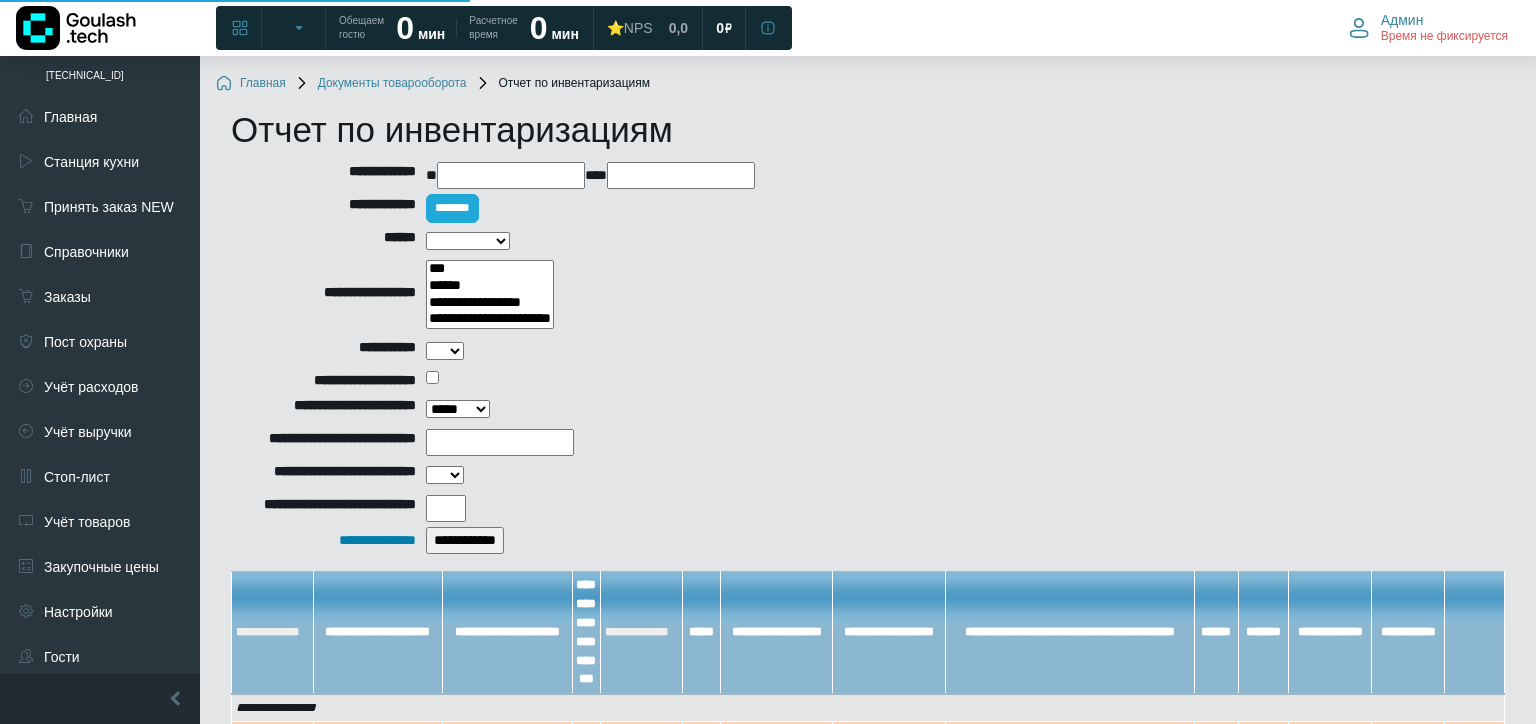select 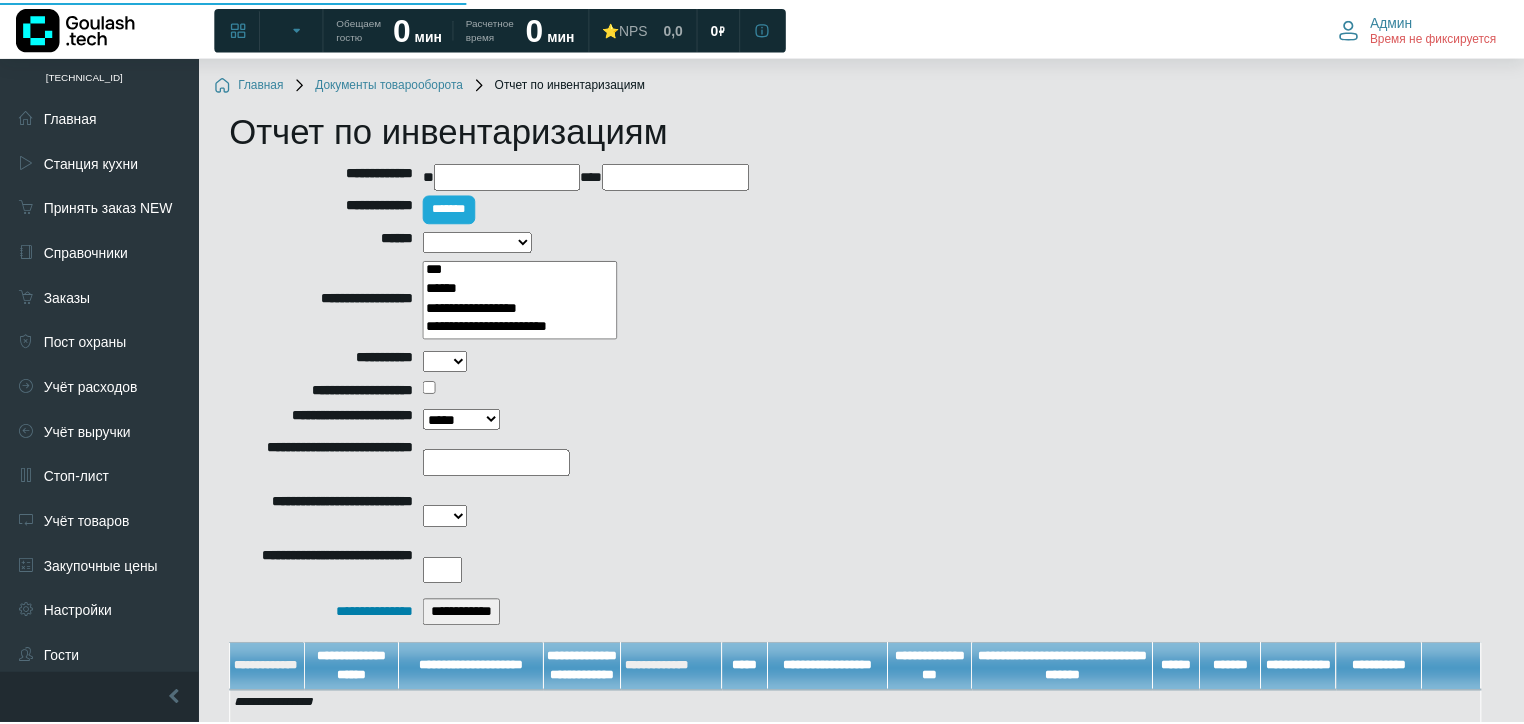 scroll, scrollTop: 0, scrollLeft: 0, axis: both 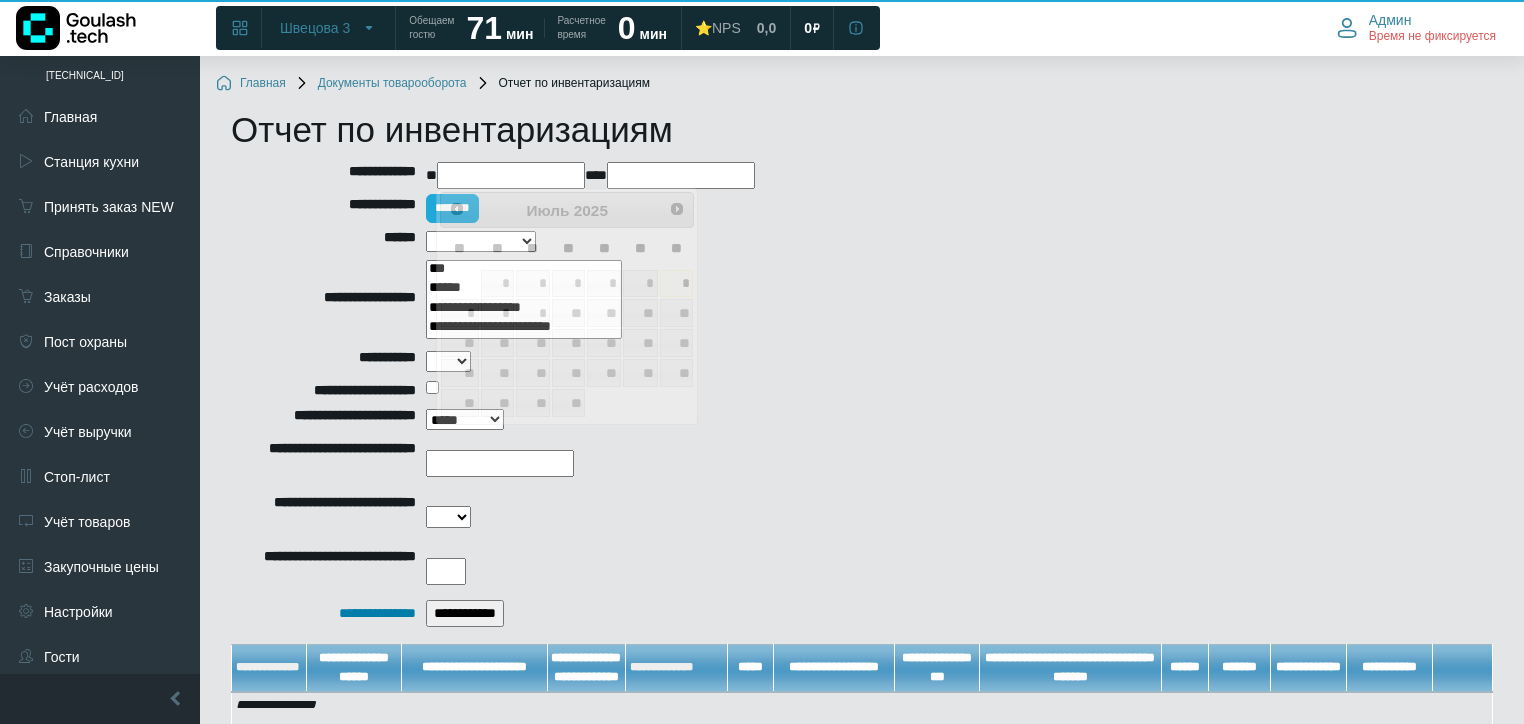 click at bounding box center (511, 175) 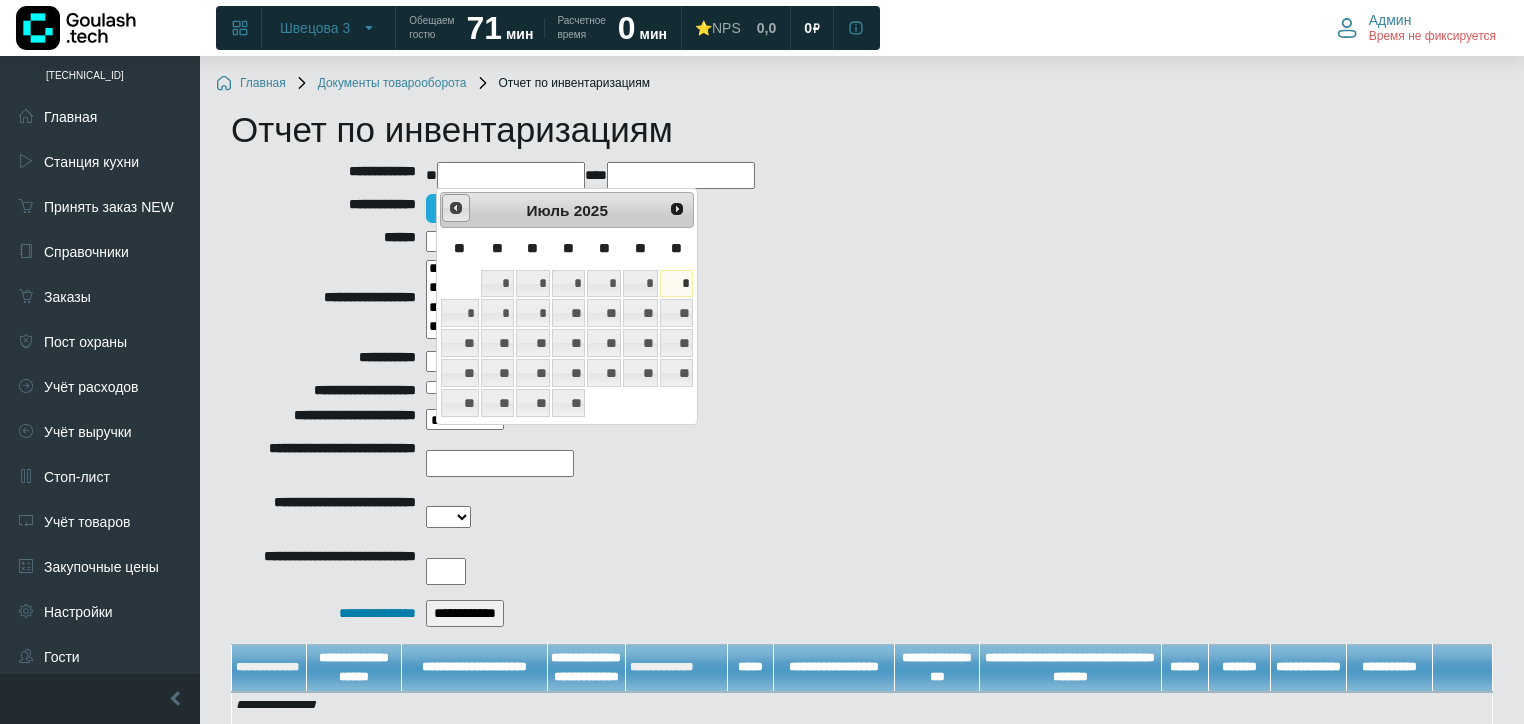 click on "<Пред" at bounding box center [456, 208] 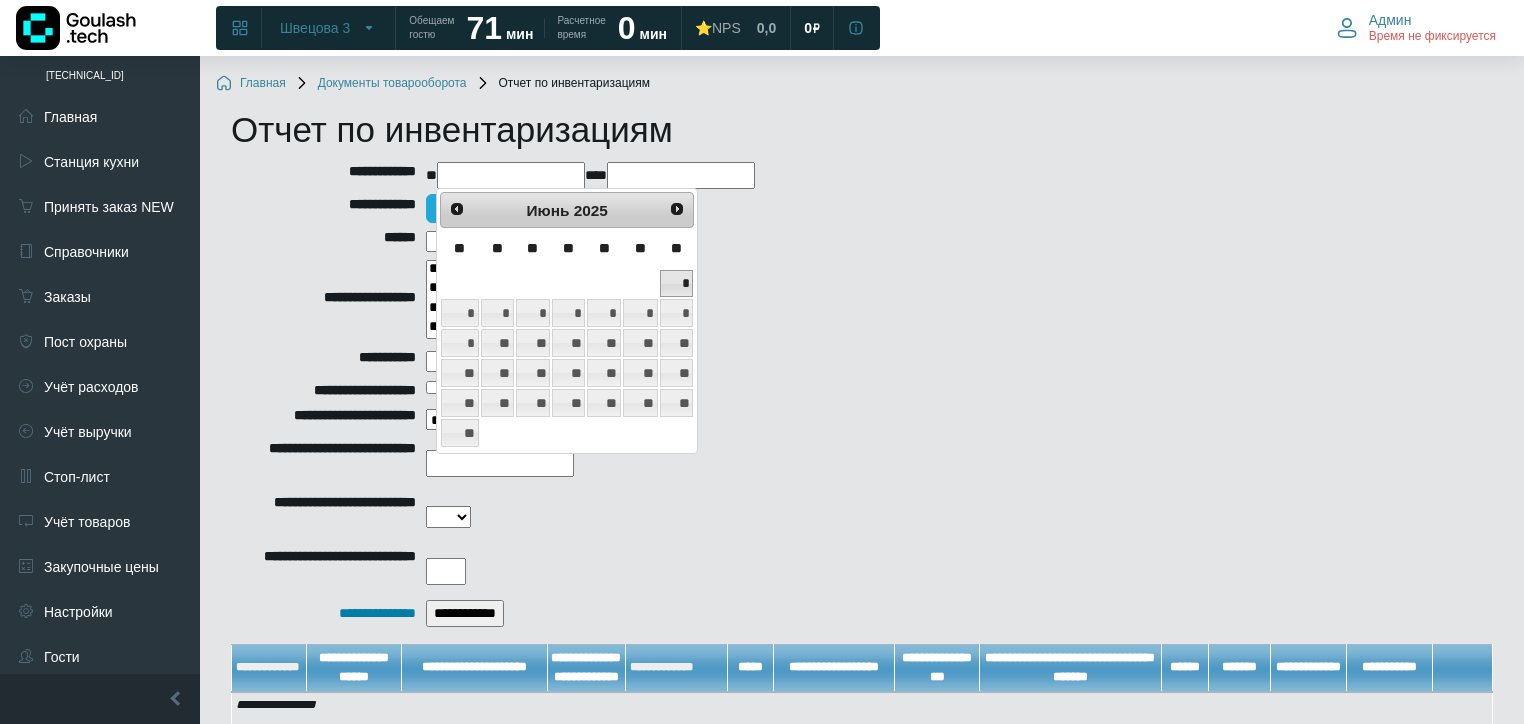 click on "*" at bounding box center [677, 284] 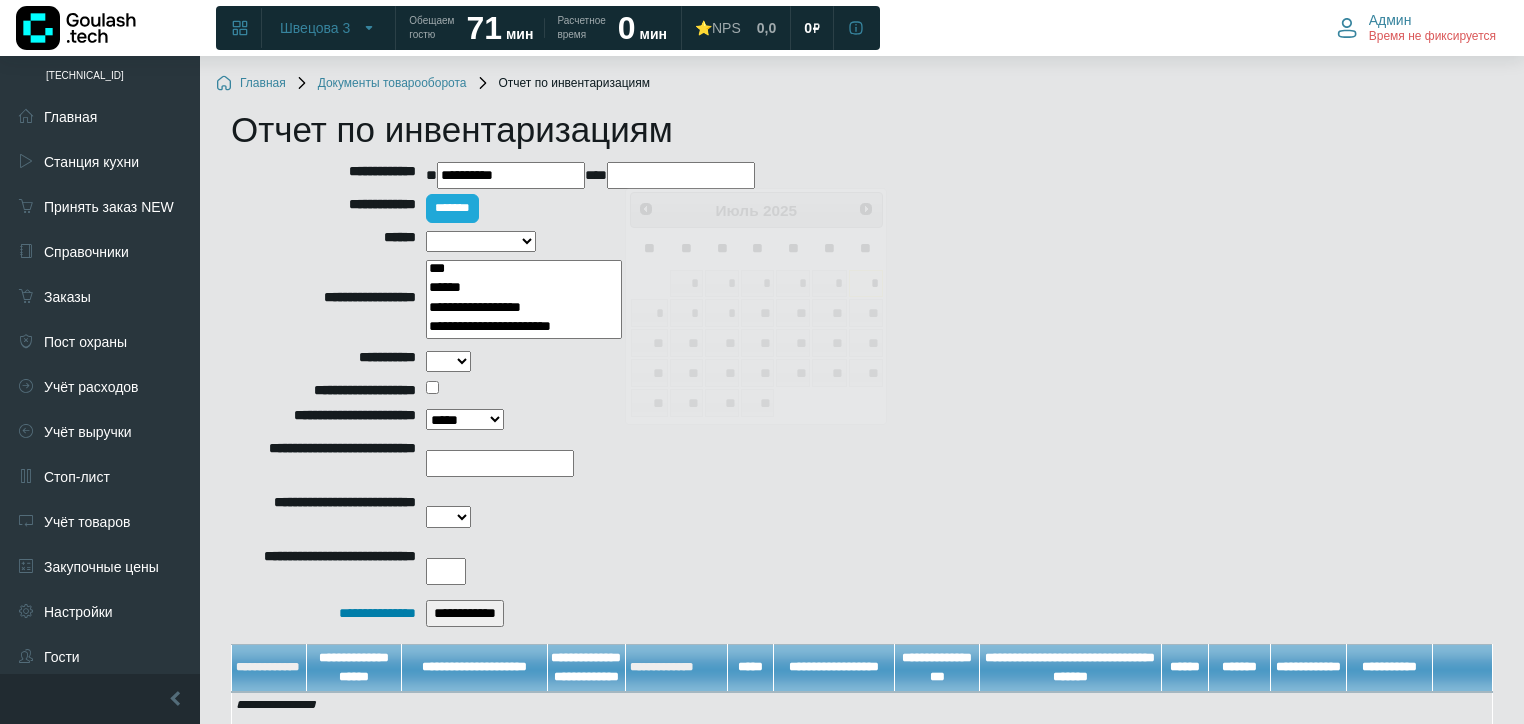 click at bounding box center (681, 175) 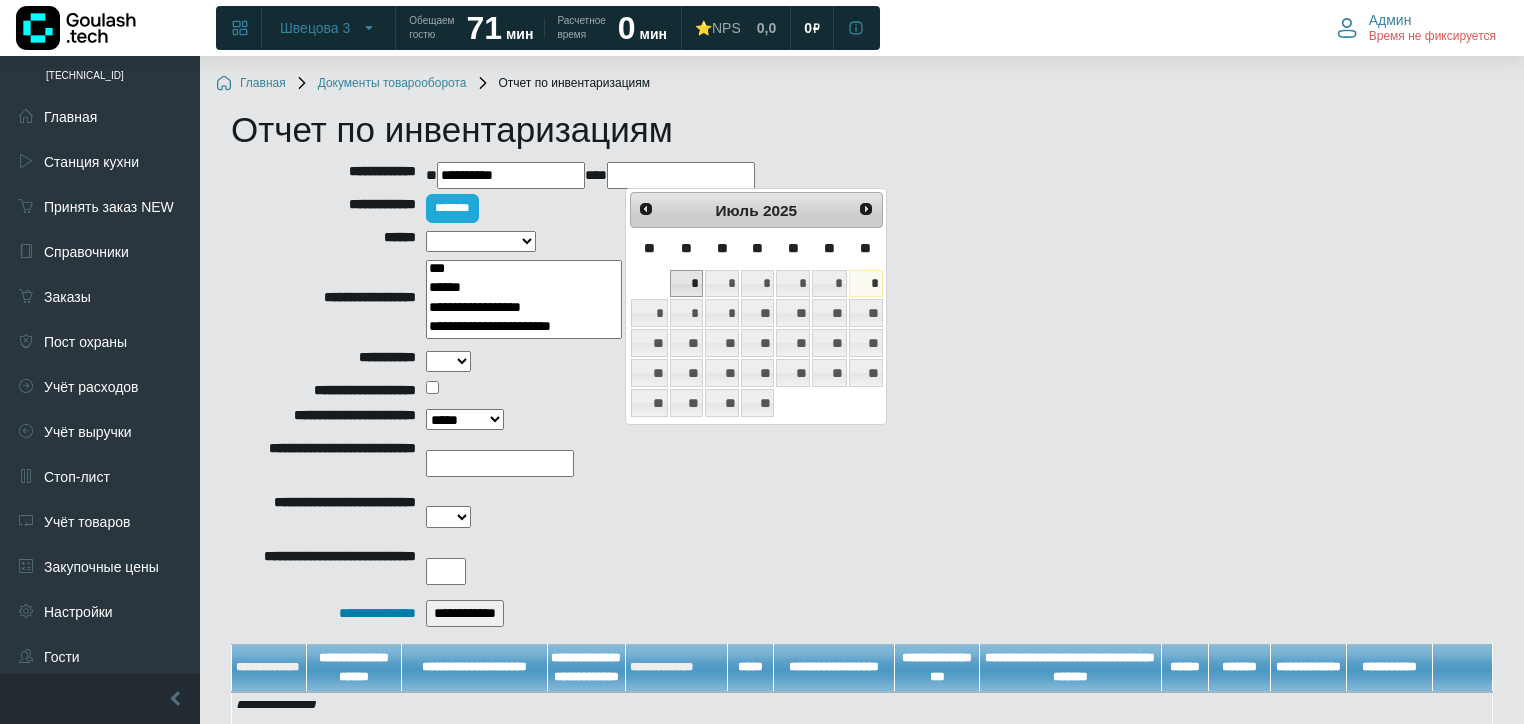 click on "*" at bounding box center (686, 284) 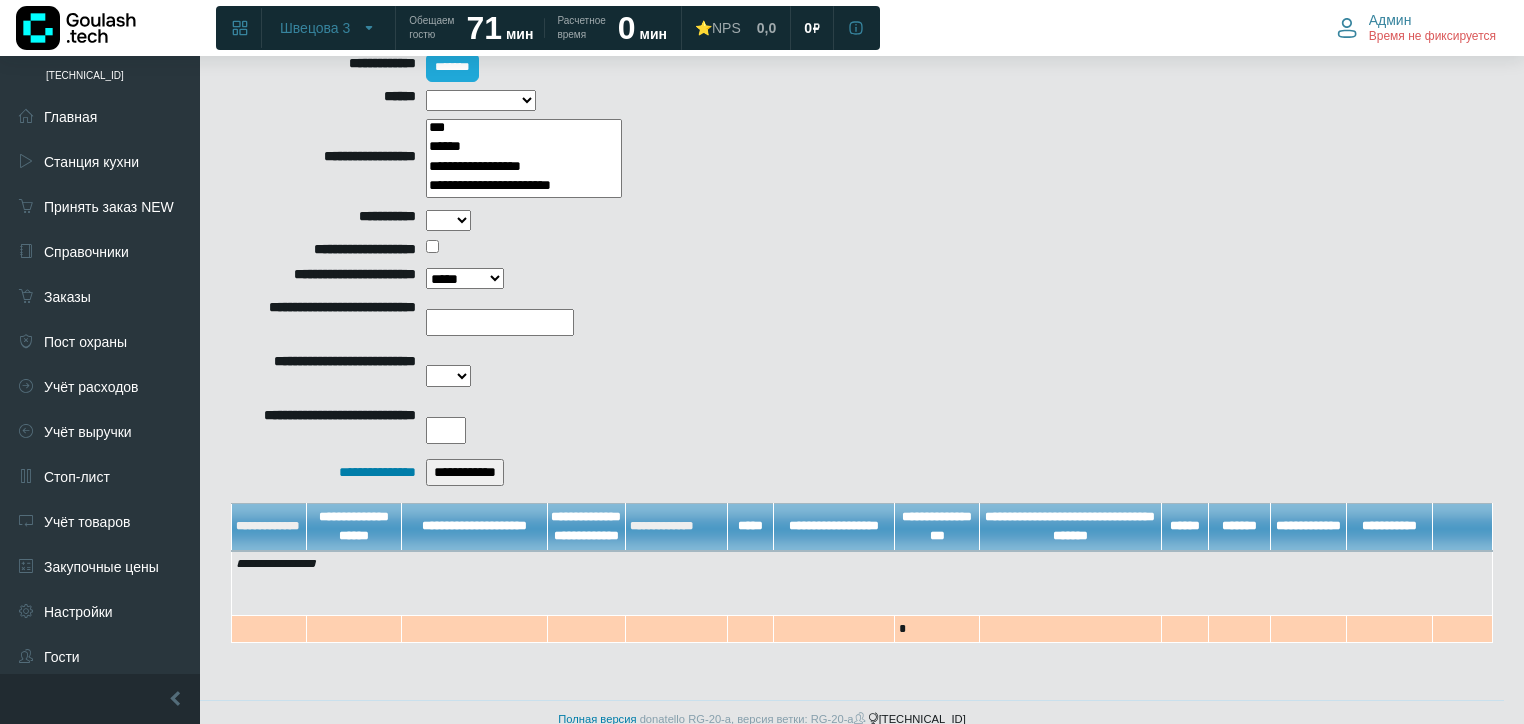 scroll, scrollTop: 161, scrollLeft: 0, axis: vertical 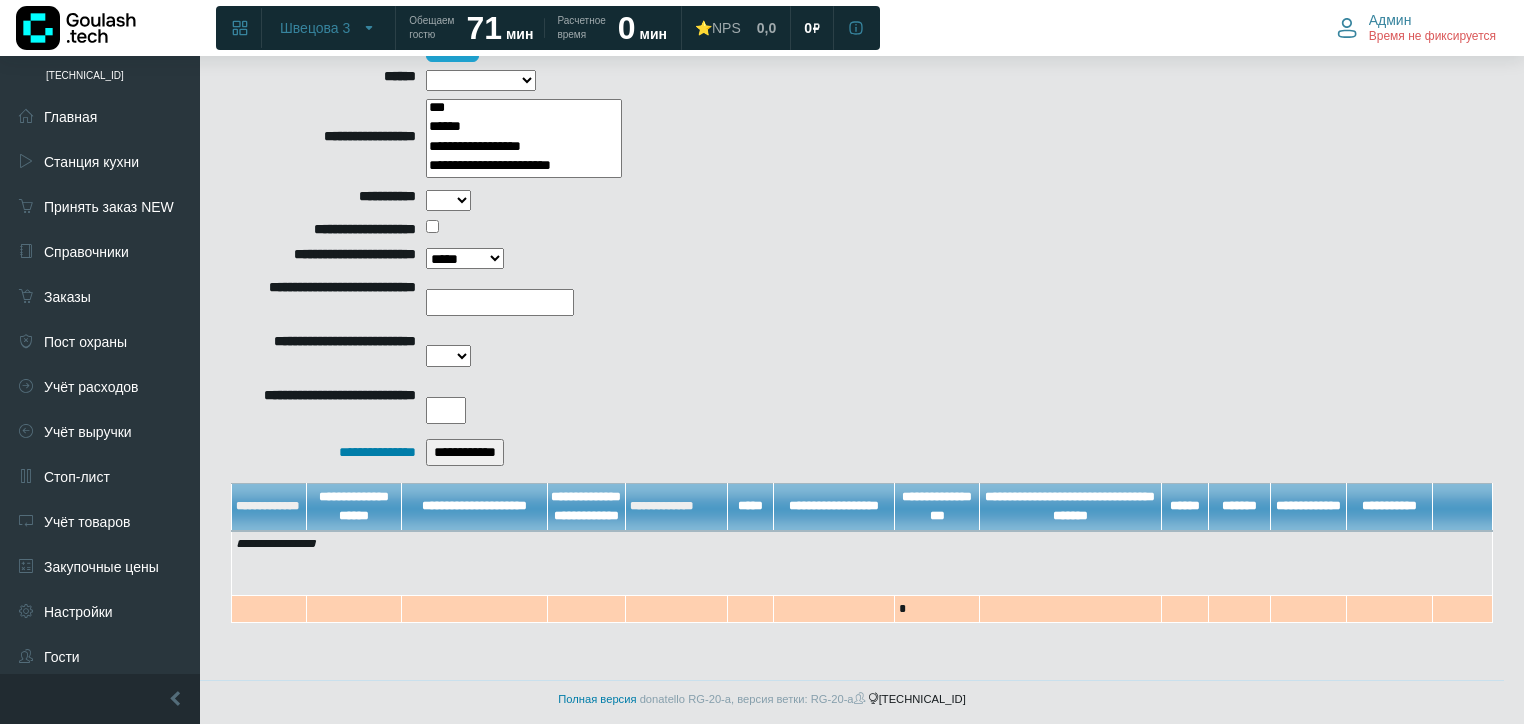 click on "**********" at bounding box center [465, 452] 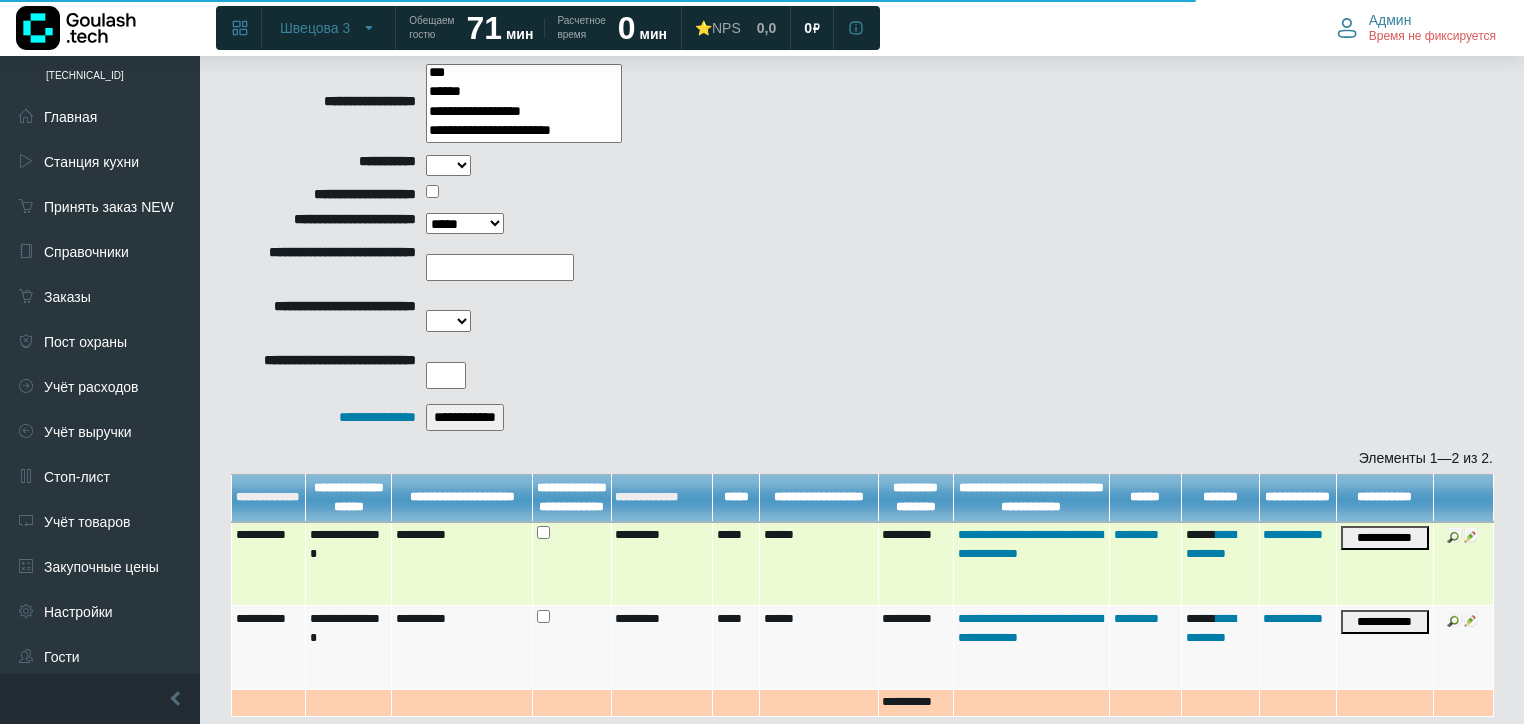 scroll, scrollTop: 290, scrollLeft: 0, axis: vertical 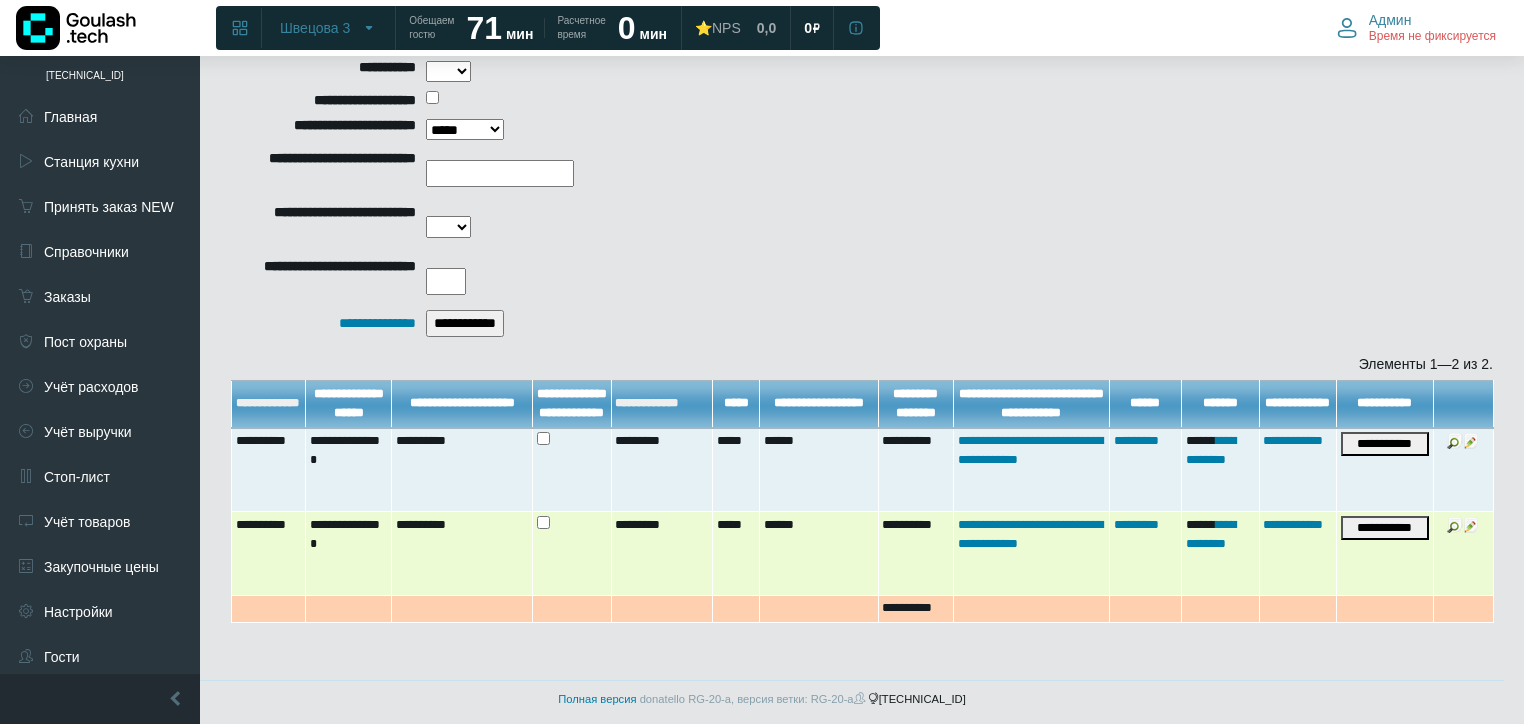 click at bounding box center (1455, 525) 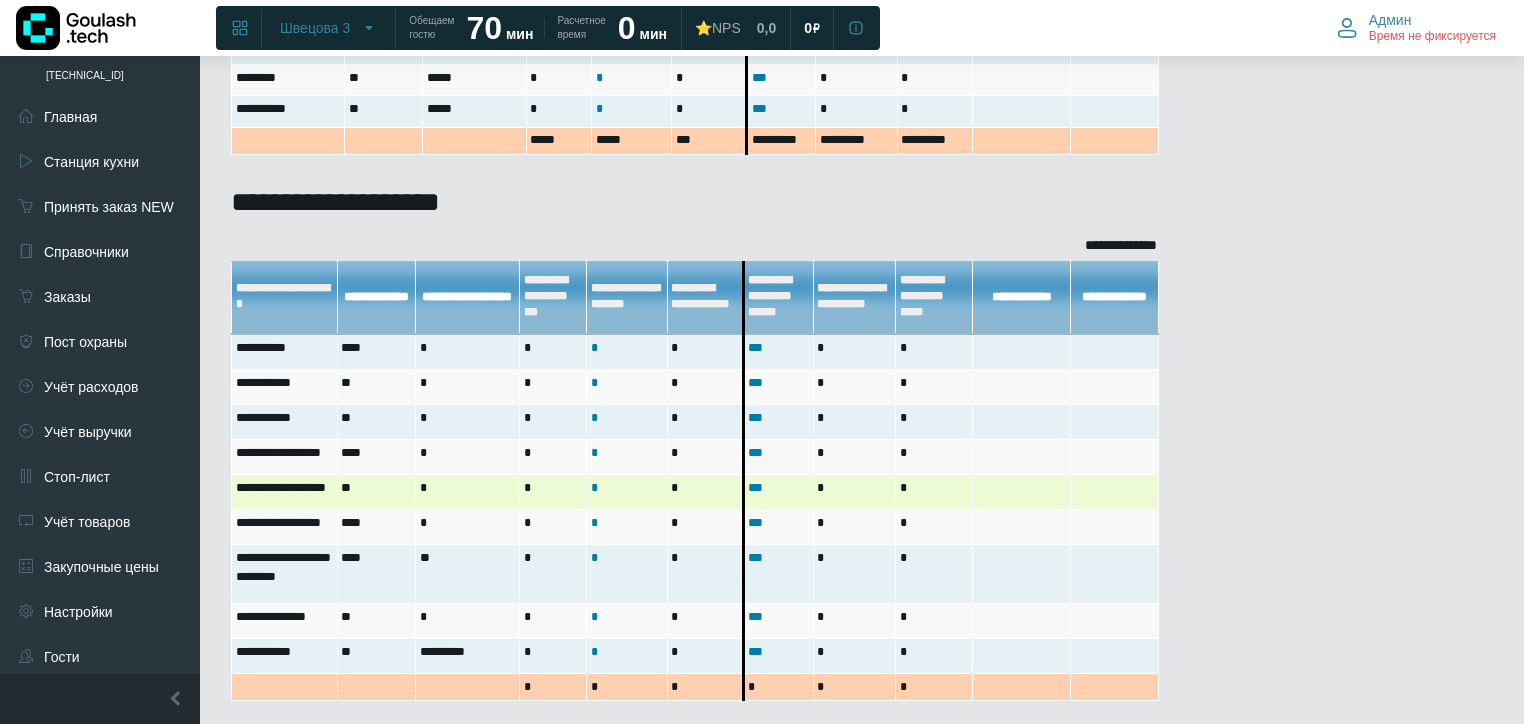 scroll, scrollTop: 4995, scrollLeft: 0, axis: vertical 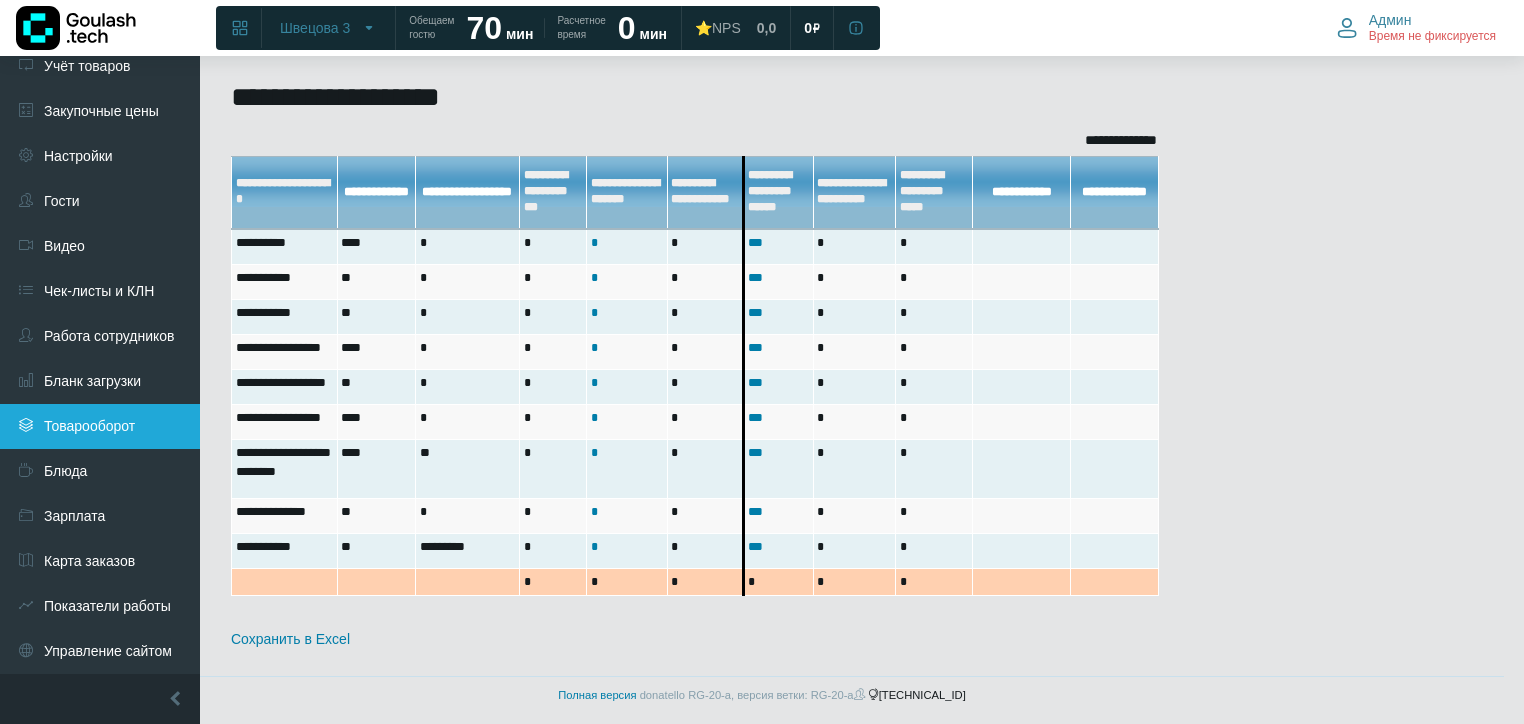 click on "Товарооборот" at bounding box center [100, 426] 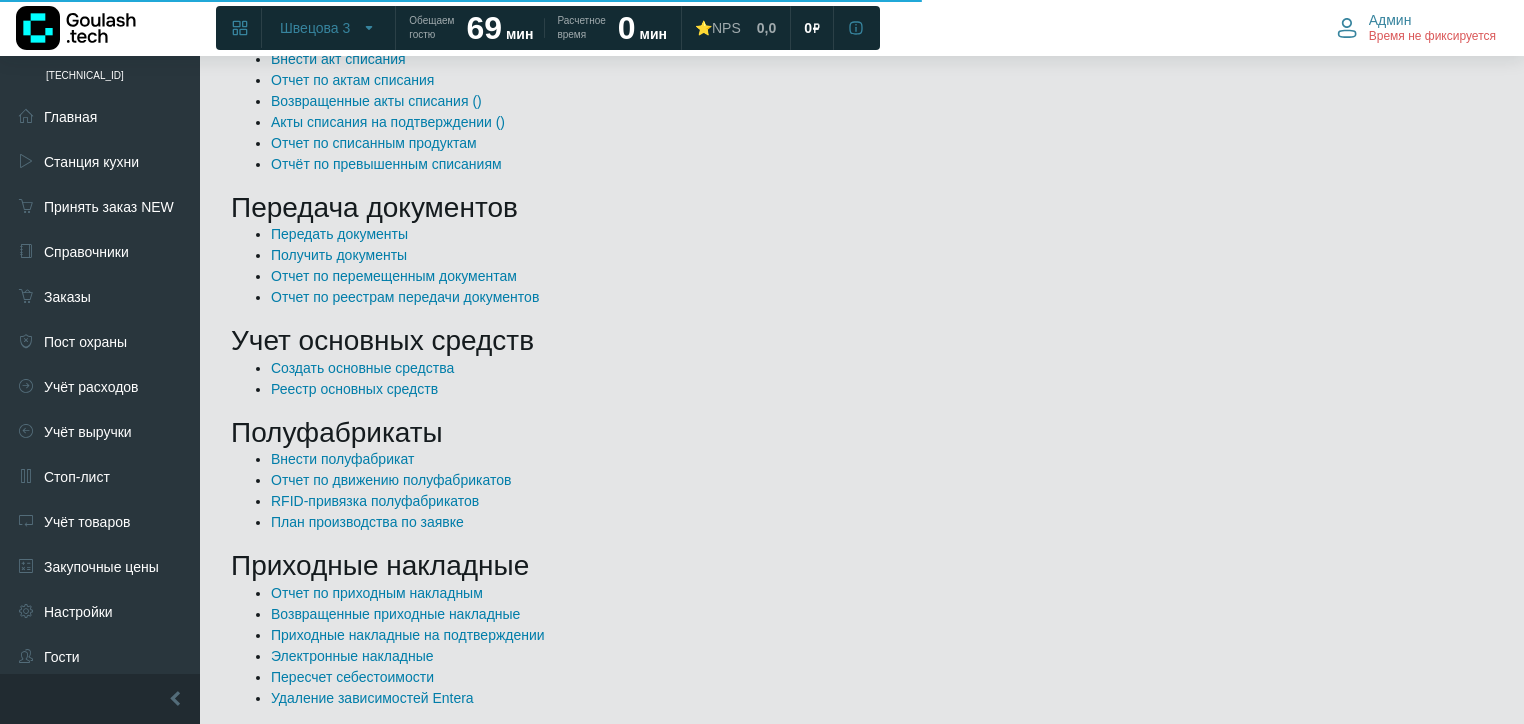scroll, scrollTop: 160, scrollLeft: 0, axis: vertical 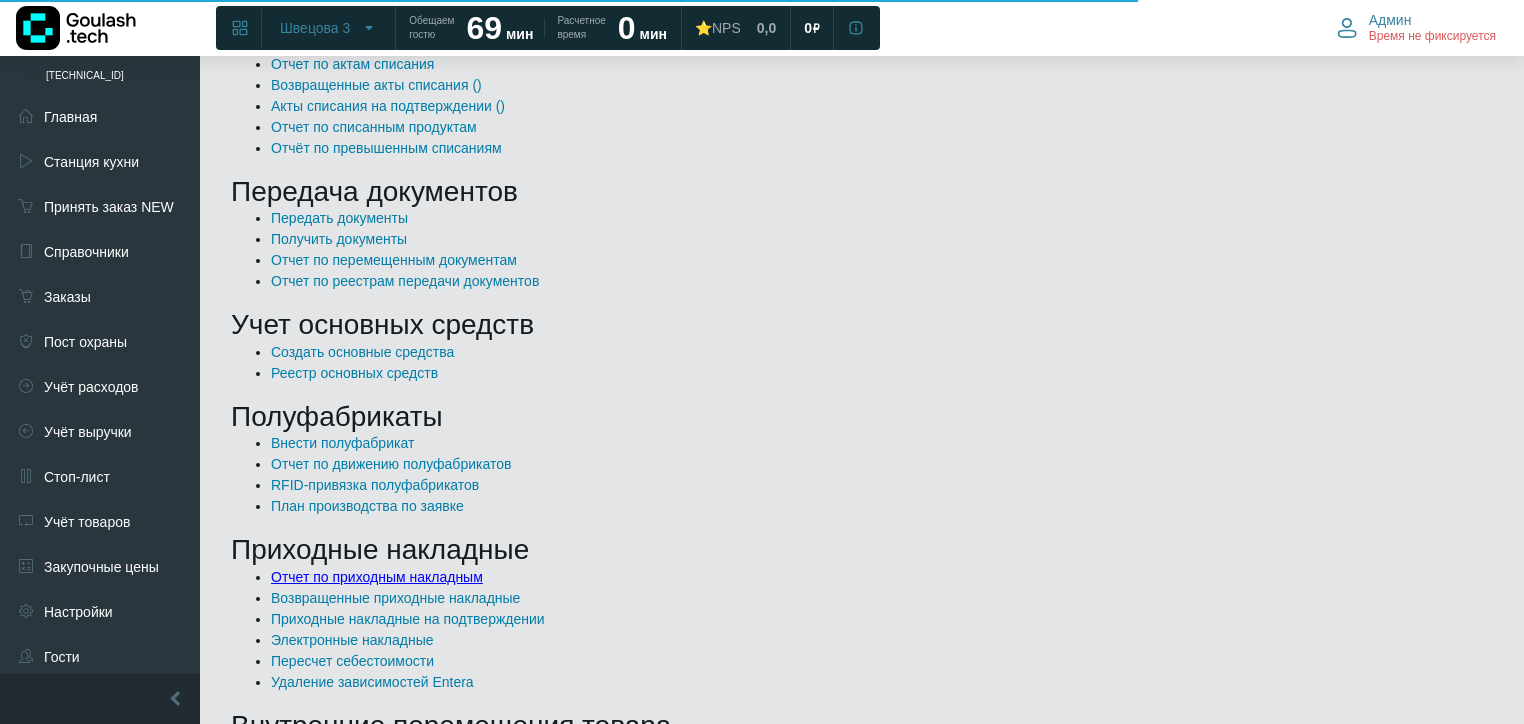 click on "Отчет по приходным накладным" at bounding box center [377, 577] 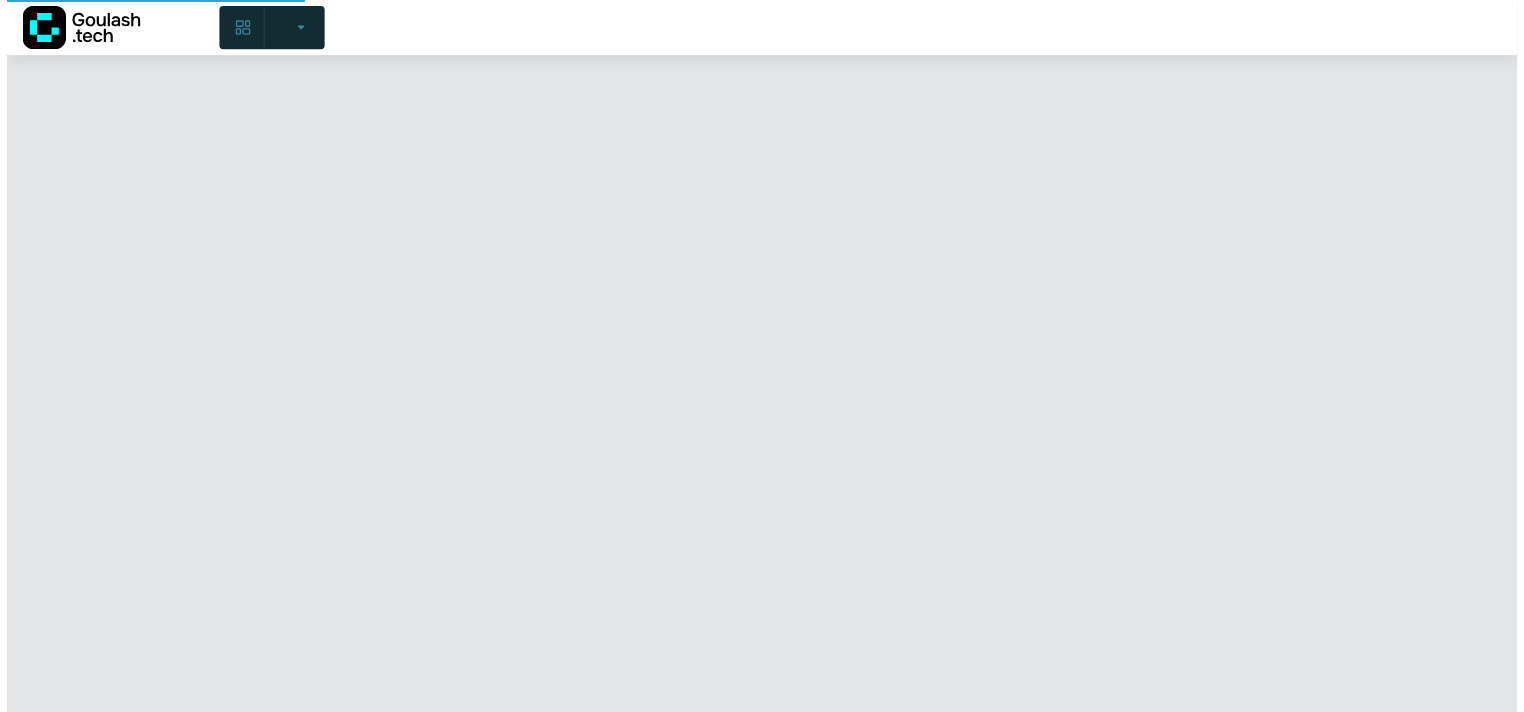 scroll, scrollTop: 0, scrollLeft: 0, axis: both 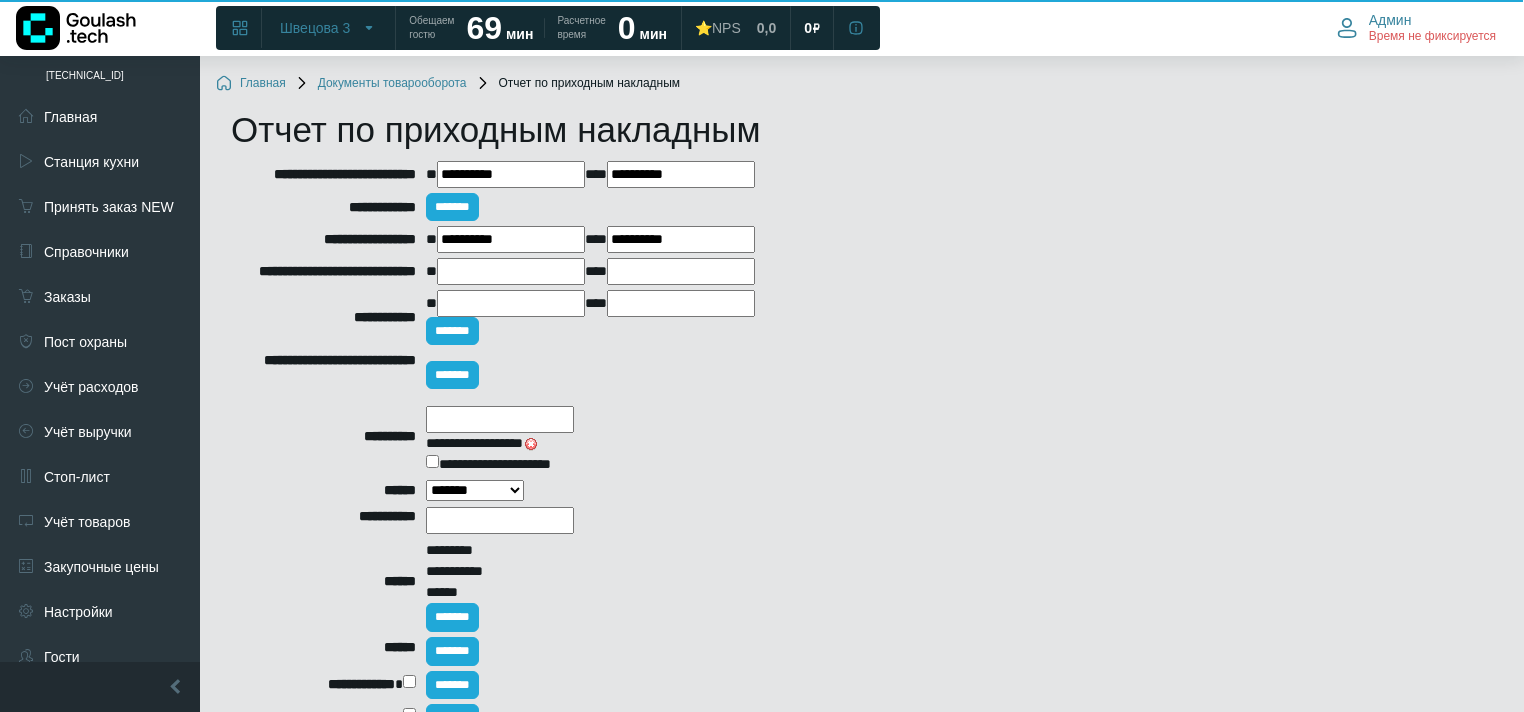 click at bounding box center (531, 444) 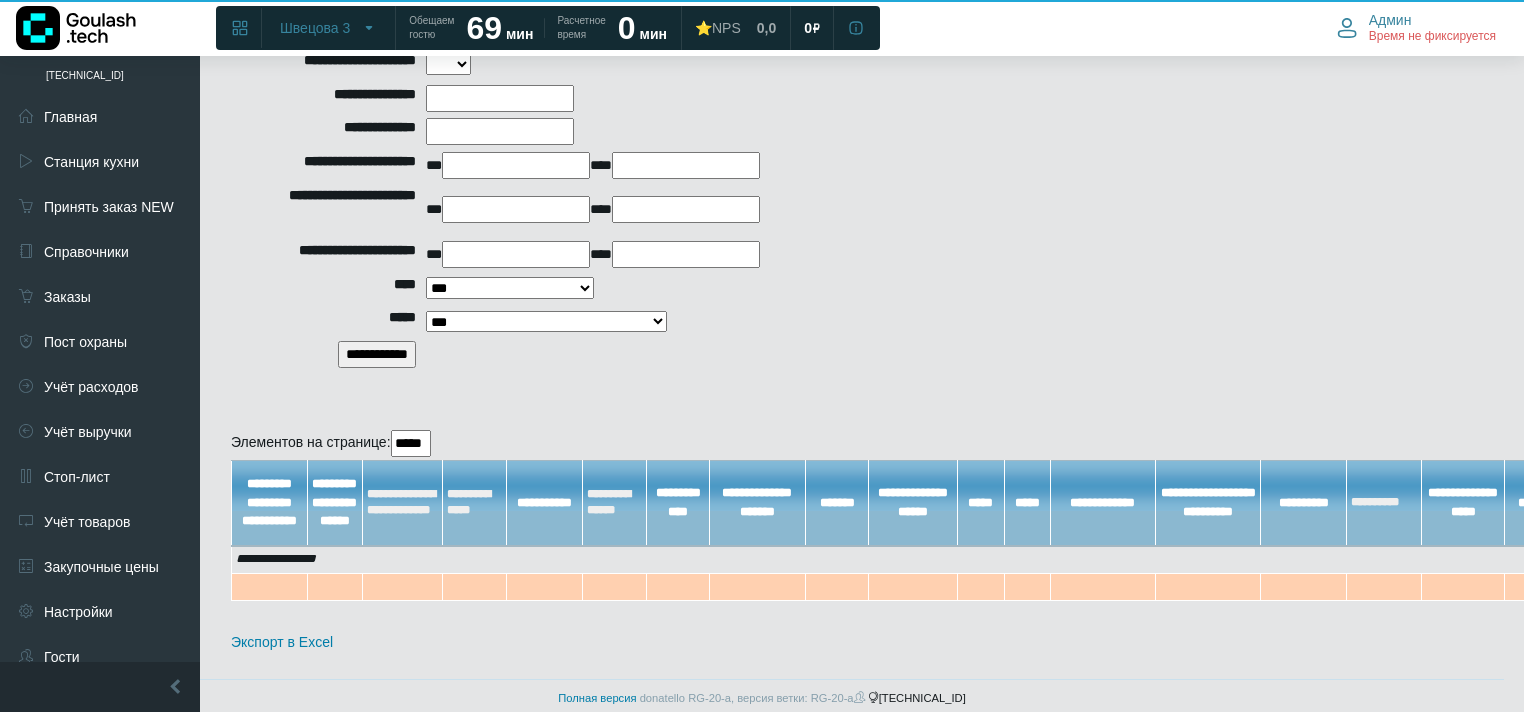 scroll, scrollTop: 979, scrollLeft: 0, axis: vertical 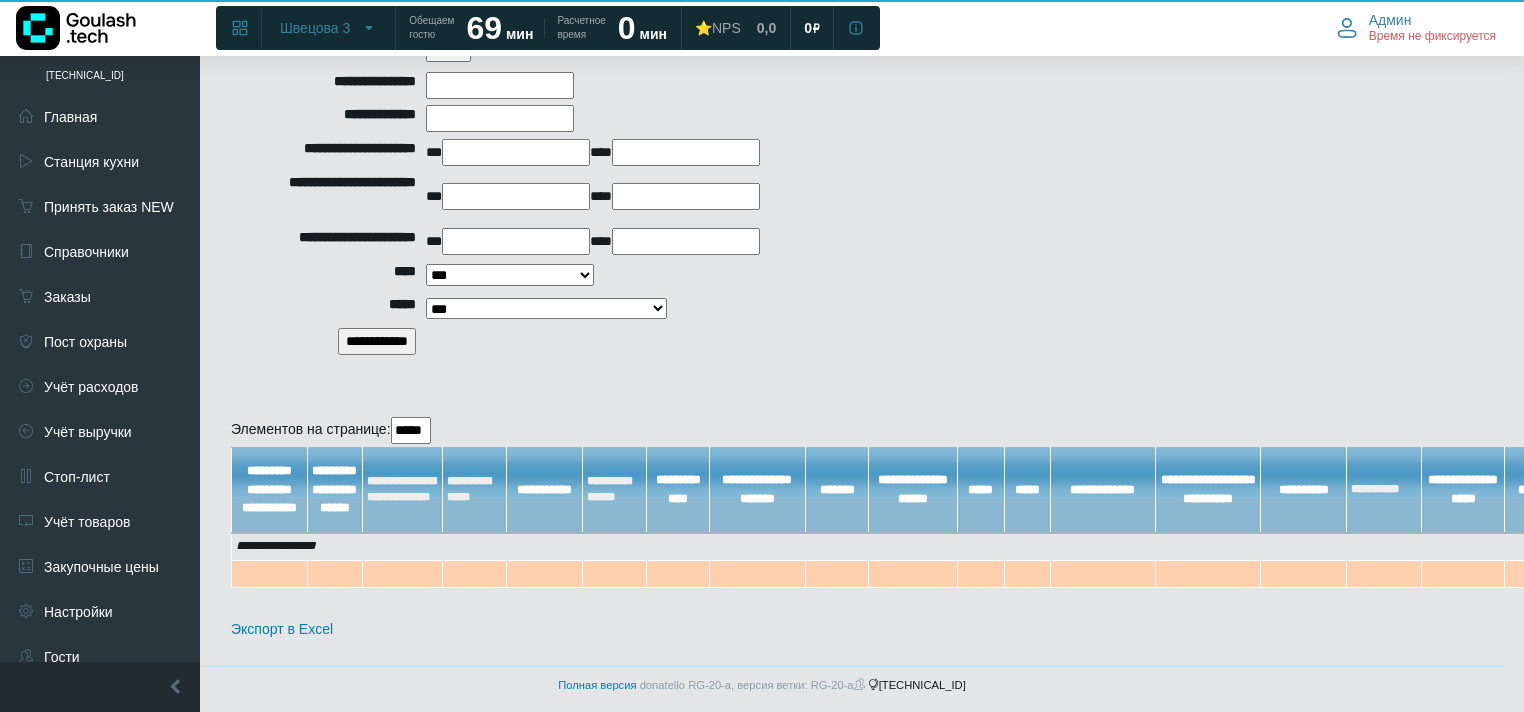 click on "**********" at bounding box center [377, 341] 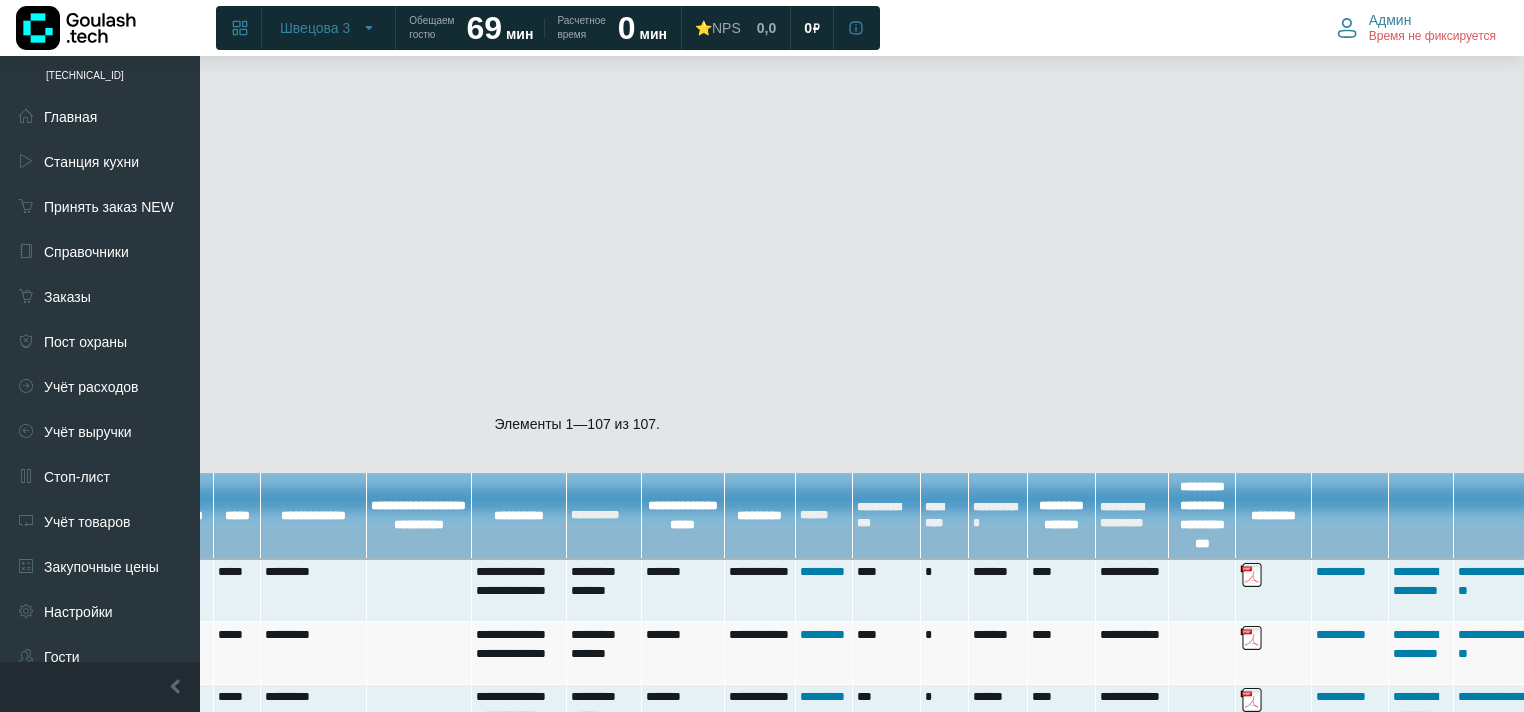 click on "Дашборд текущей смены
Швецова 3" at bounding box center [-71, 3485] 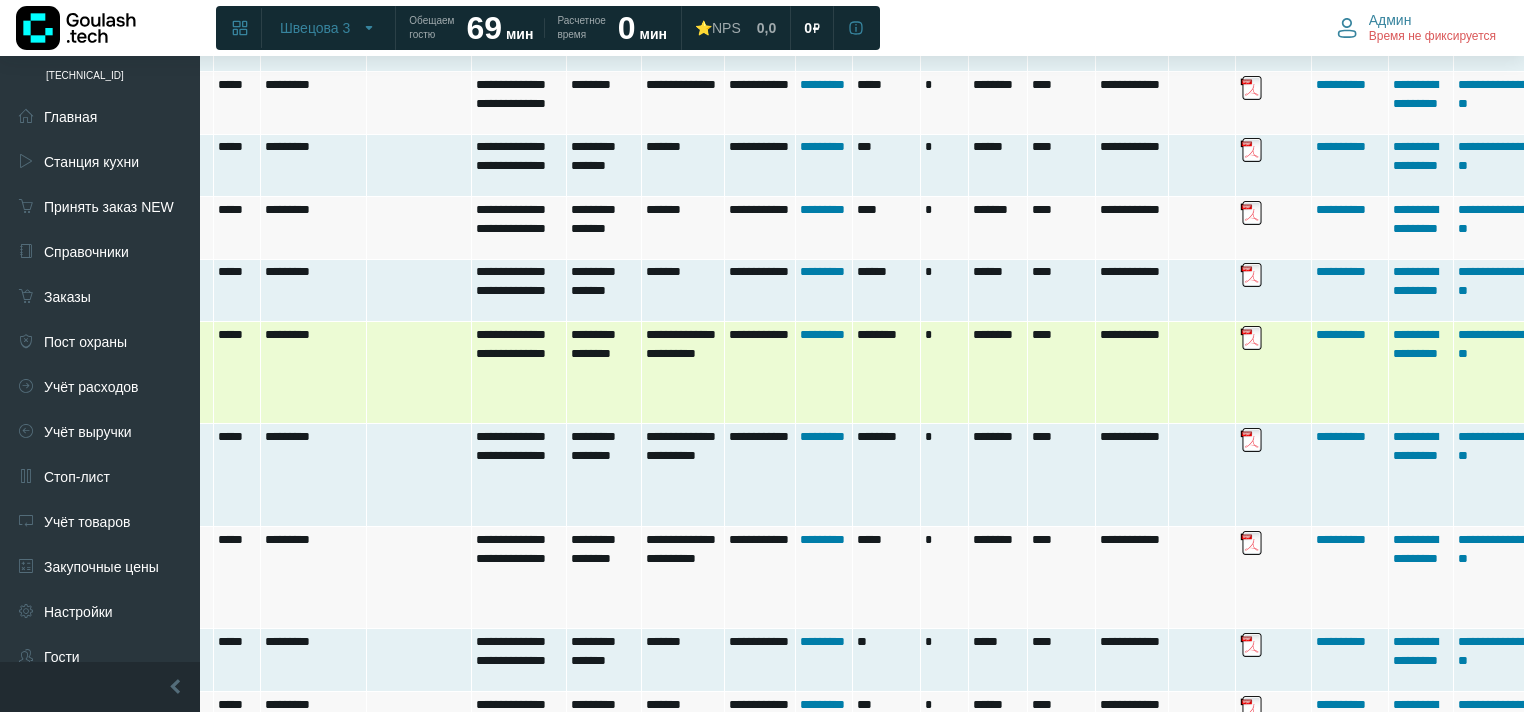 scroll, scrollTop: 1699, scrollLeft: 833, axis: both 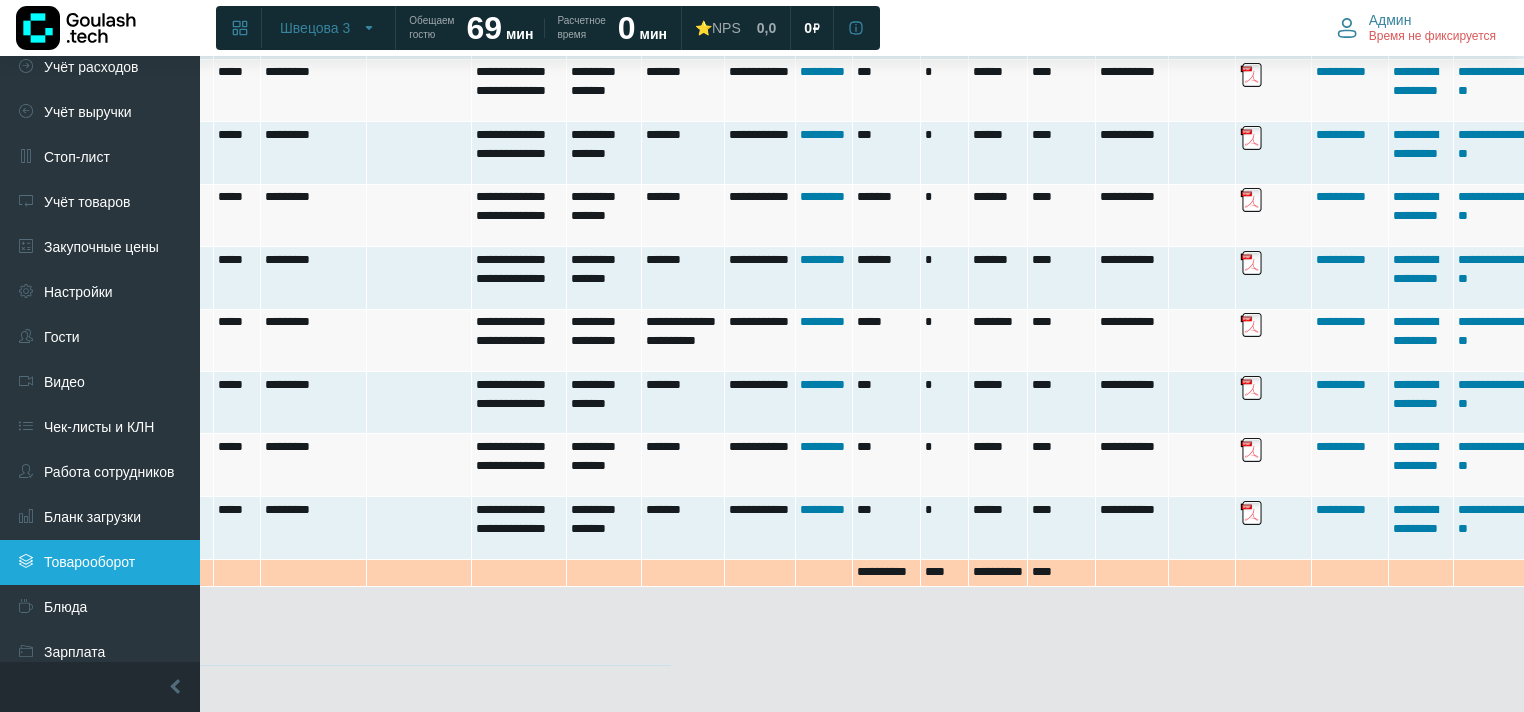 click on "Товарооборот" at bounding box center [100, 562] 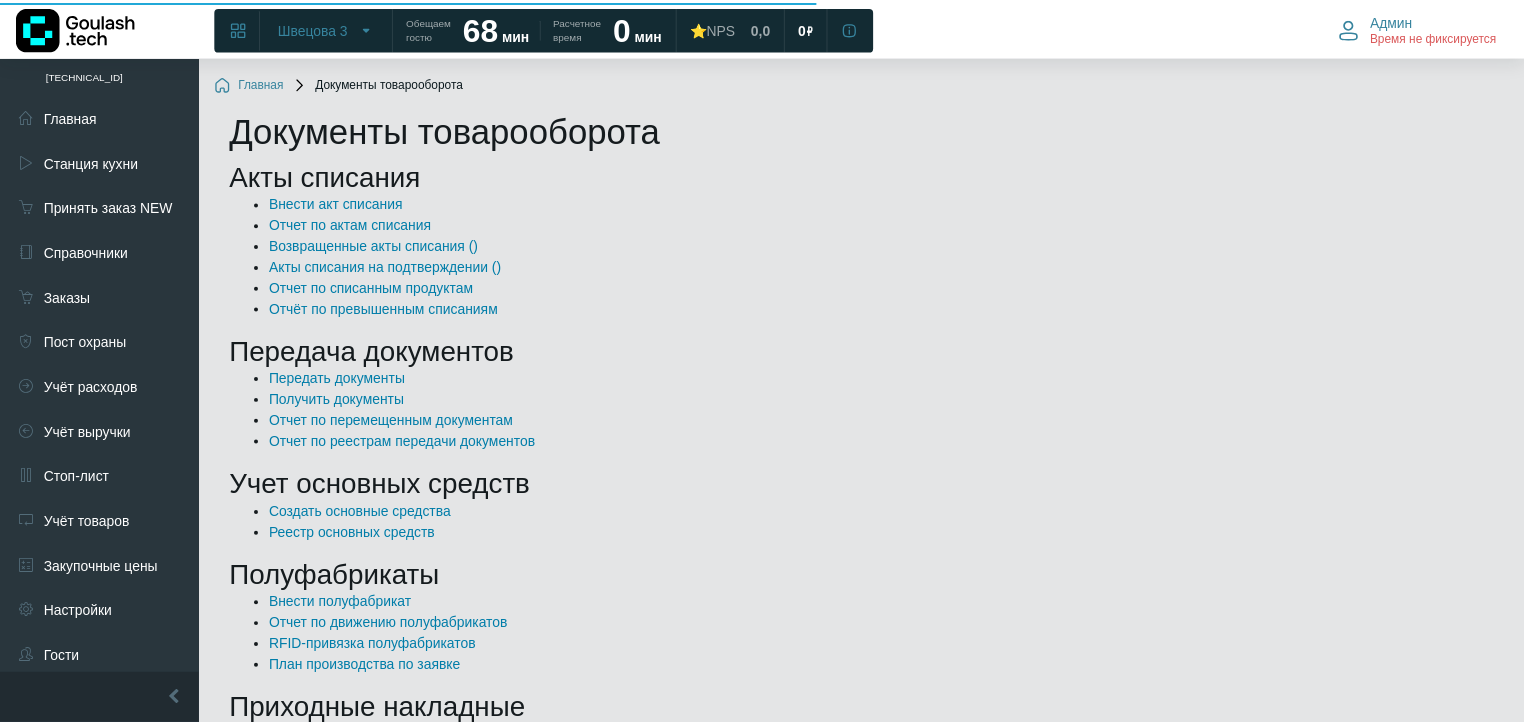 scroll, scrollTop: 0, scrollLeft: 0, axis: both 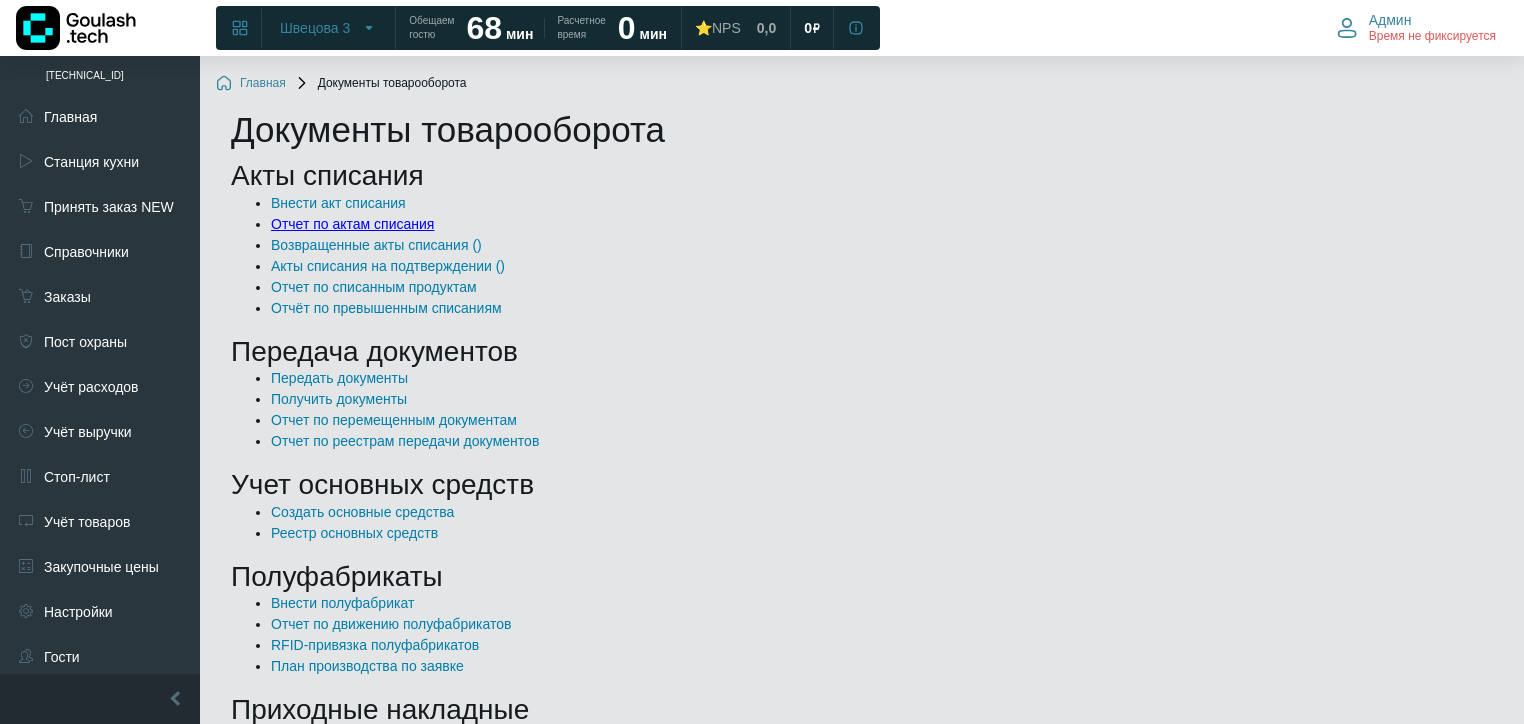 click on "Отчет по актам списания" at bounding box center [352, 224] 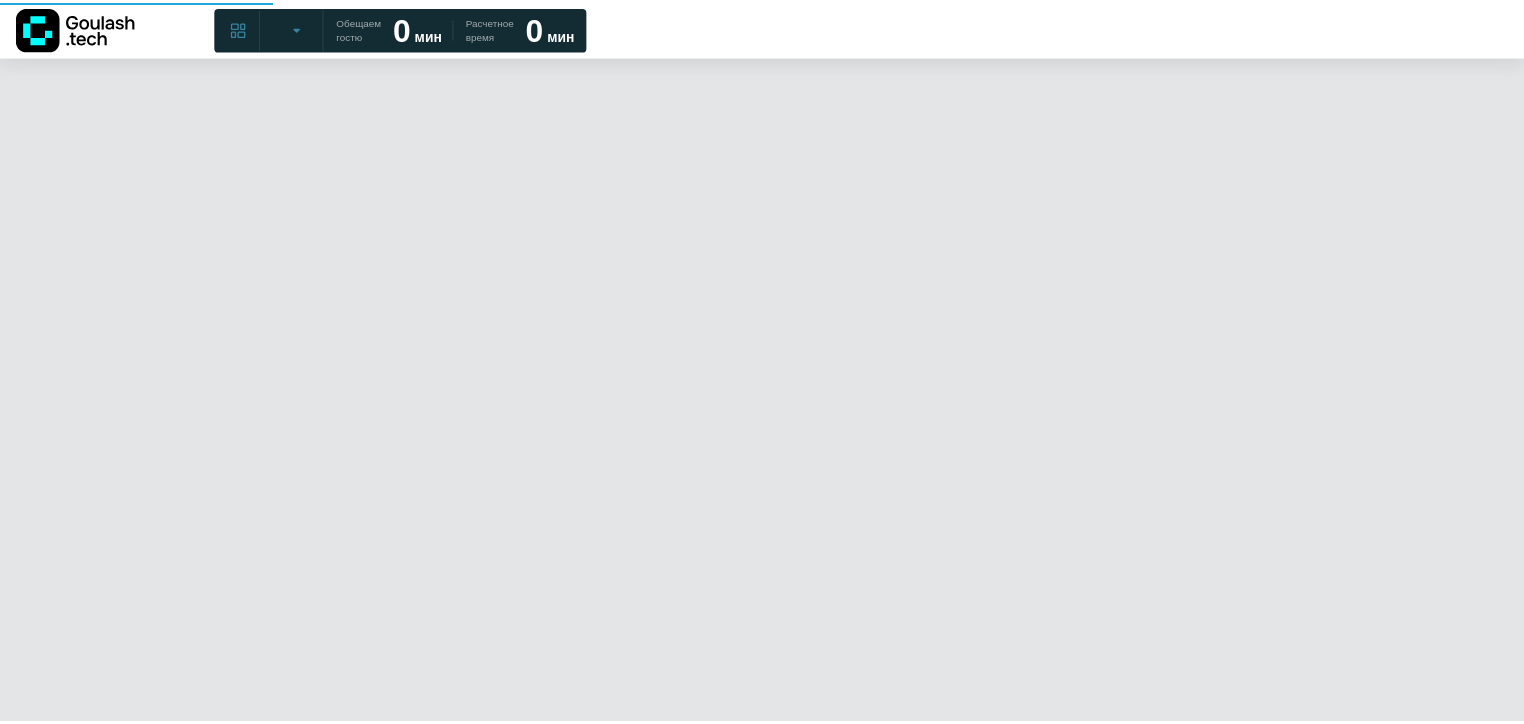 scroll, scrollTop: 0, scrollLeft: 0, axis: both 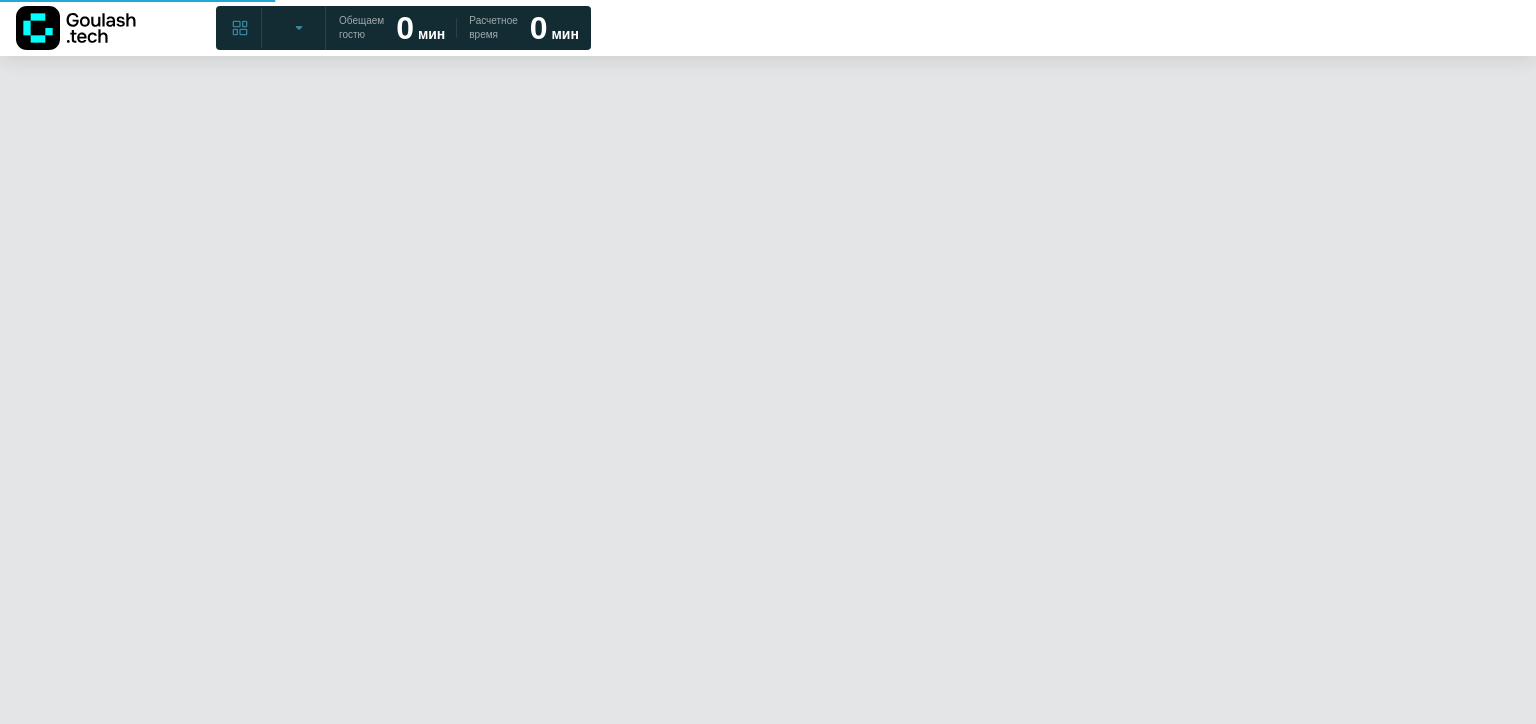 select 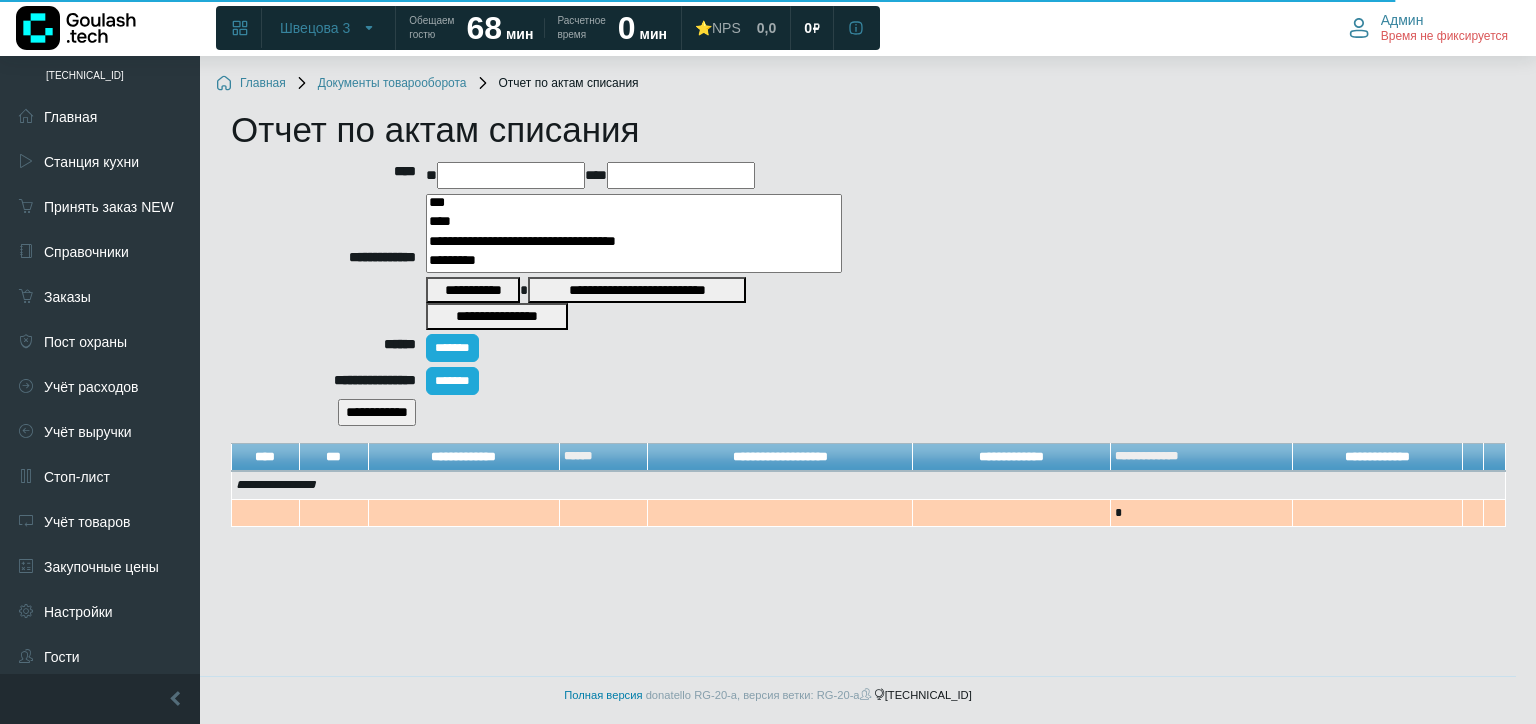 click at bounding box center (511, 175) 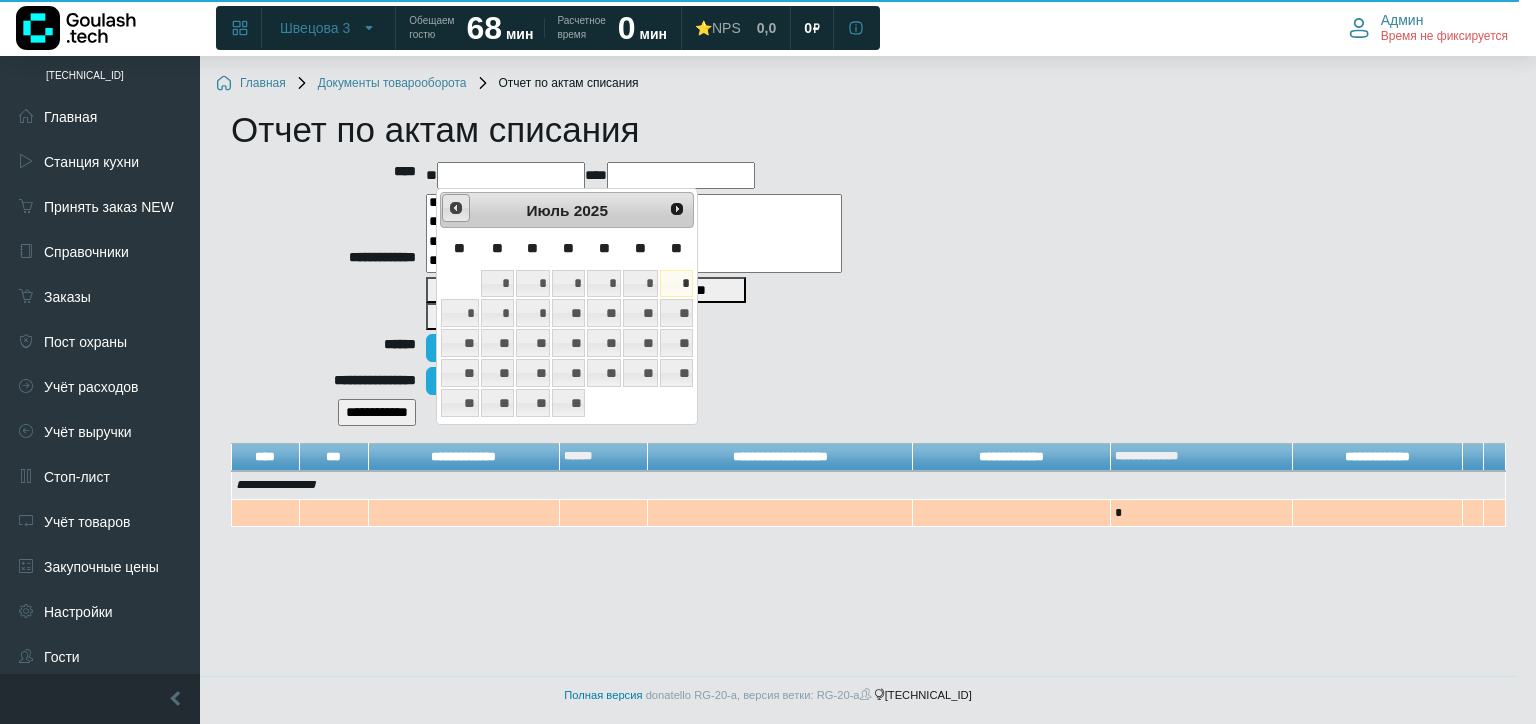 click on "<Пред" at bounding box center [456, 208] 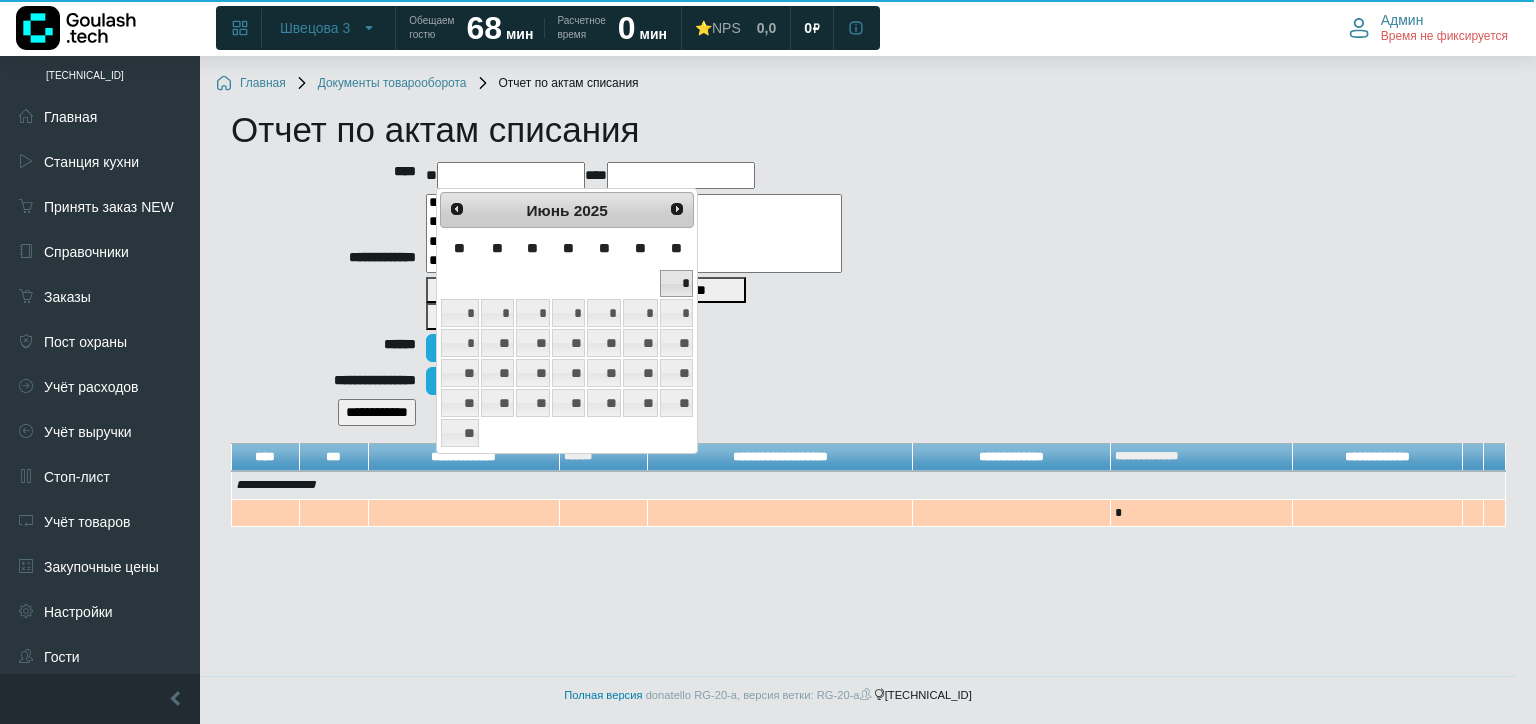 click on "*" at bounding box center [677, 284] 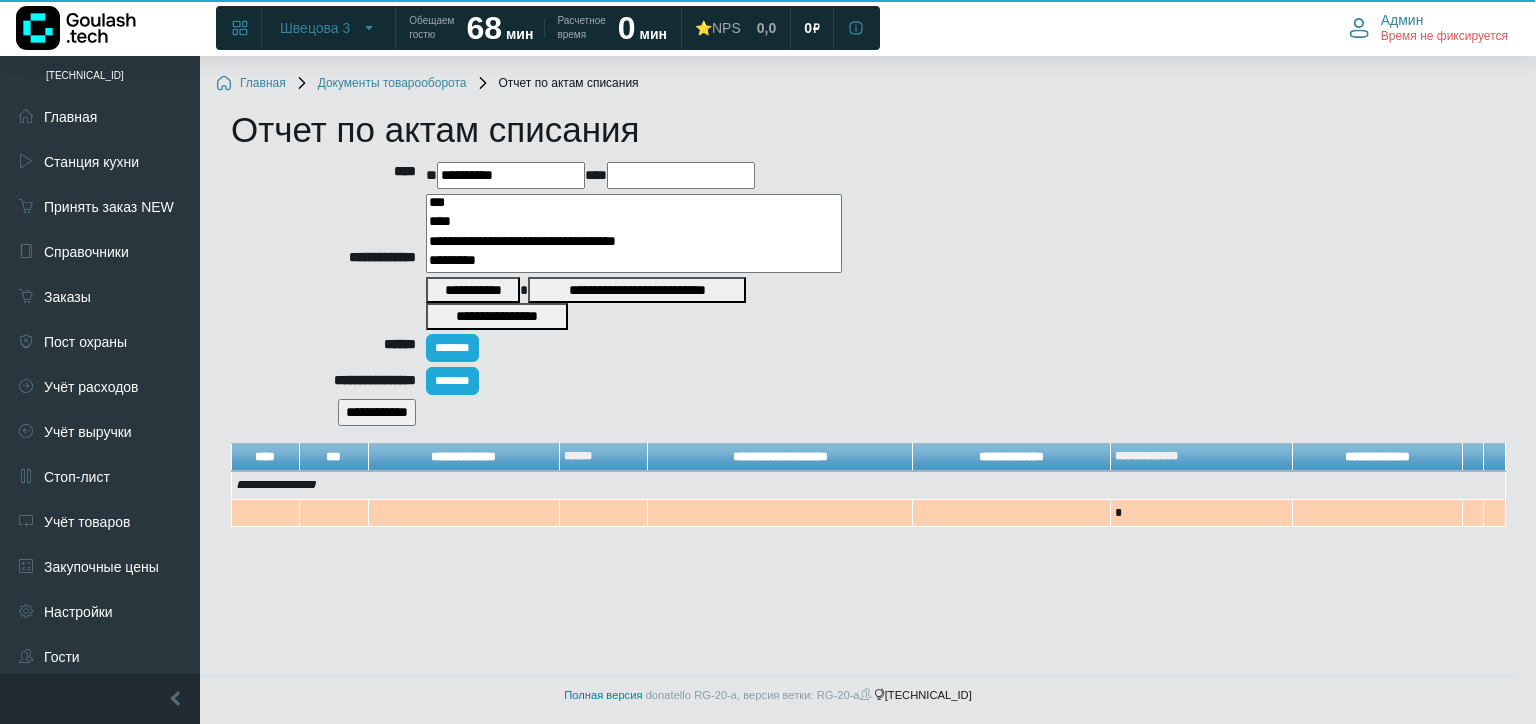 click at bounding box center [681, 175] 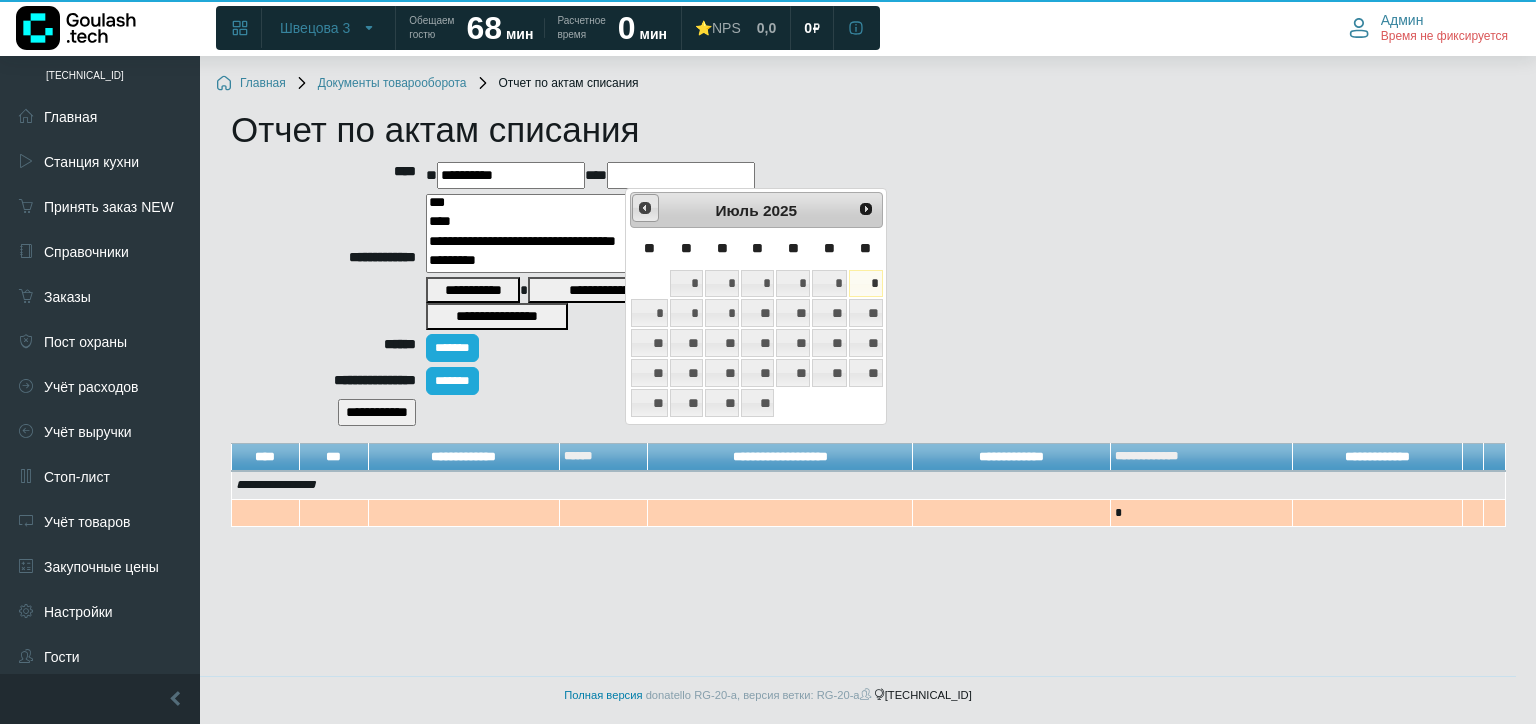 click on "<Пред" at bounding box center [645, 208] 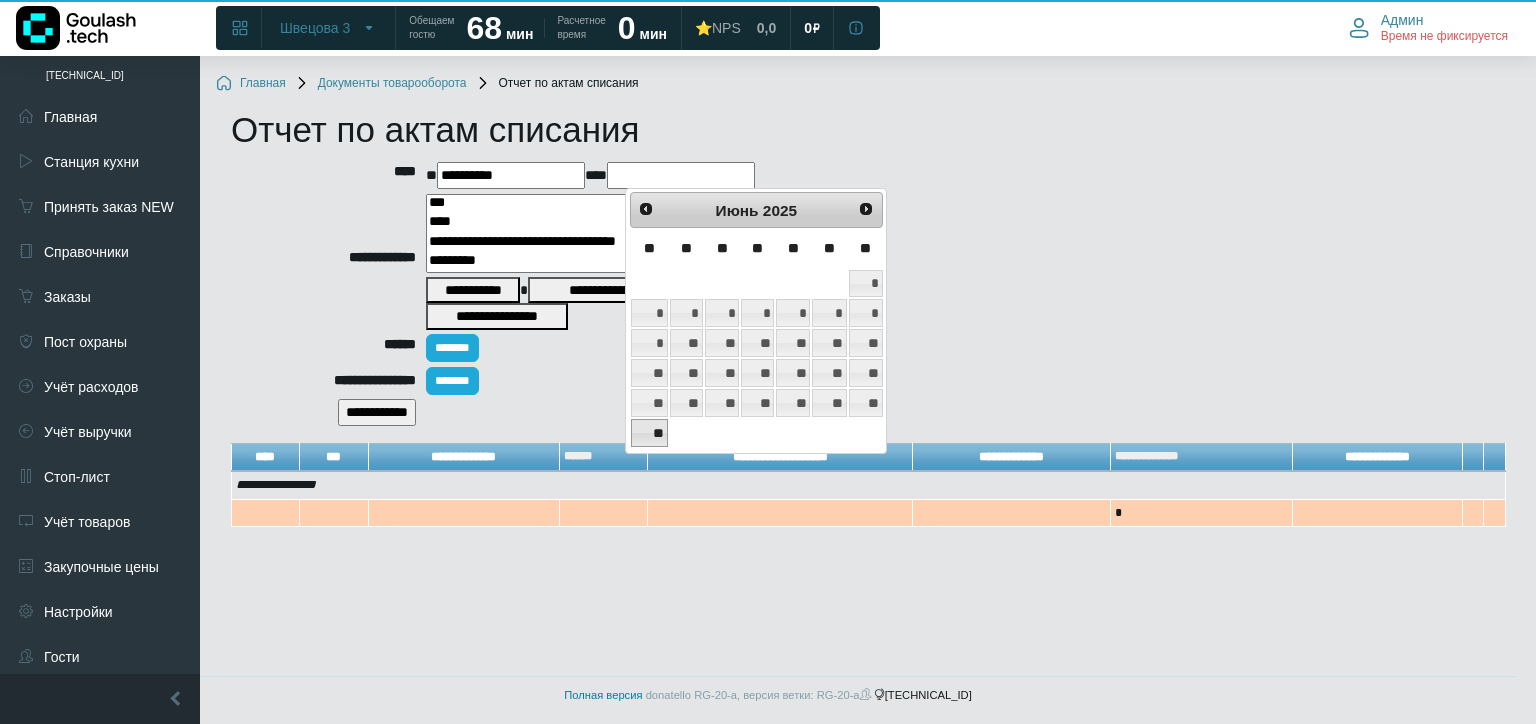 click on "**" at bounding box center (649, 433) 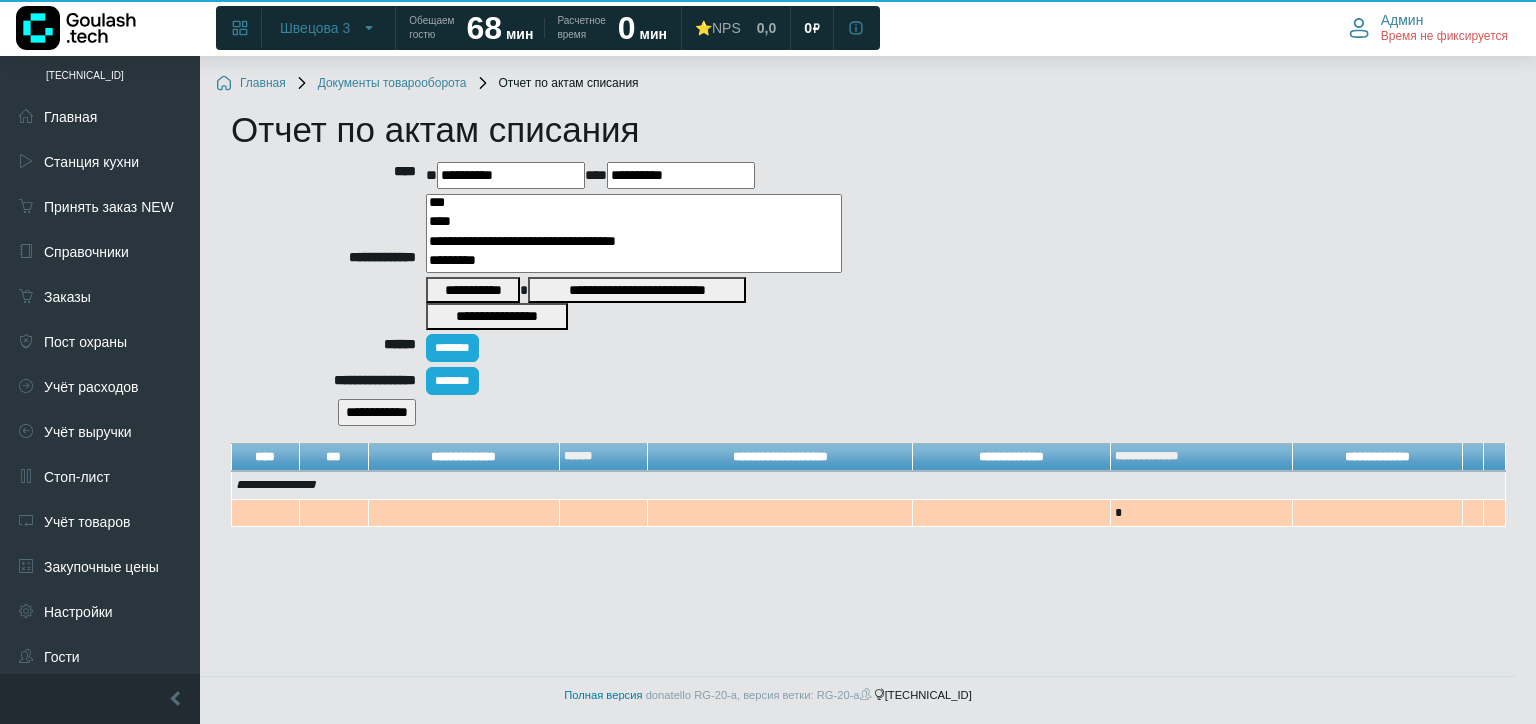 select on "***" 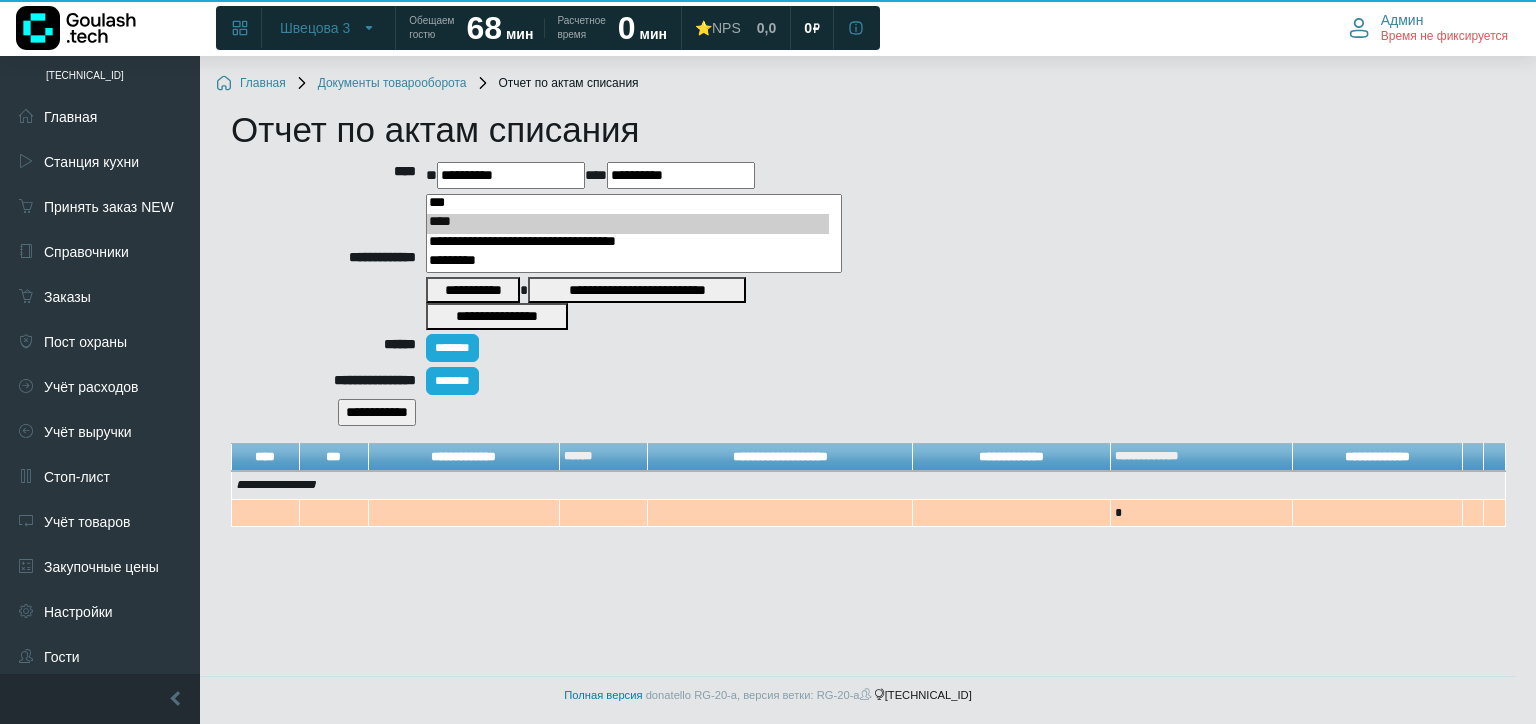 click on "*********" at bounding box center [628, 262] 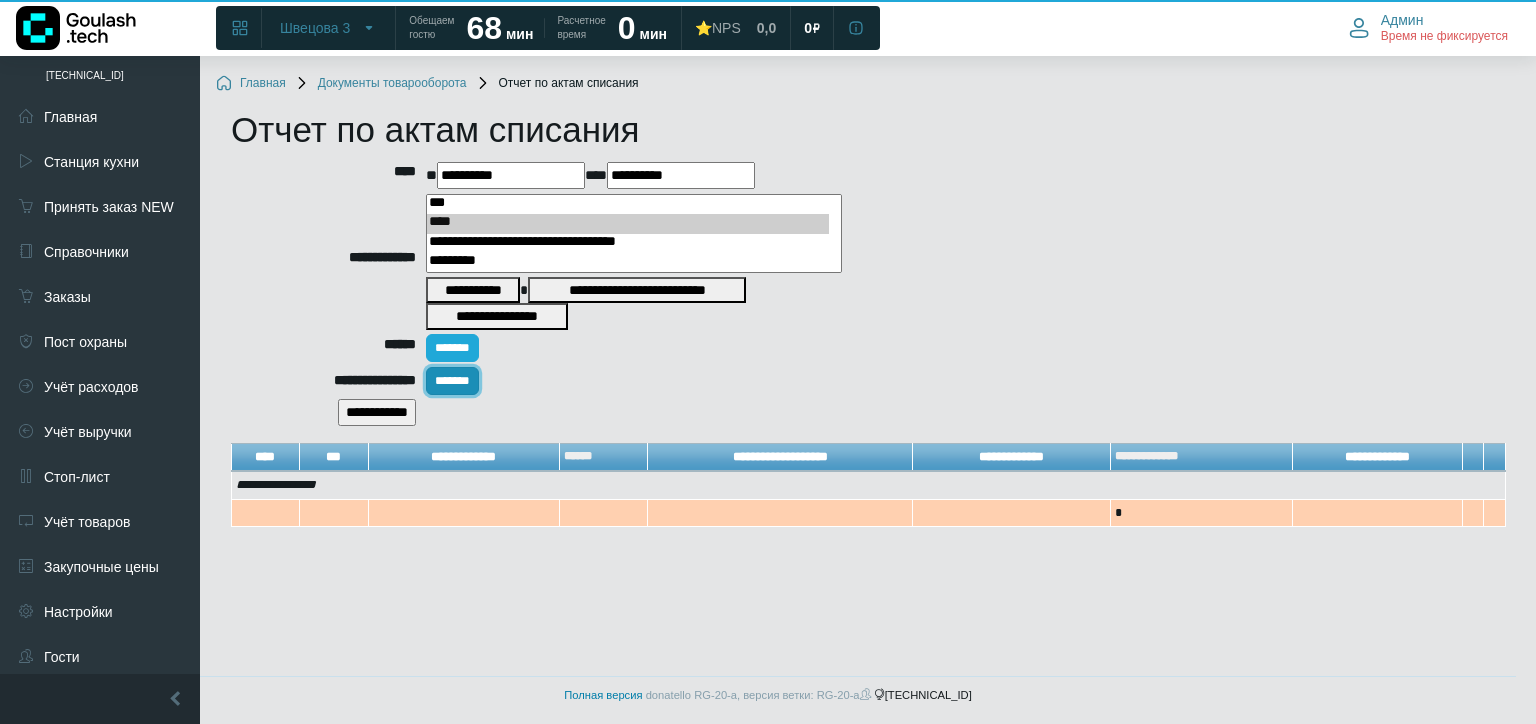 click on "*******" at bounding box center [452, 381] 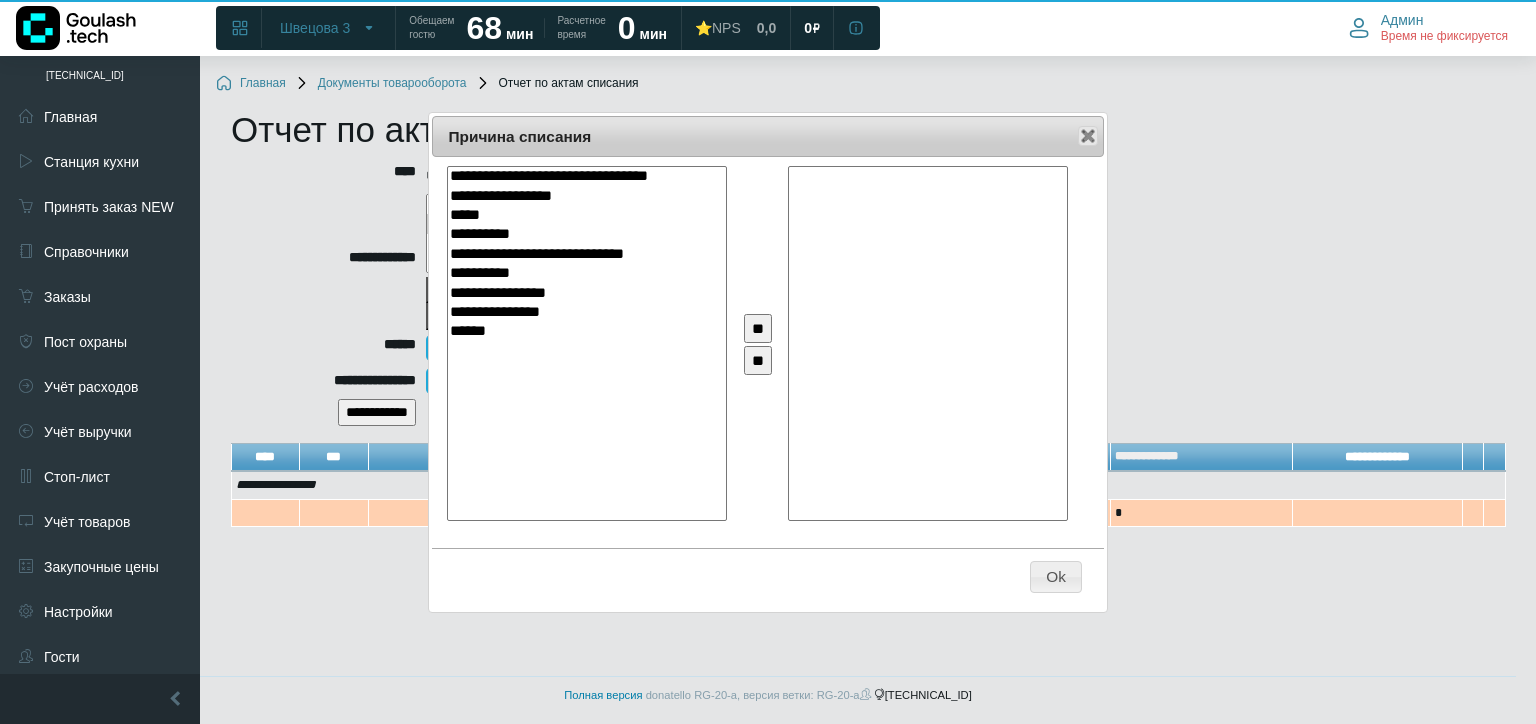 click on "*****" at bounding box center [585, 215] 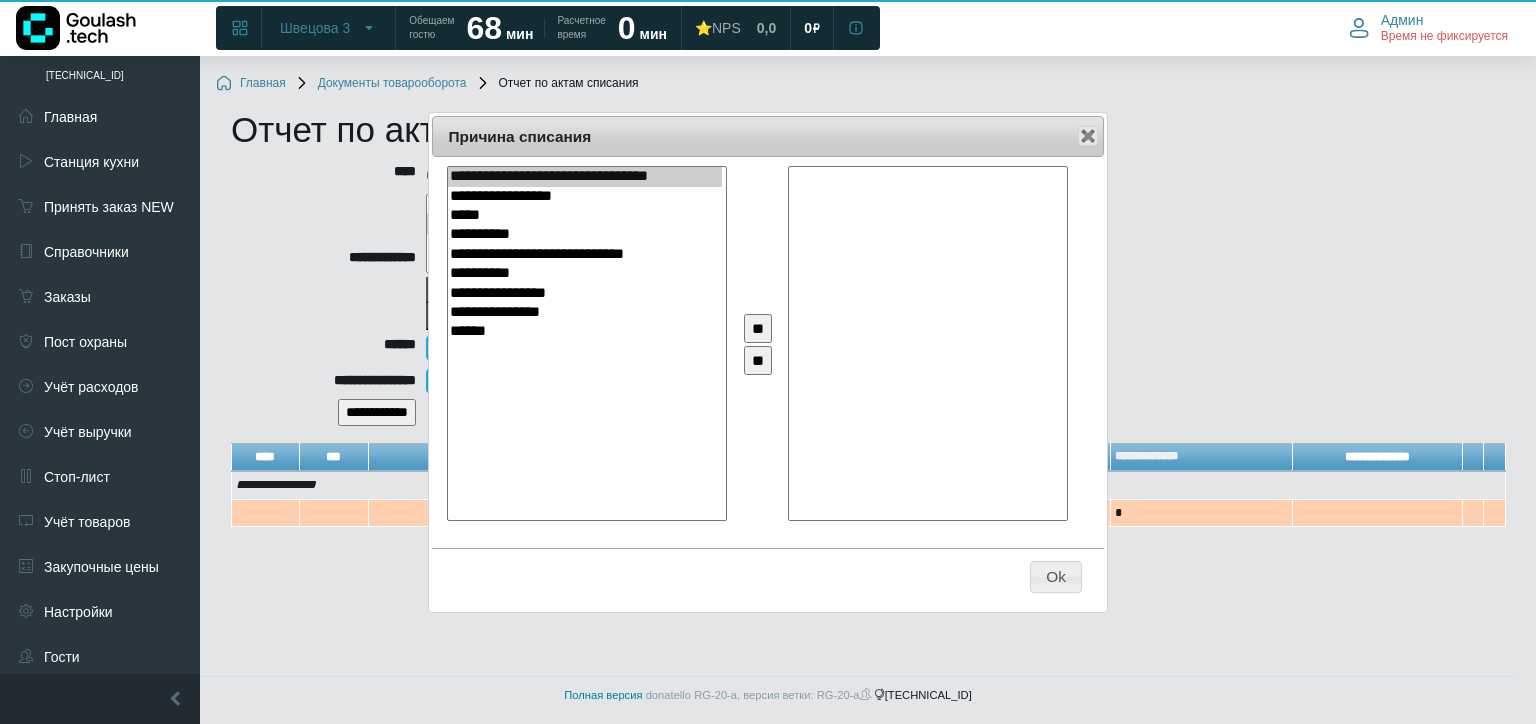 click on "**" at bounding box center (758, 328) 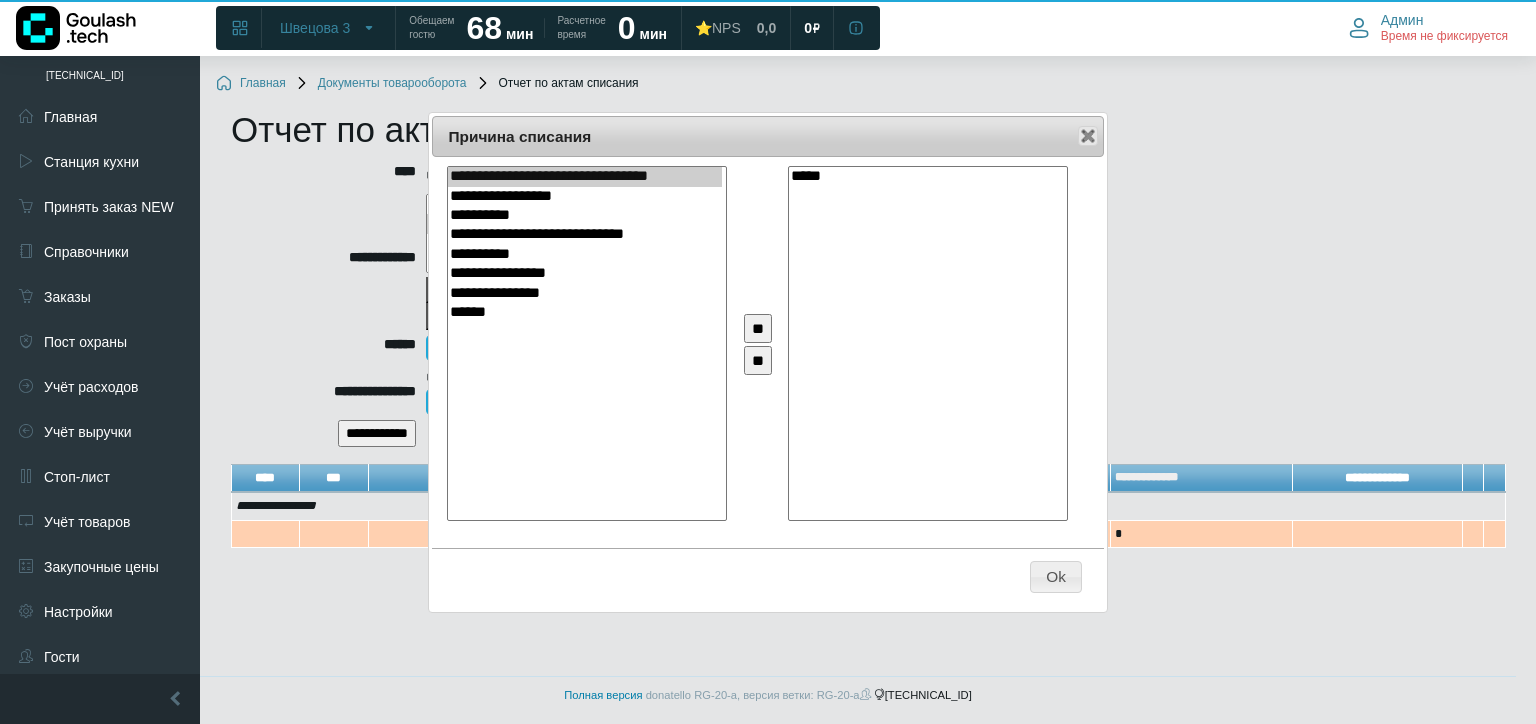 click on "**********" at bounding box center (585, 234) 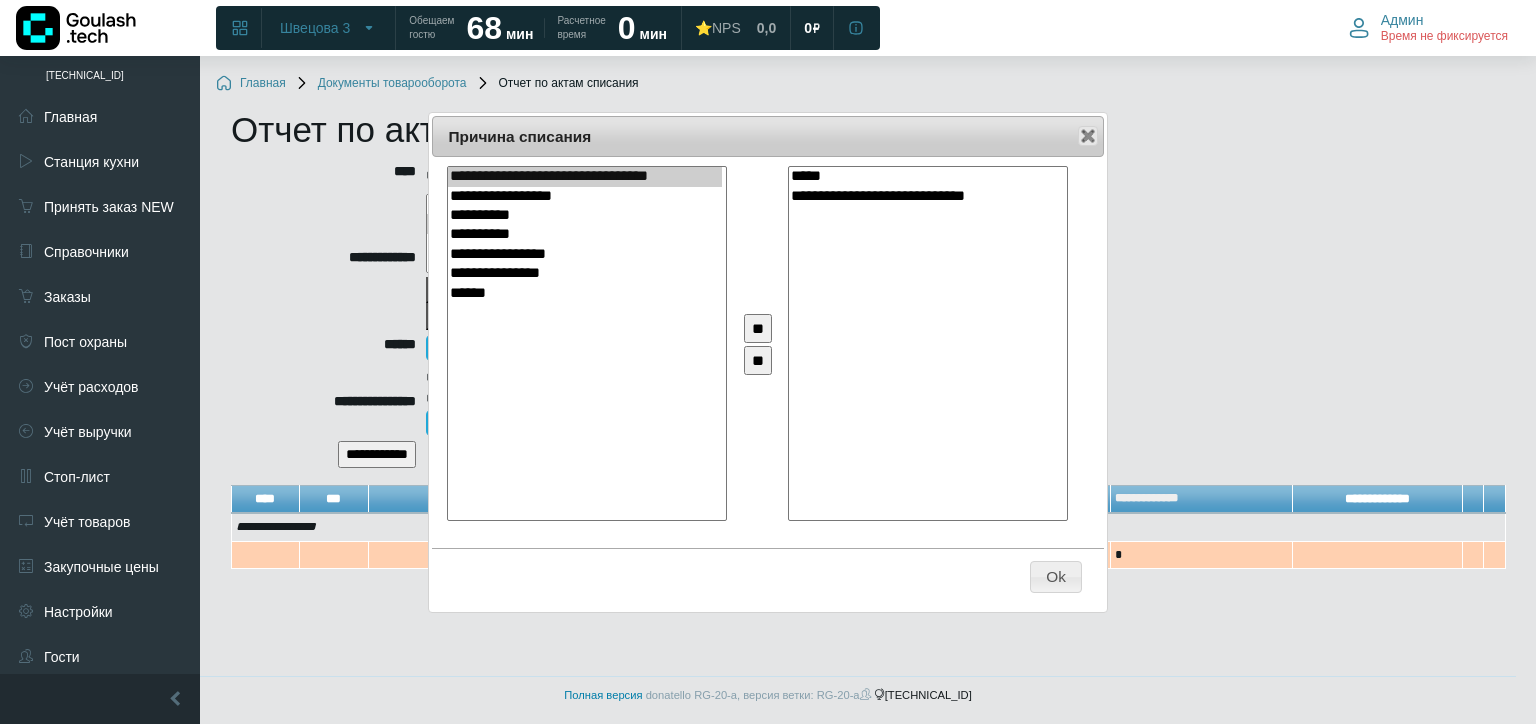 select on "**" 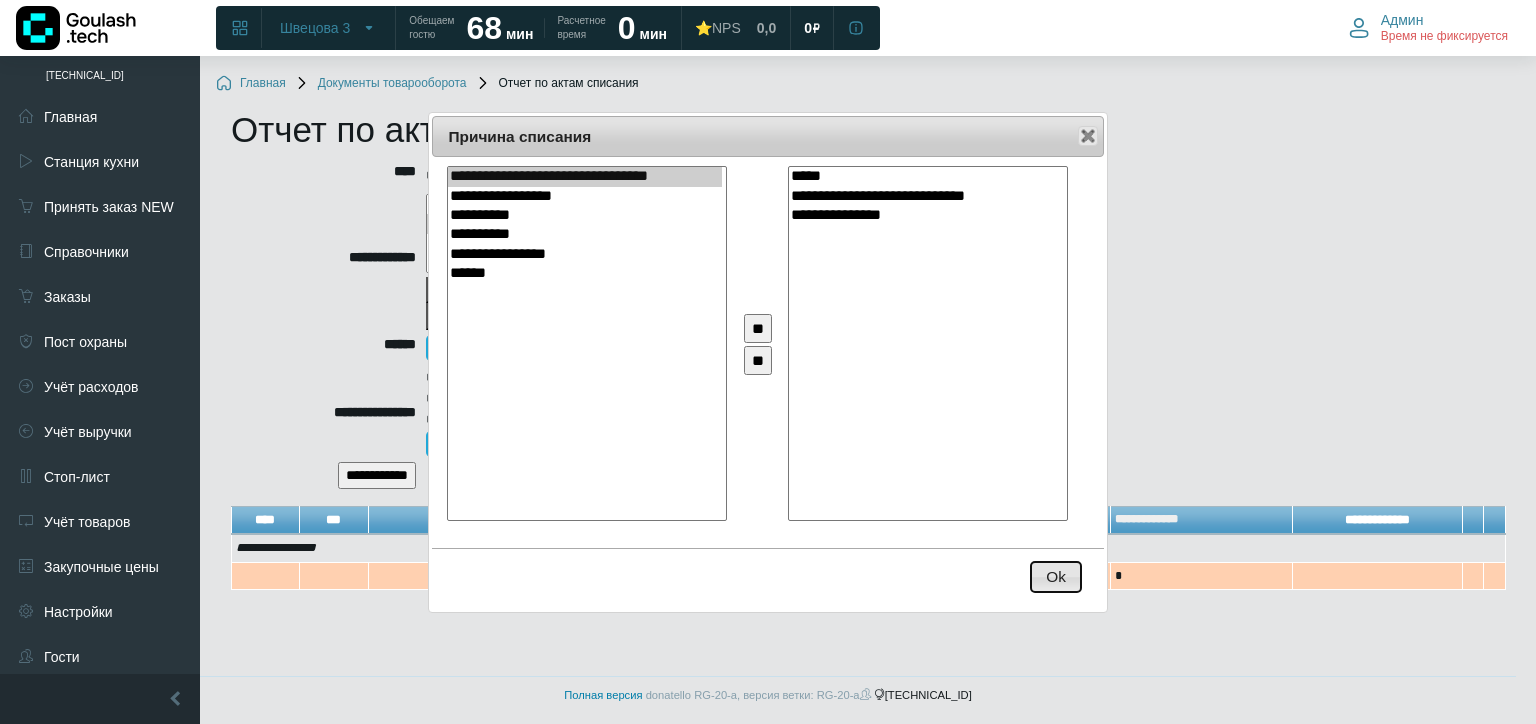 click on "Ok" at bounding box center [1056, 577] 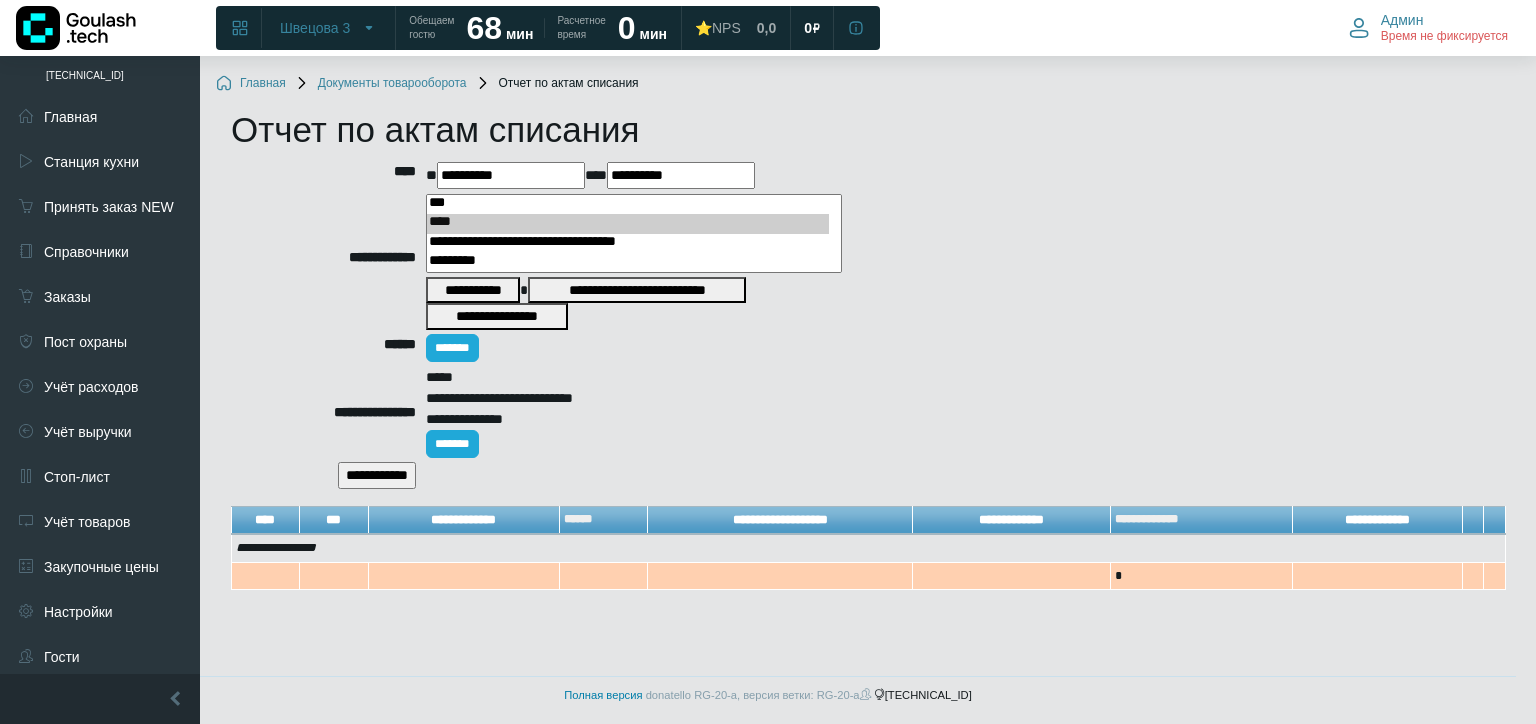 click on "**********" at bounding box center [377, 475] 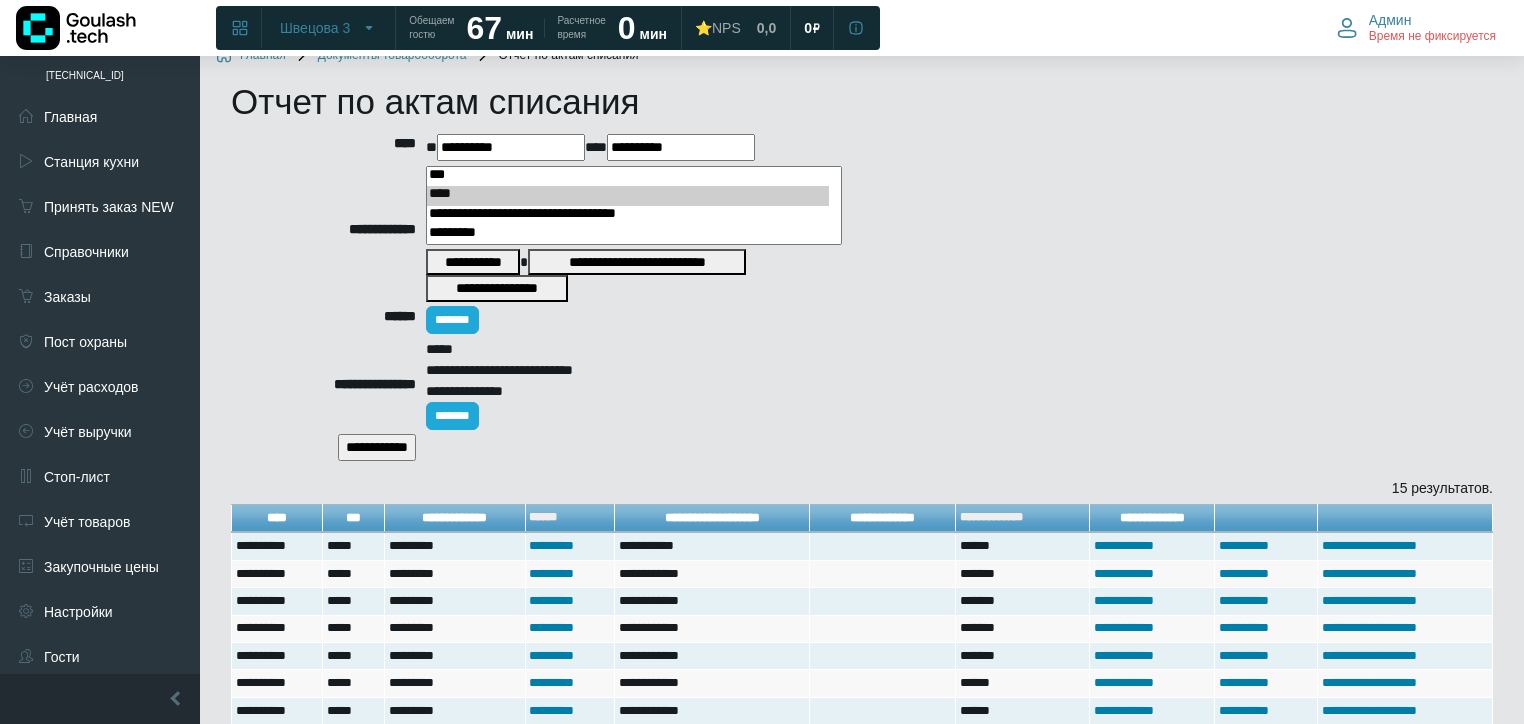 scroll, scrollTop: 28, scrollLeft: 0, axis: vertical 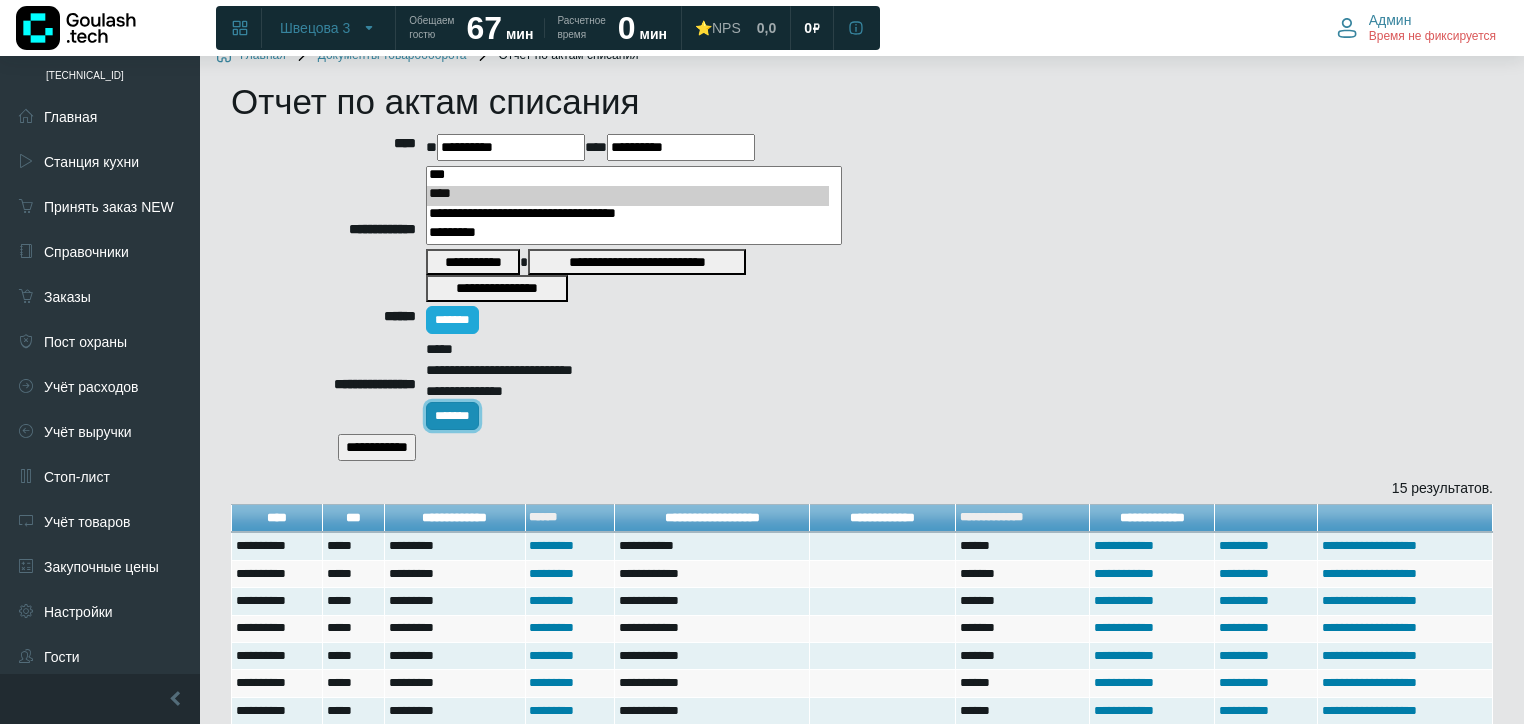 click on "*******" at bounding box center (452, 416) 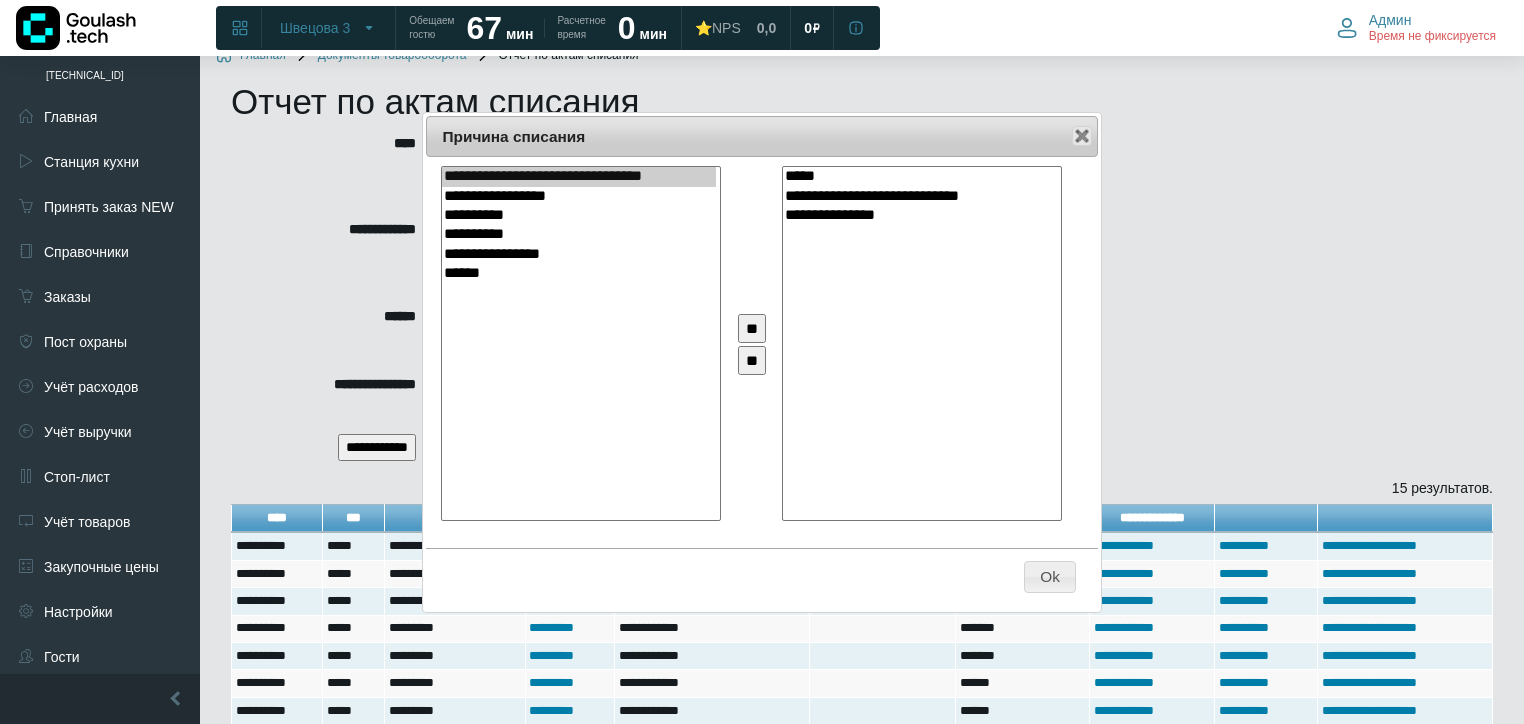 click on "**********" at bounding box center [920, 196] 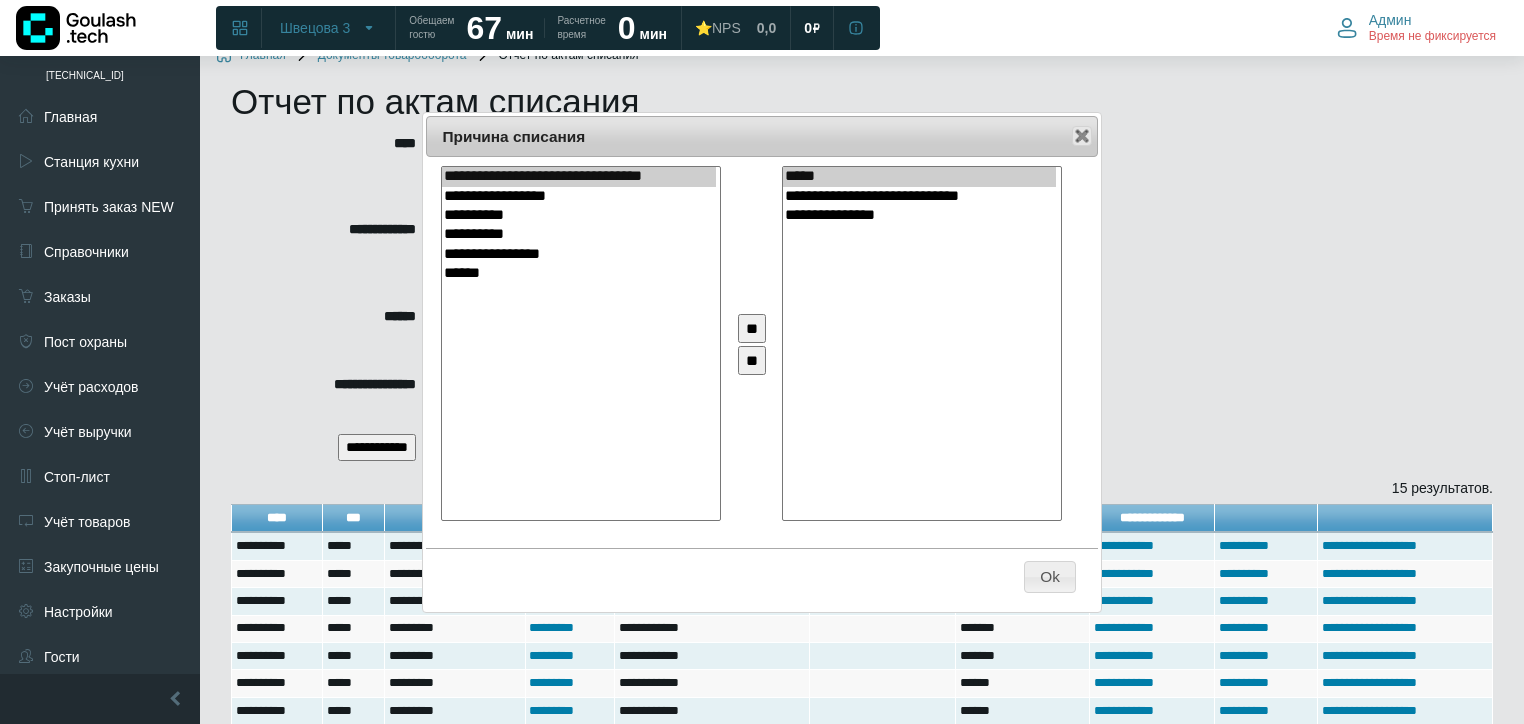 click on "**" at bounding box center (752, 360) 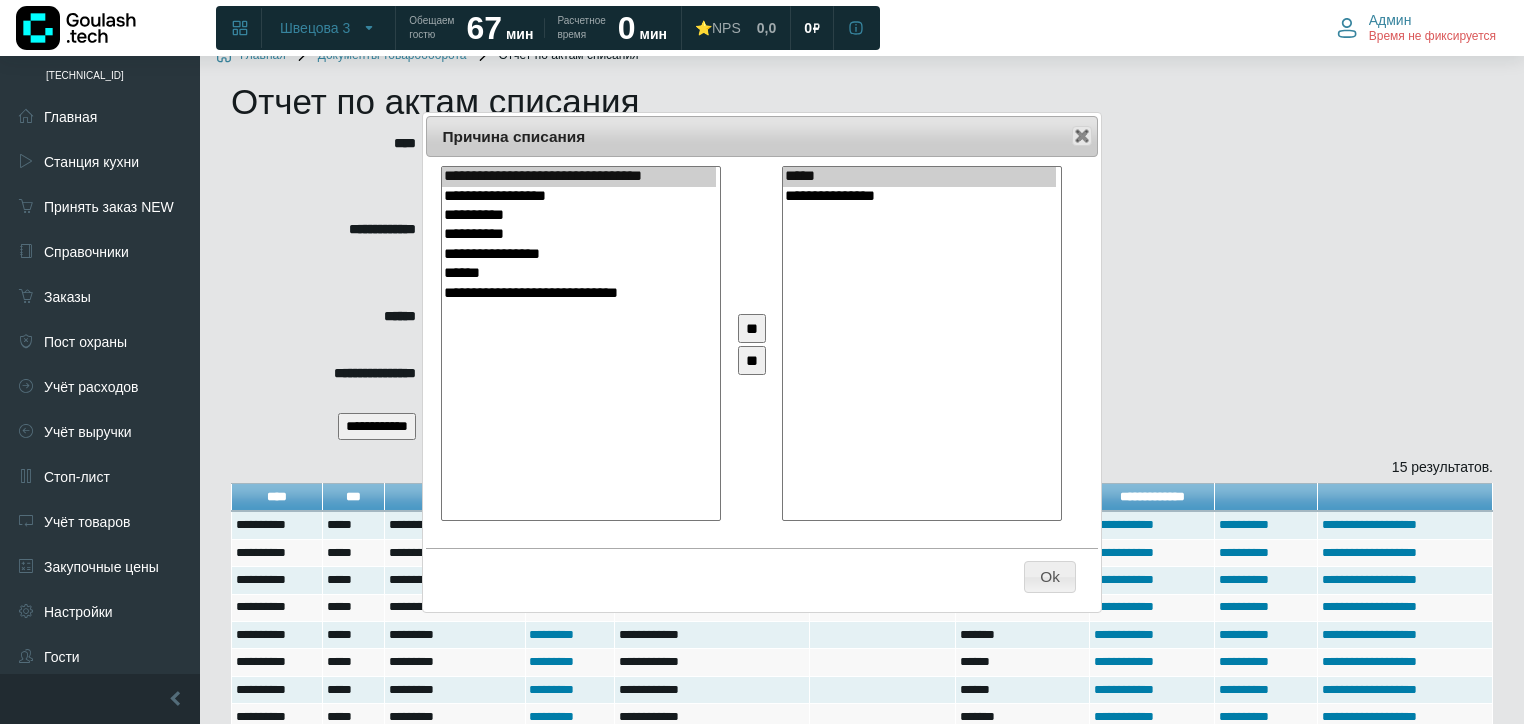 click on "**********" at bounding box center (920, 196) 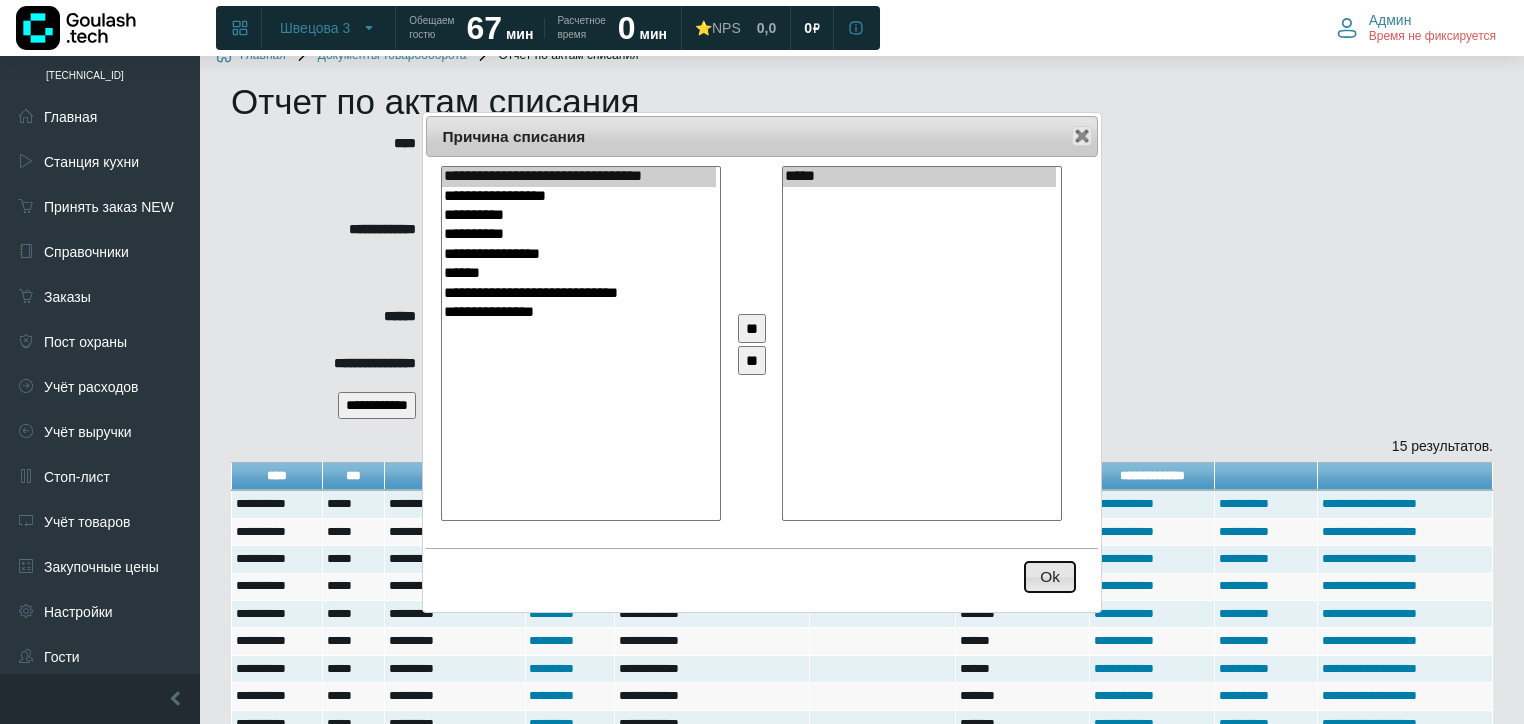 click on "Ok" at bounding box center [1050, 577] 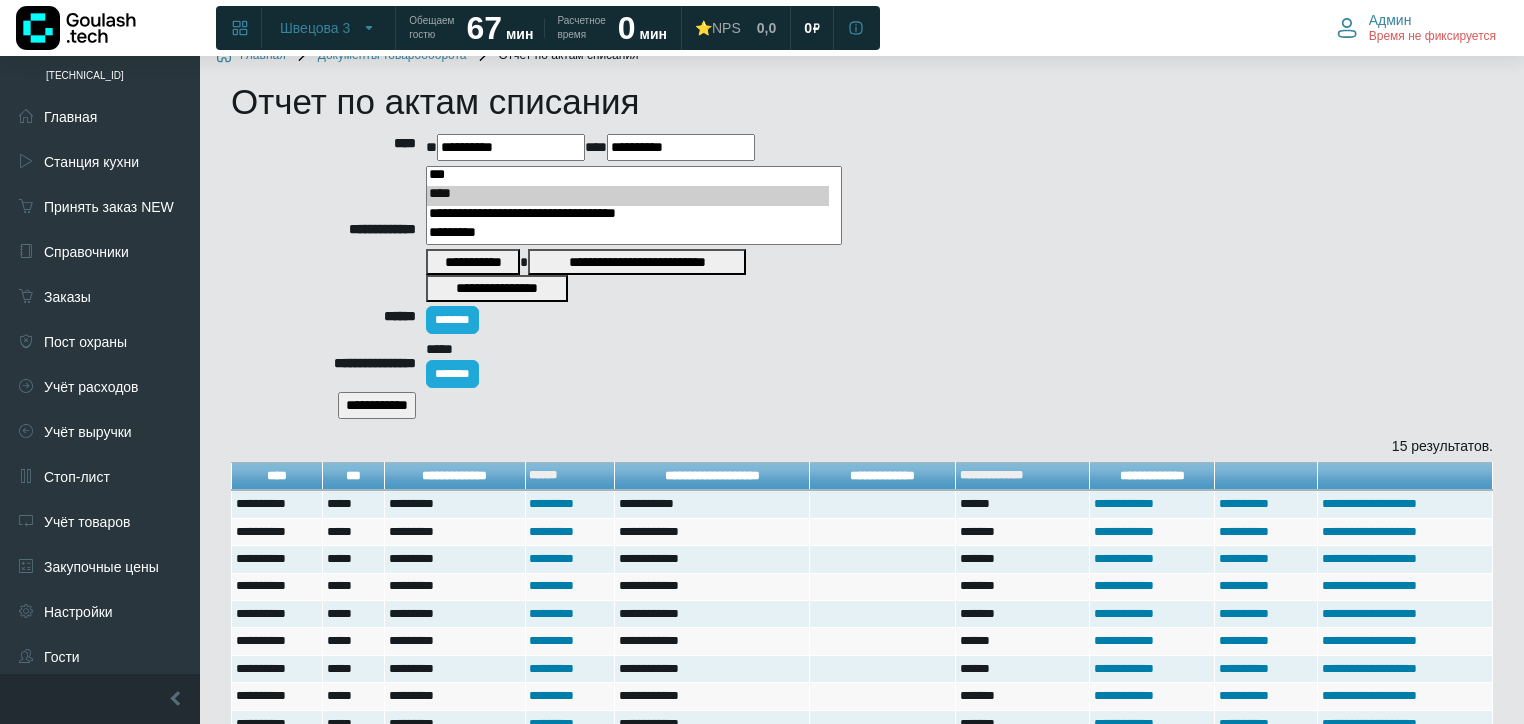 click on "**********" at bounding box center [377, 405] 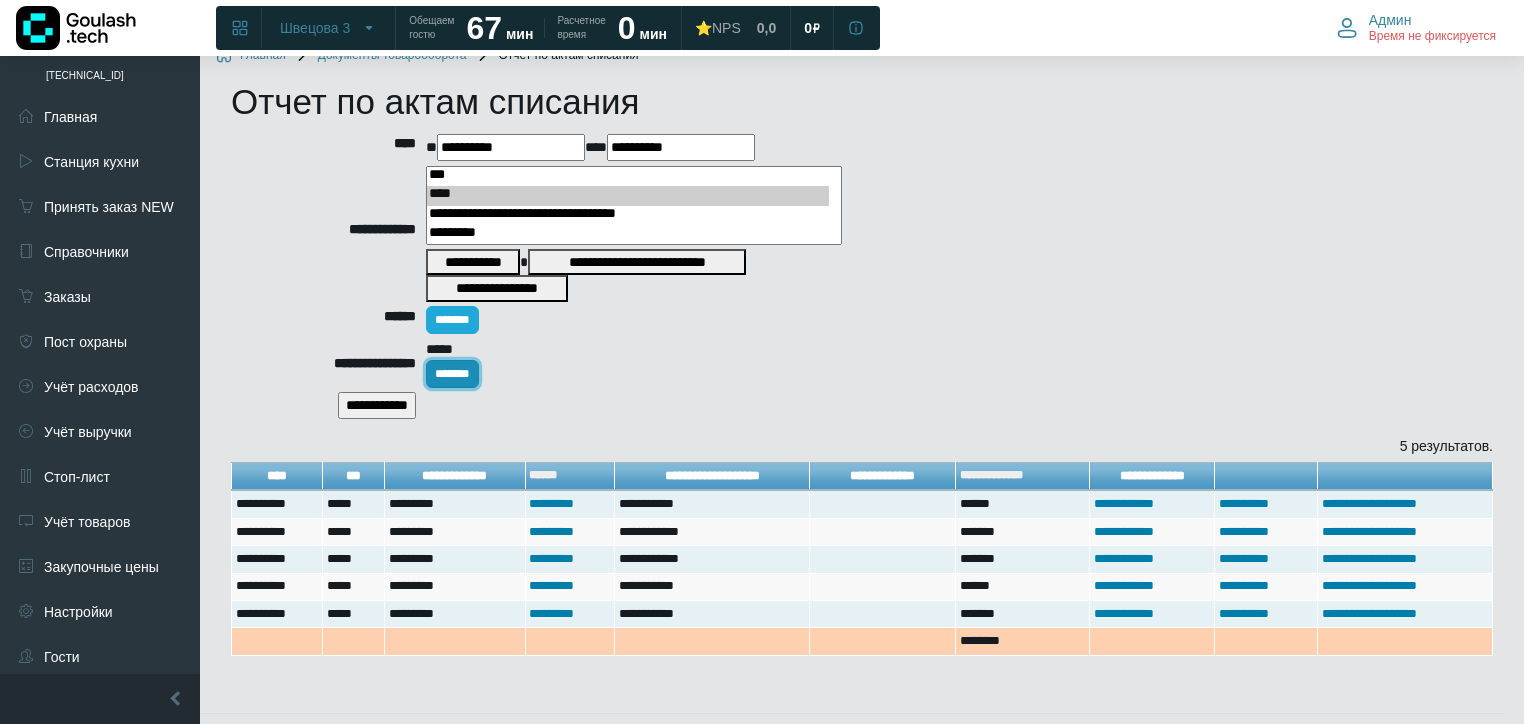 click on "*******" at bounding box center (452, 374) 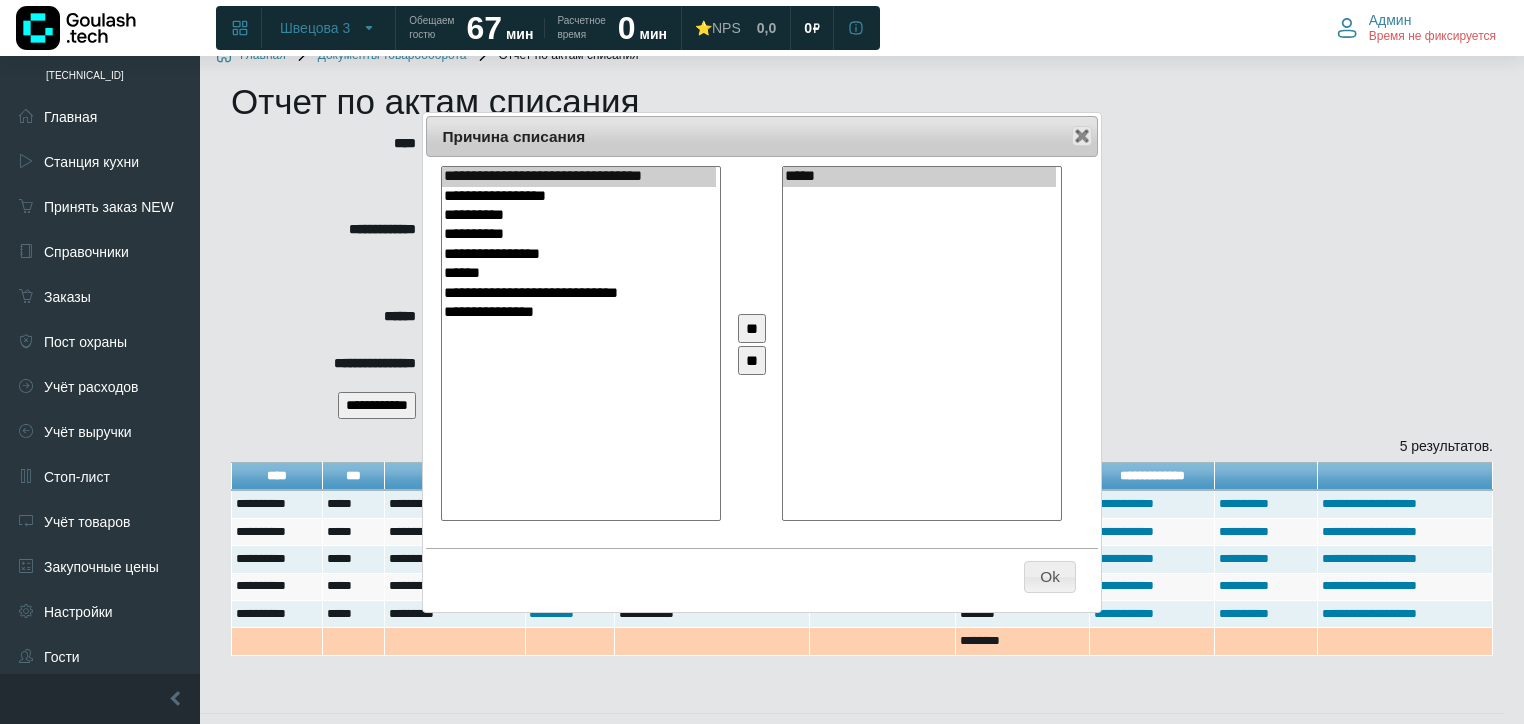 select on "**" 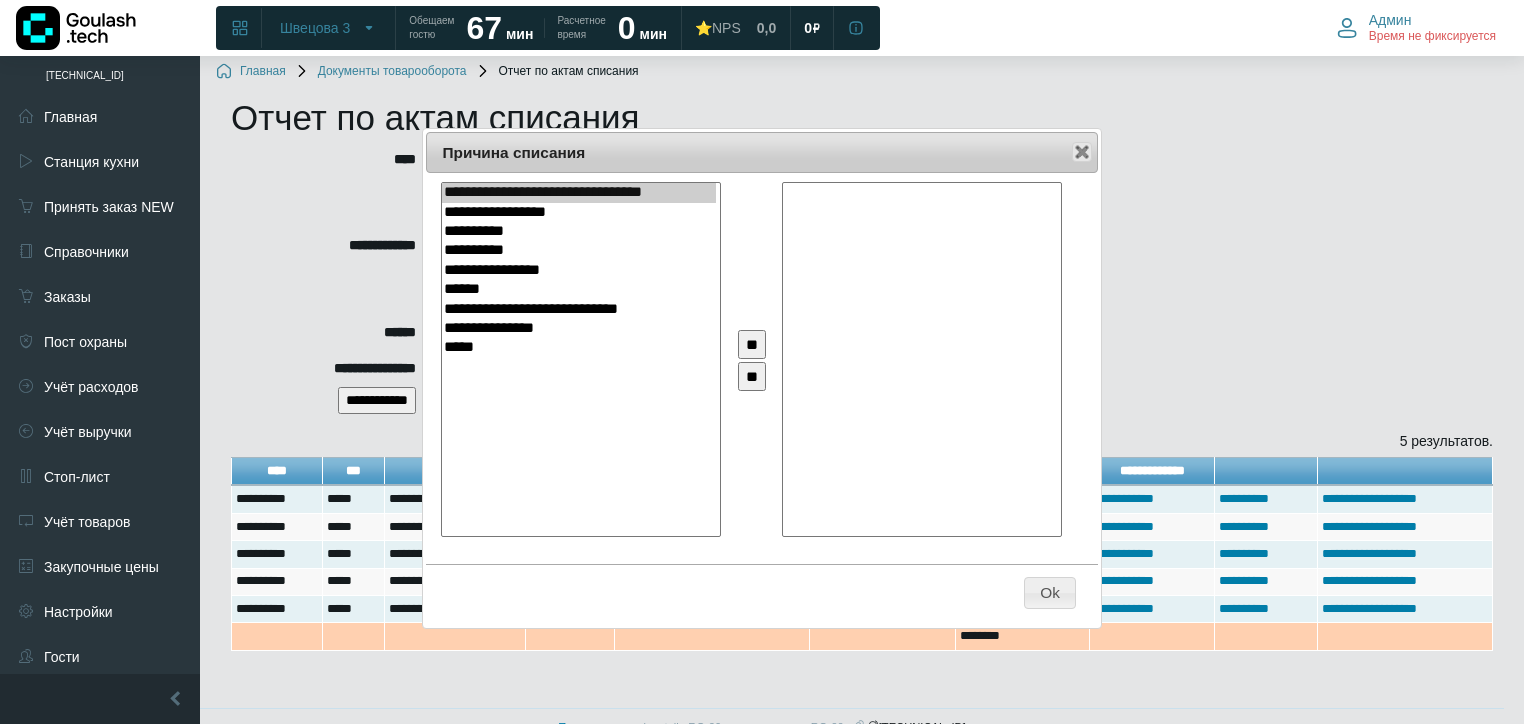 click on "**********" at bounding box center (579, 328) 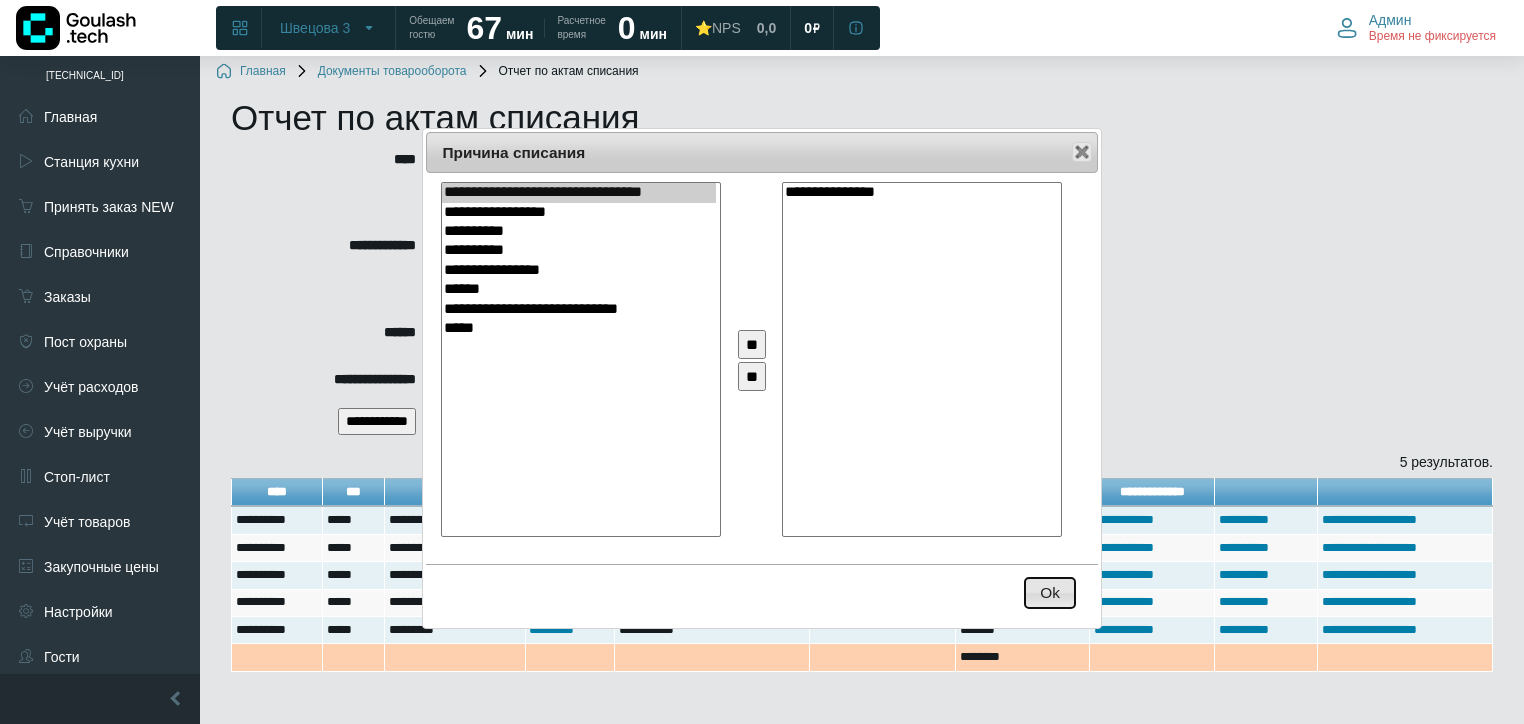 click on "Ok" at bounding box center (1050, 593) 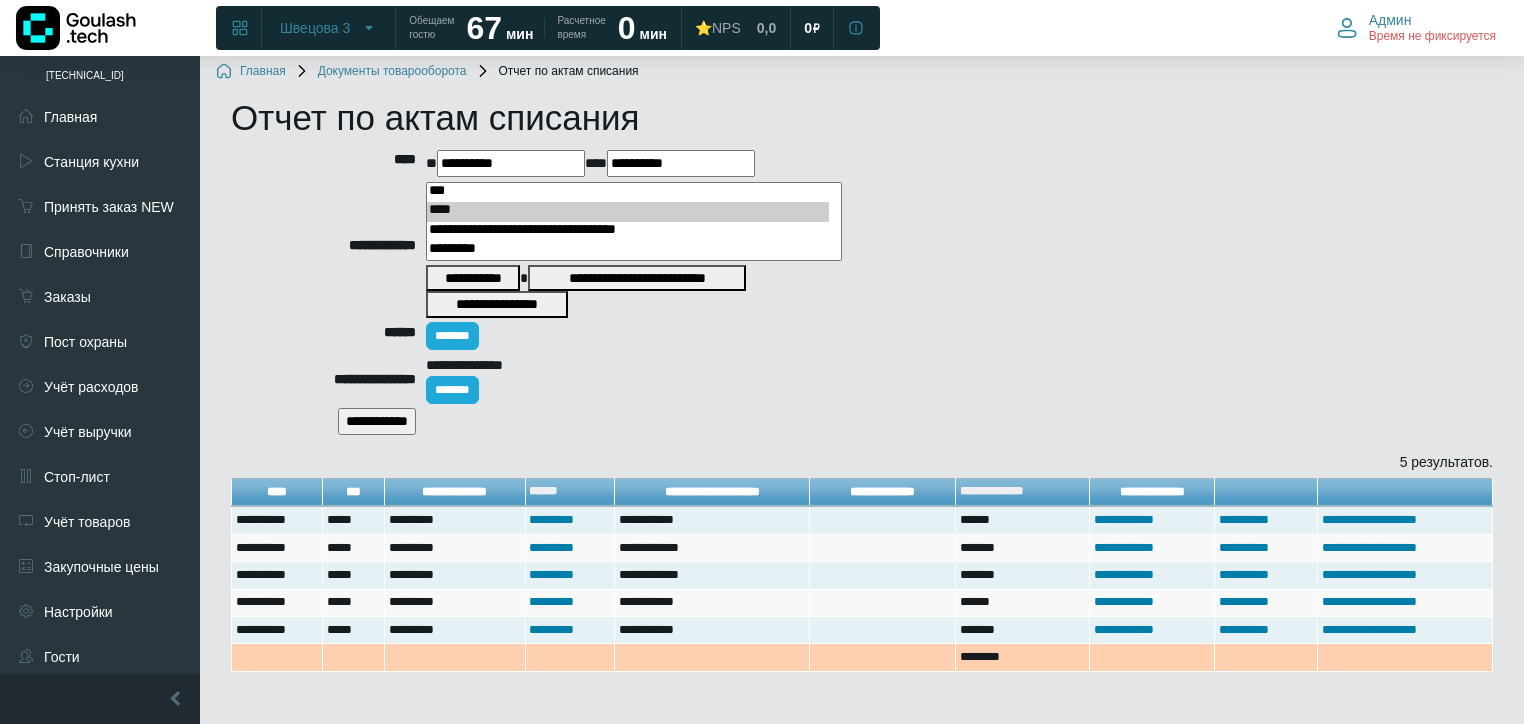click on "**********" at bounding box center (377, 421) 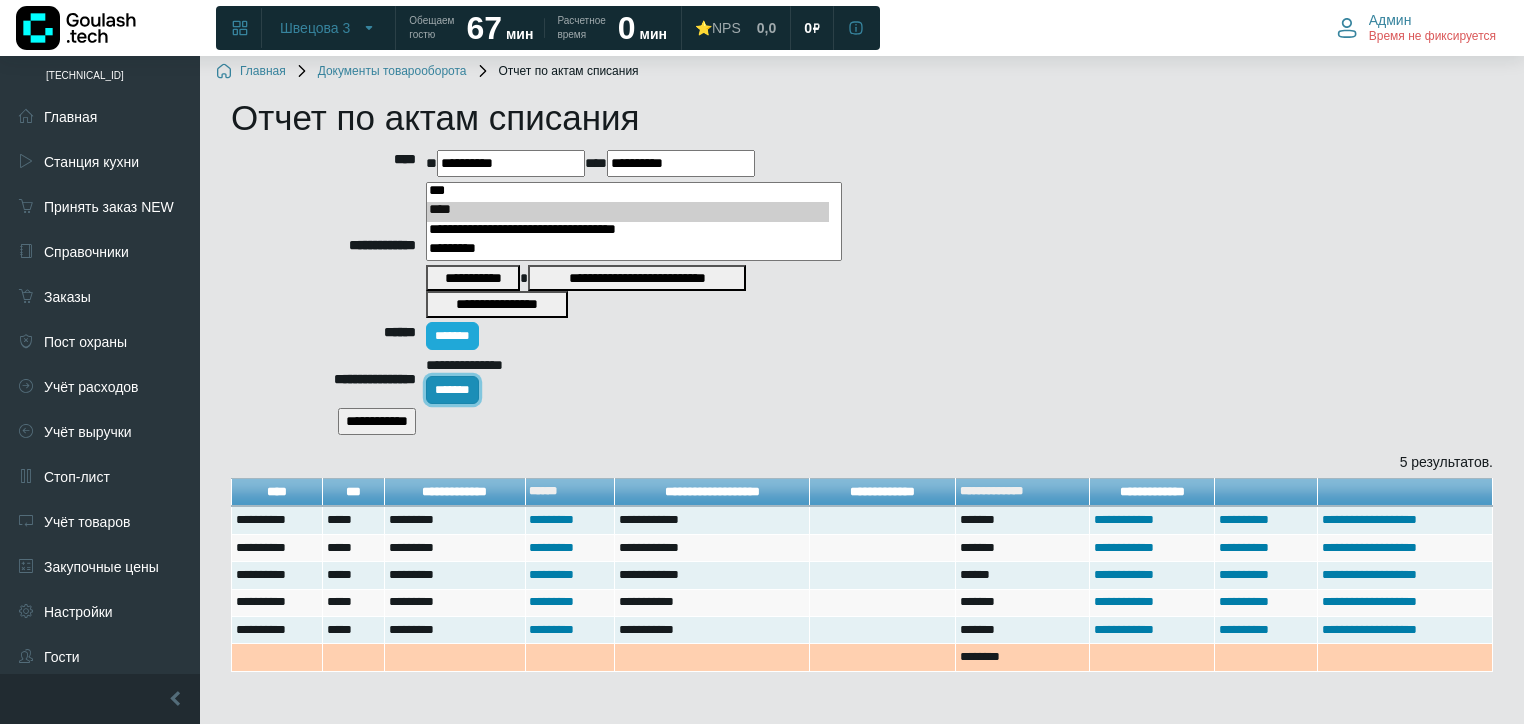 click on "*******" at bounding box center (452, 390) 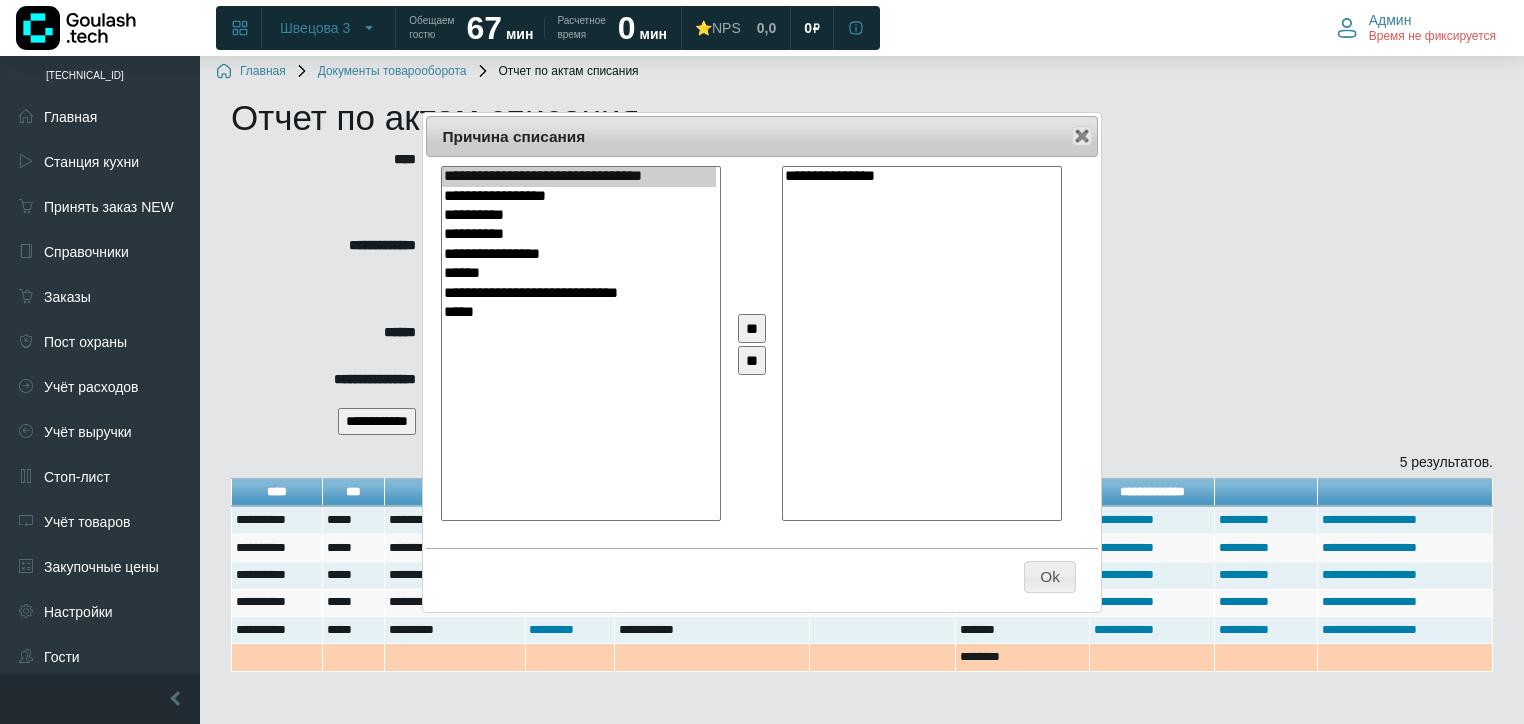 click on "**********" at bounding box center (920, 176) 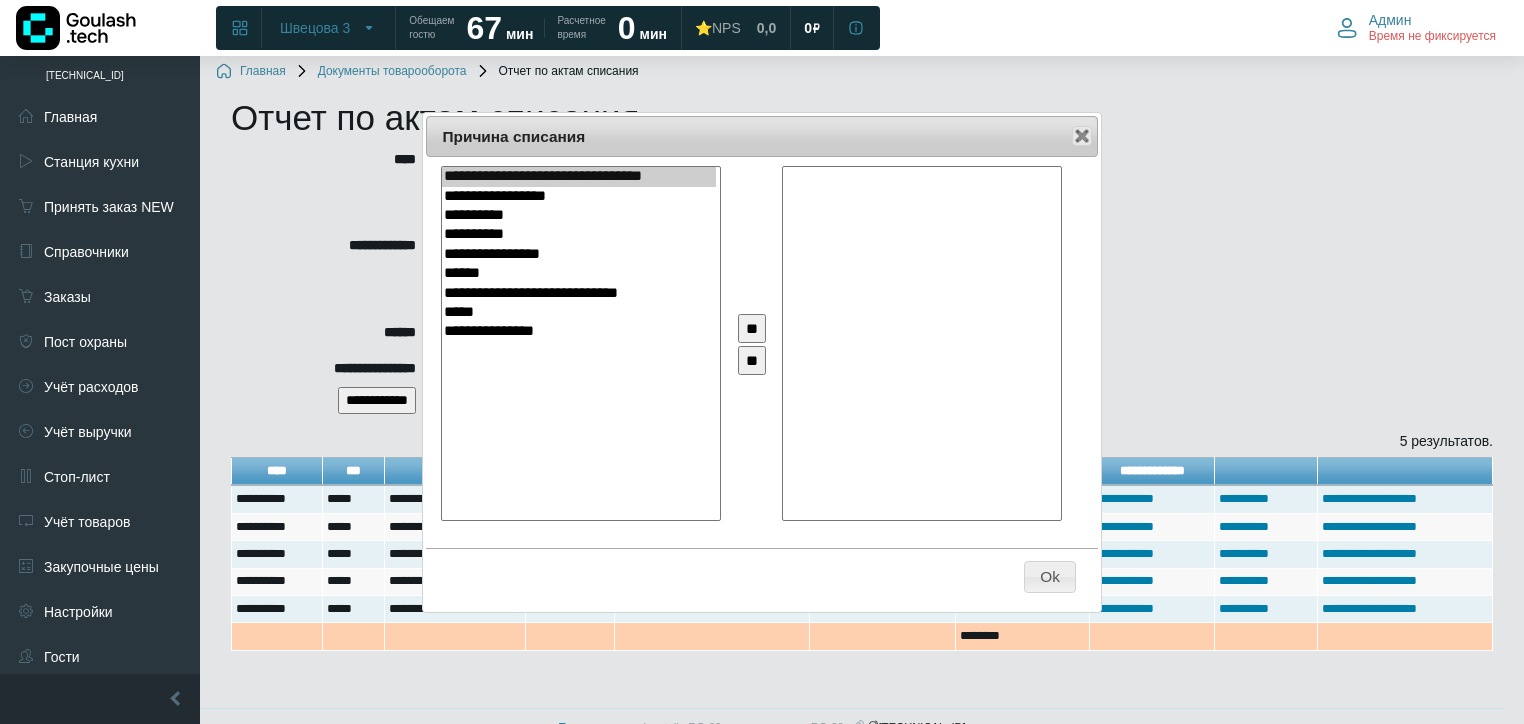 select on "**" 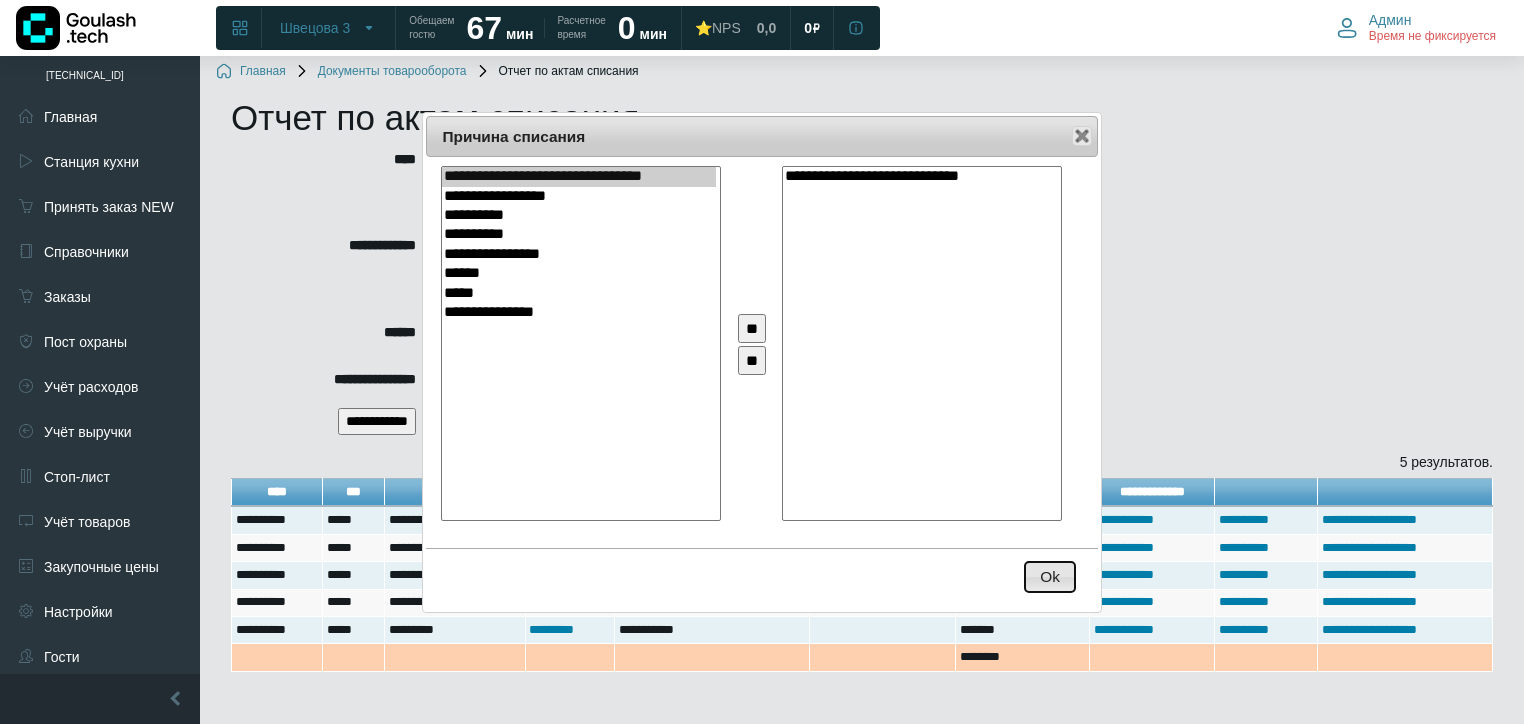 click on "Ok" at bounding box center (1050, 577) 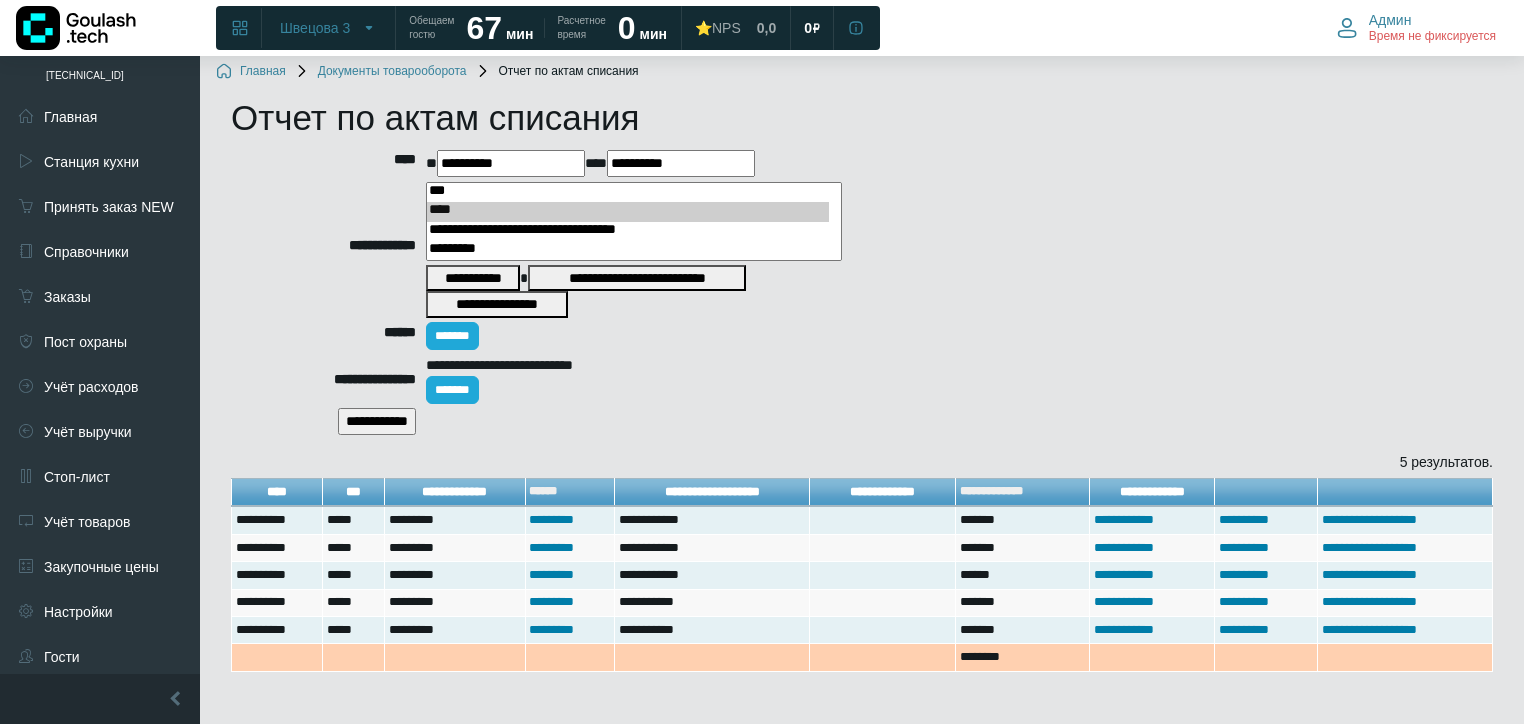 click on "**********" at bounding box center (377, 421) 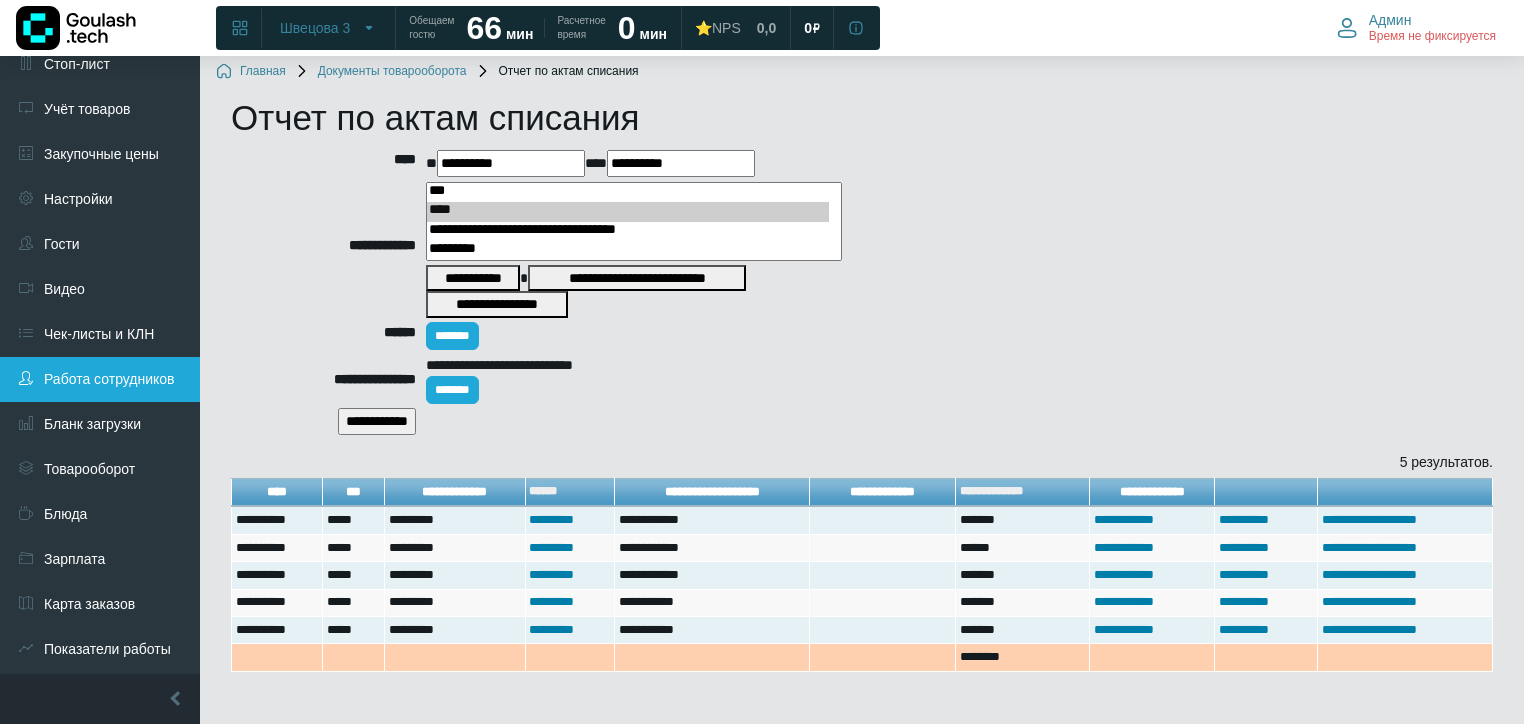 scroll, scrollTop: 456, scrollLeft: 0, axis: vertical 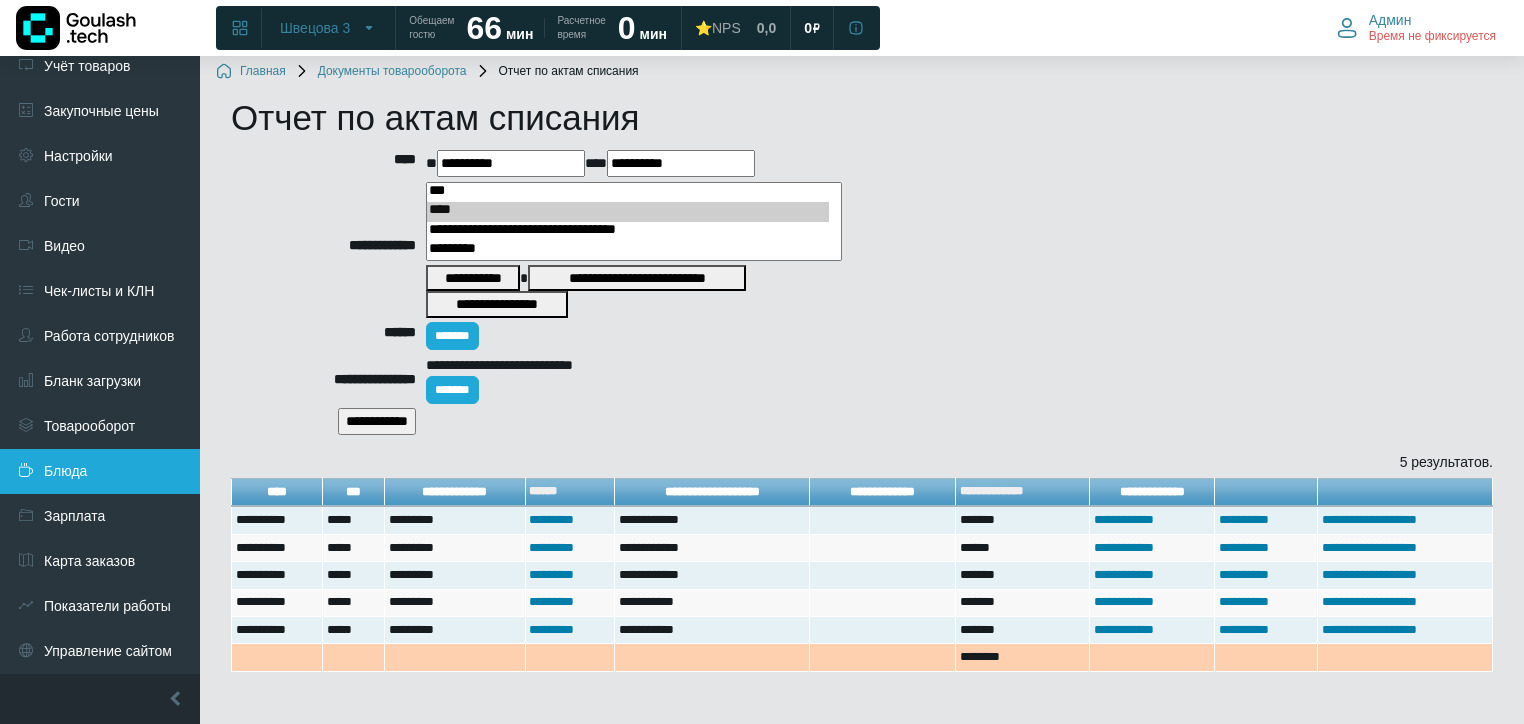 click on "Блюда" at bounding box center (100, 471) 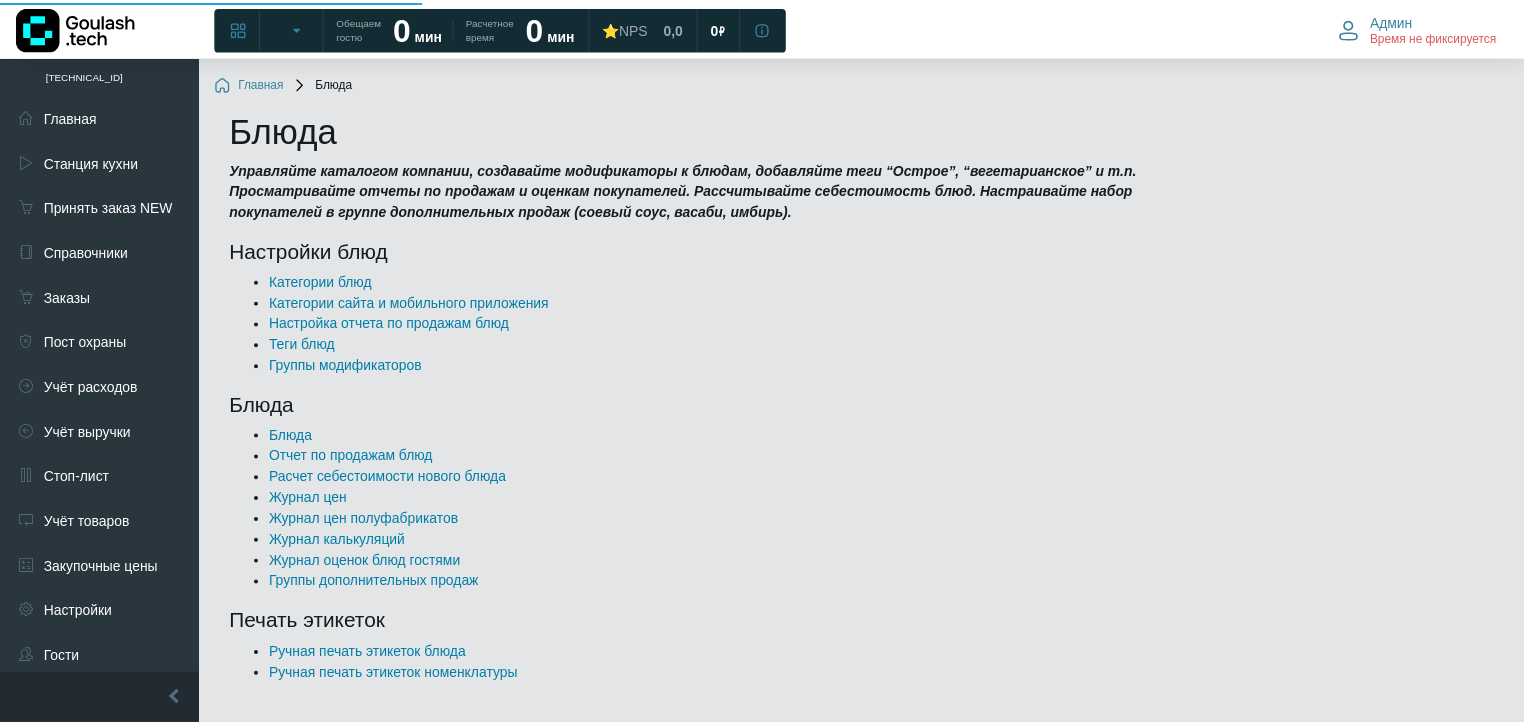 scroll, scrollTop: 0, scrollLeft: 0, axis: both 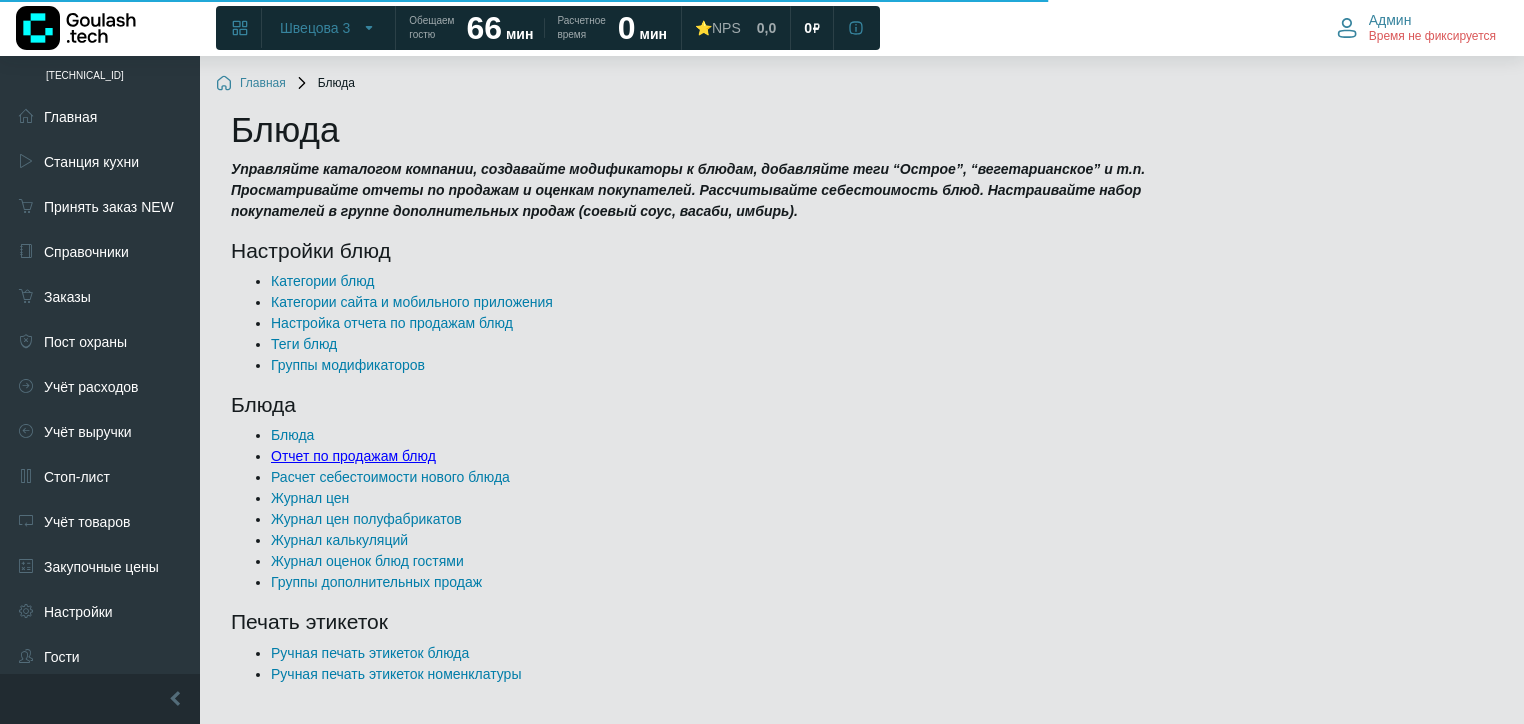 click on "Отчет по продажам блюд" at bounding box center (353, 456) 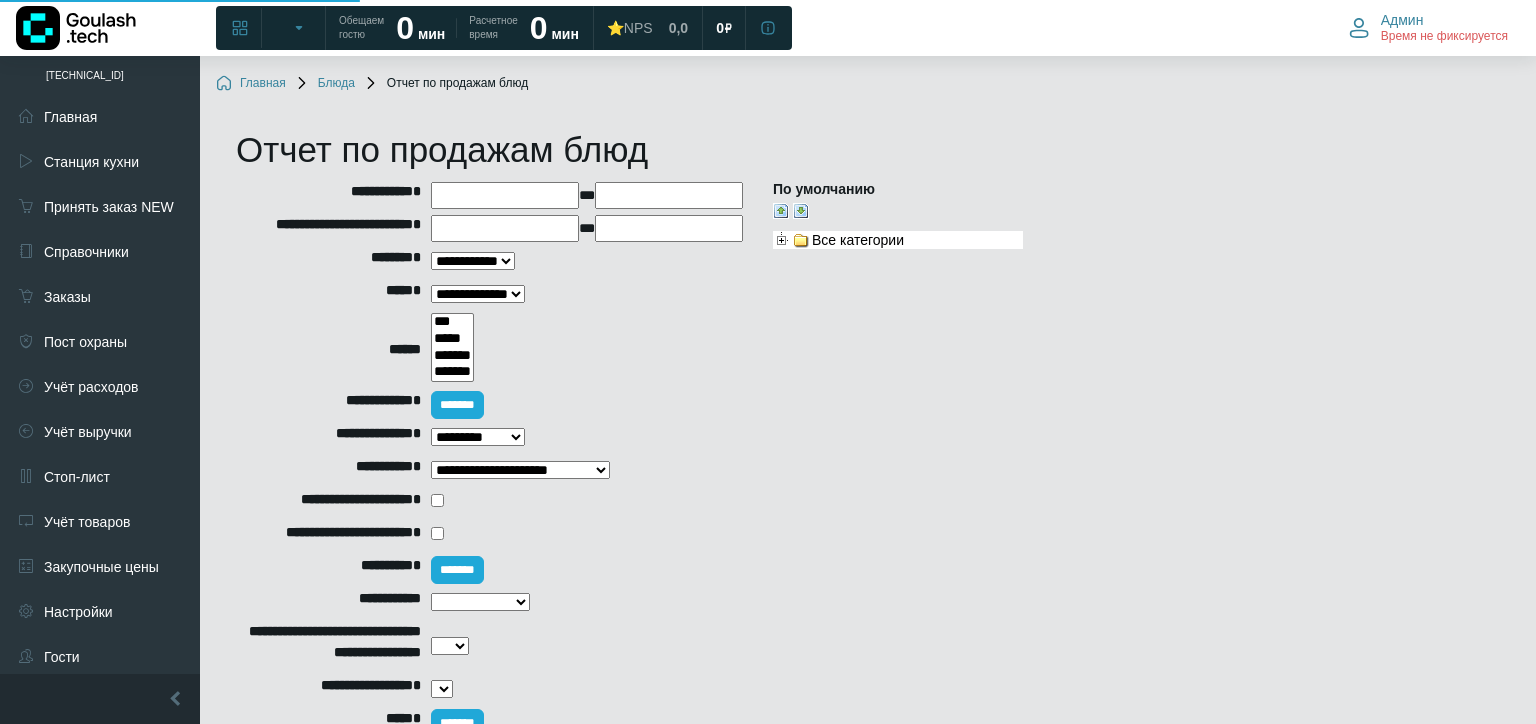 select 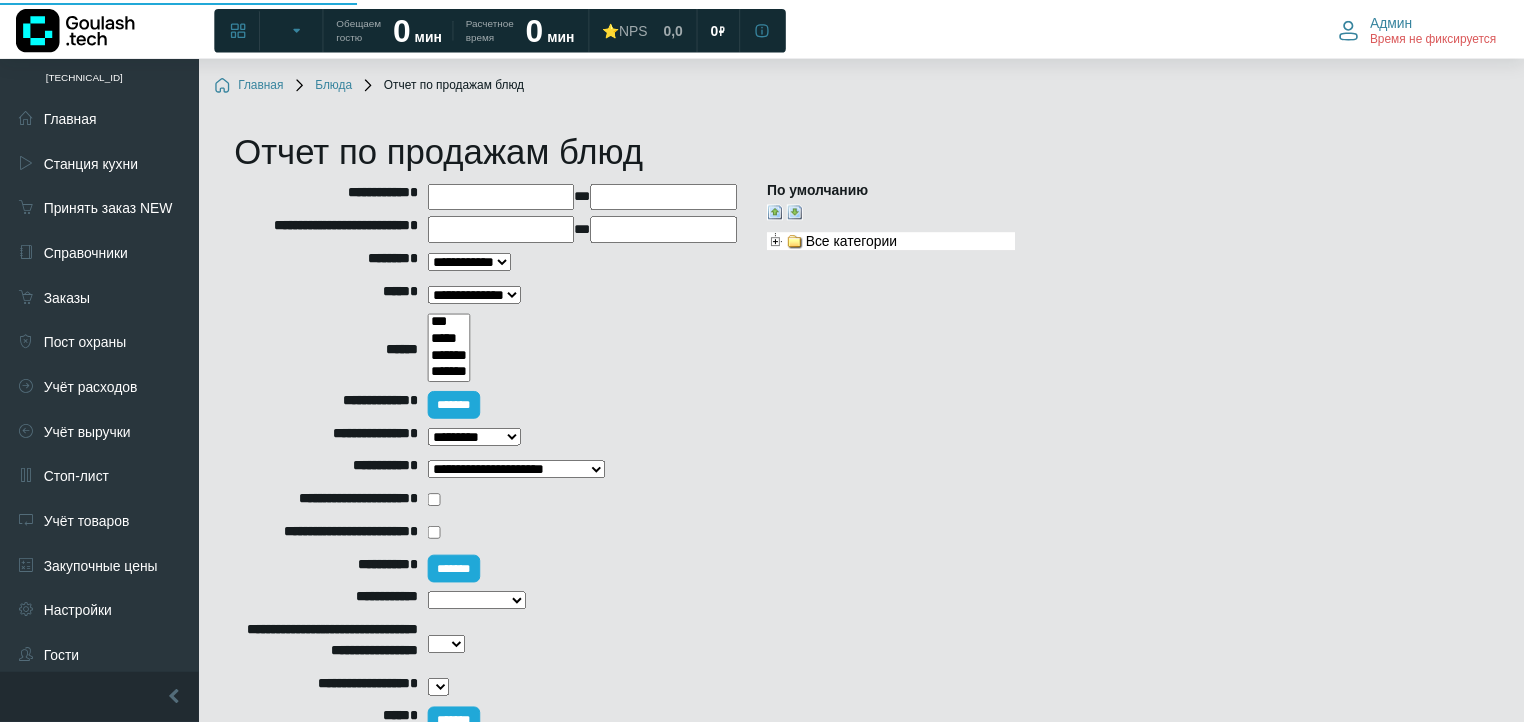 scroll, scrollTop: 0, scrollLeft: 0, axis: both 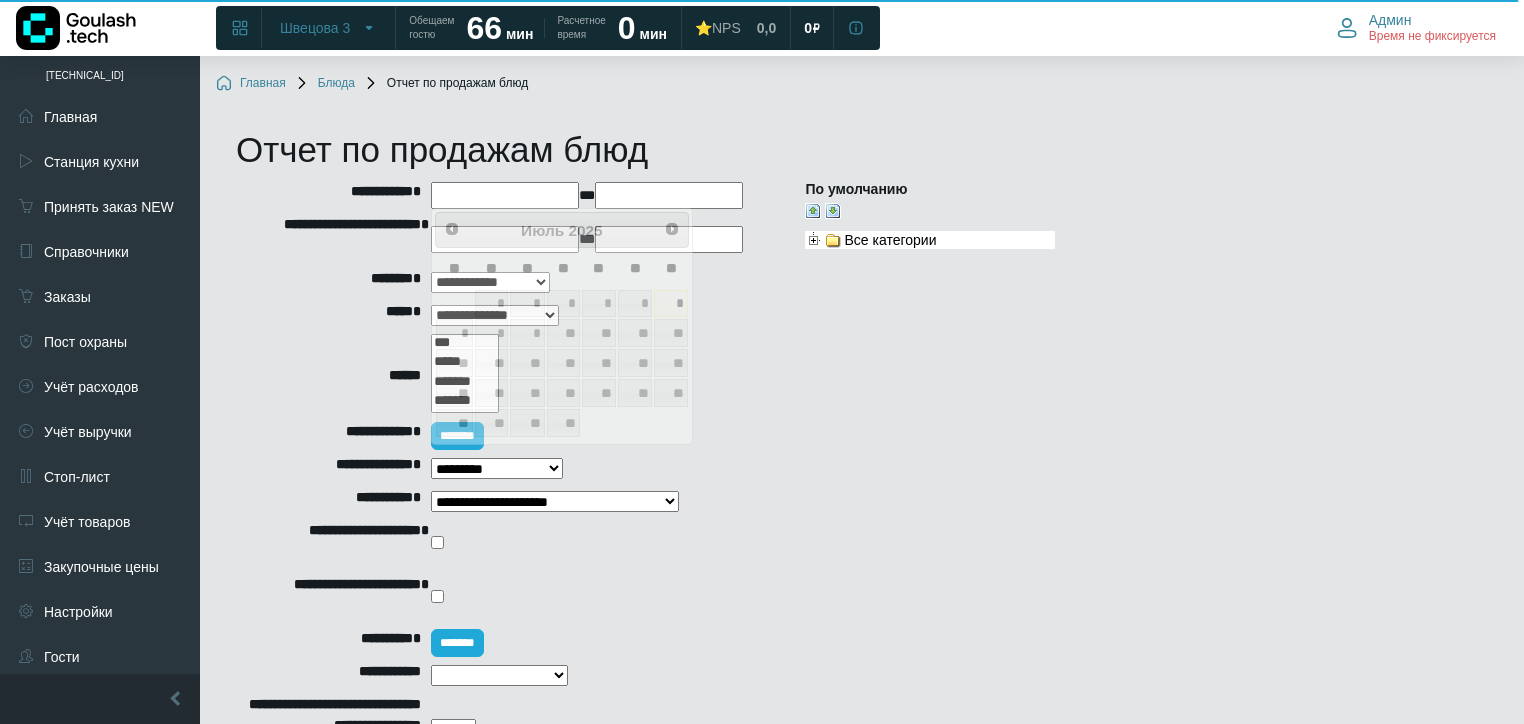 click on "**********" at bounding box center (505, 195) 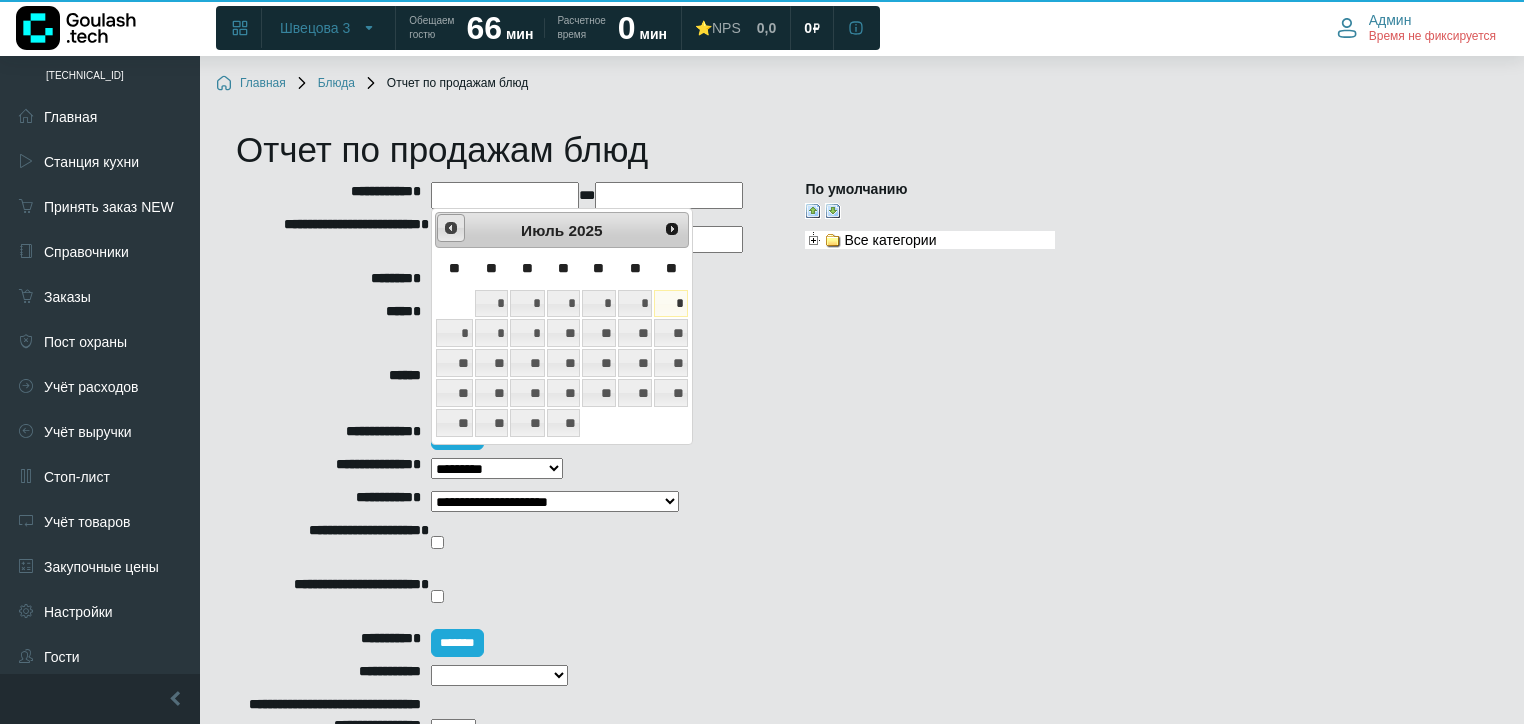 click on "<Пред" at bounding box center [451, 228] 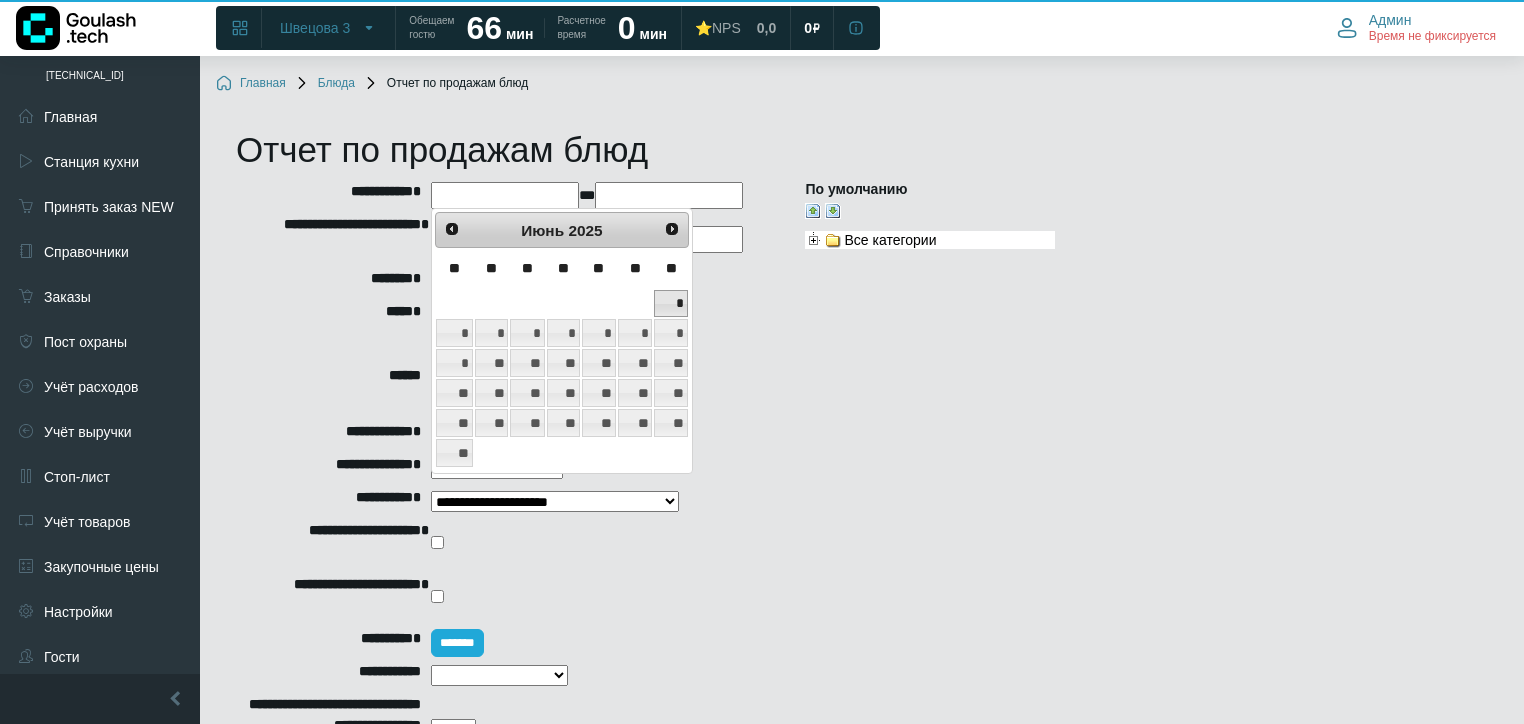 click on "*" at bounding box center (671, 304) 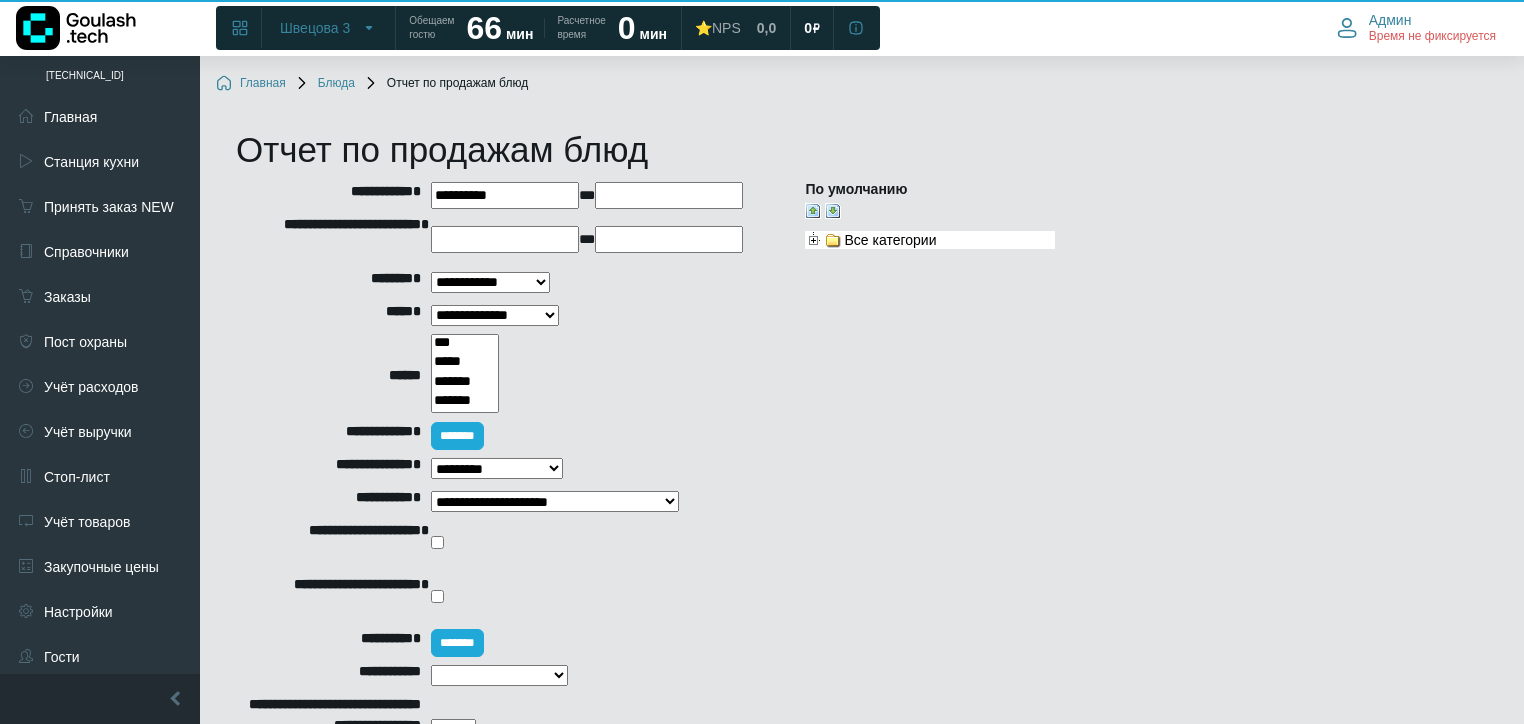 click at bounding box center [669, 195] 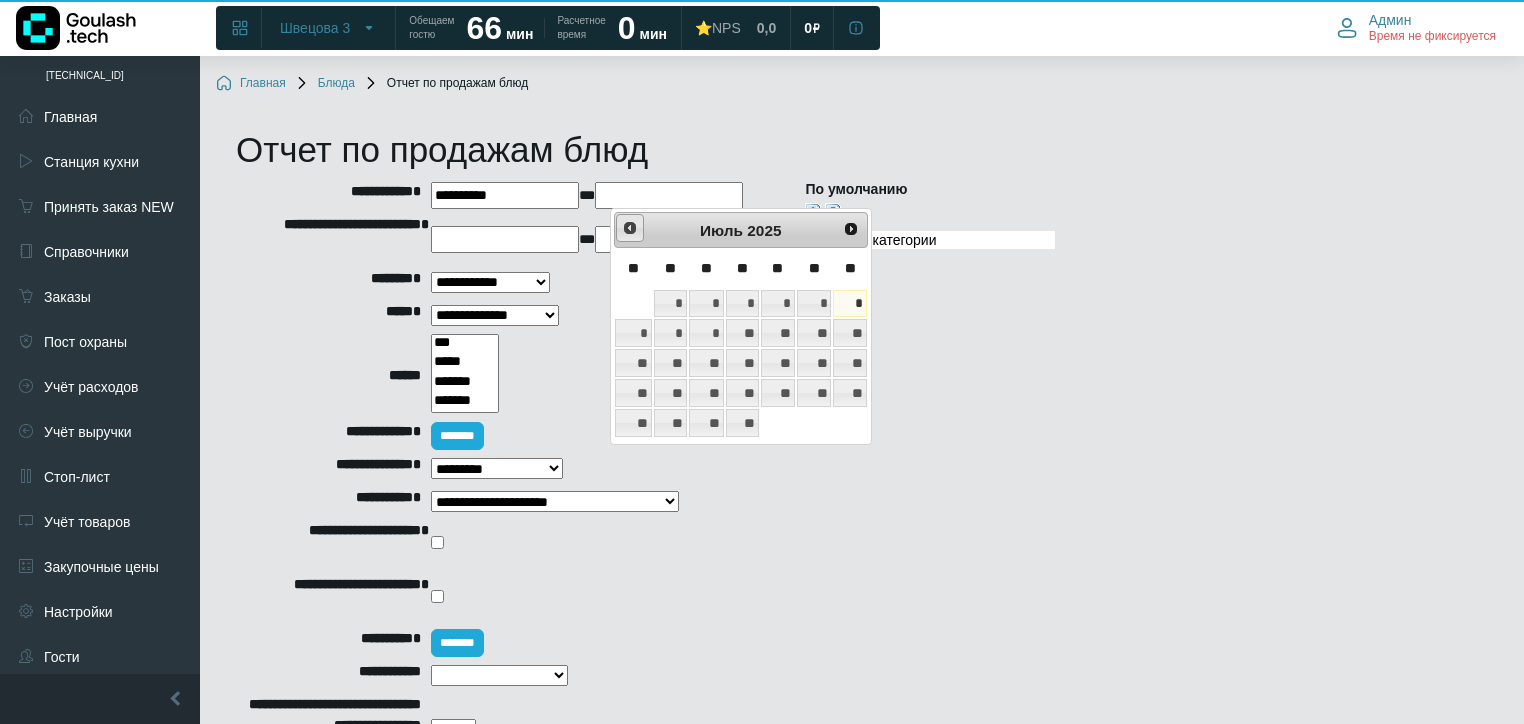 click on "<Пред" at bounding box center (630, 228) 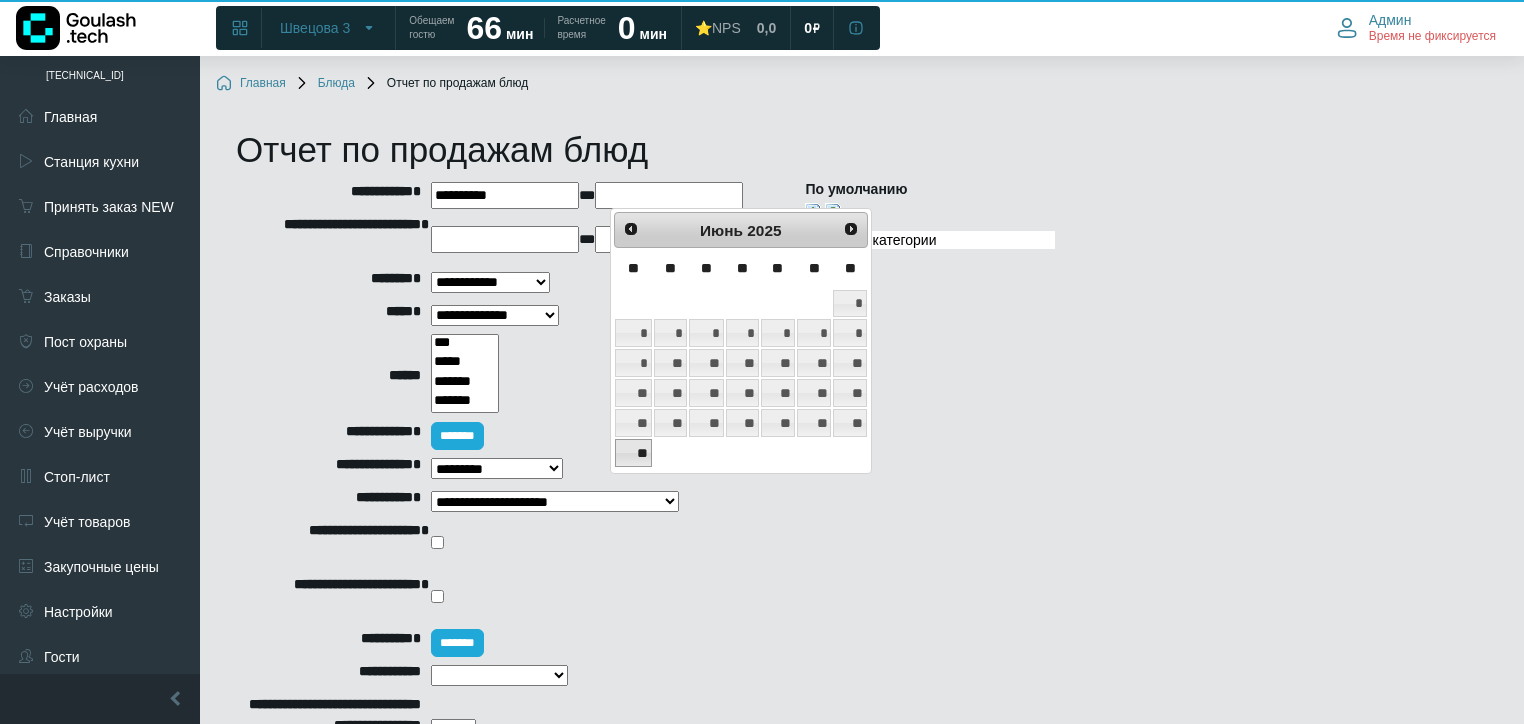 click on "**" at bounding box center (633, 453) 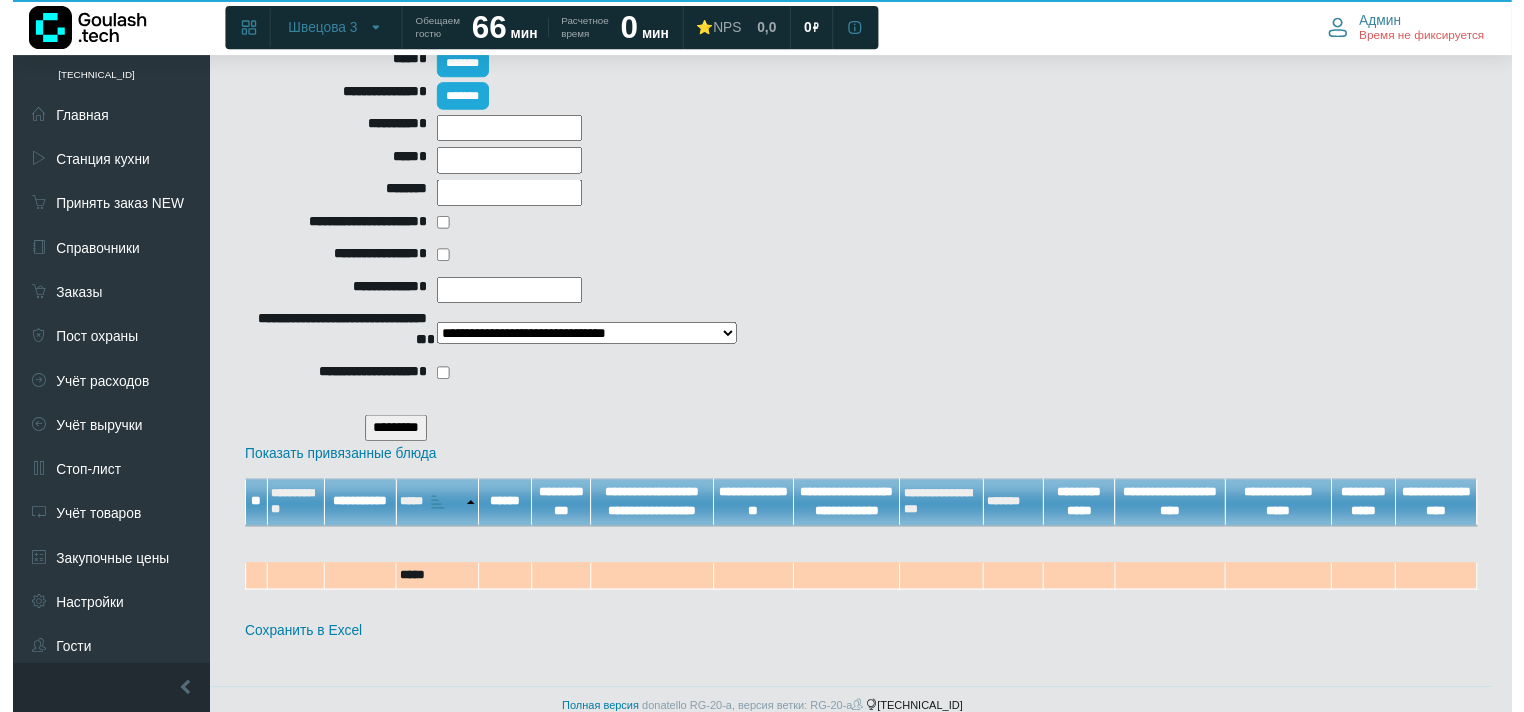 scroll, scrollTop: 770, scrollLeft: 0, axis: vertical 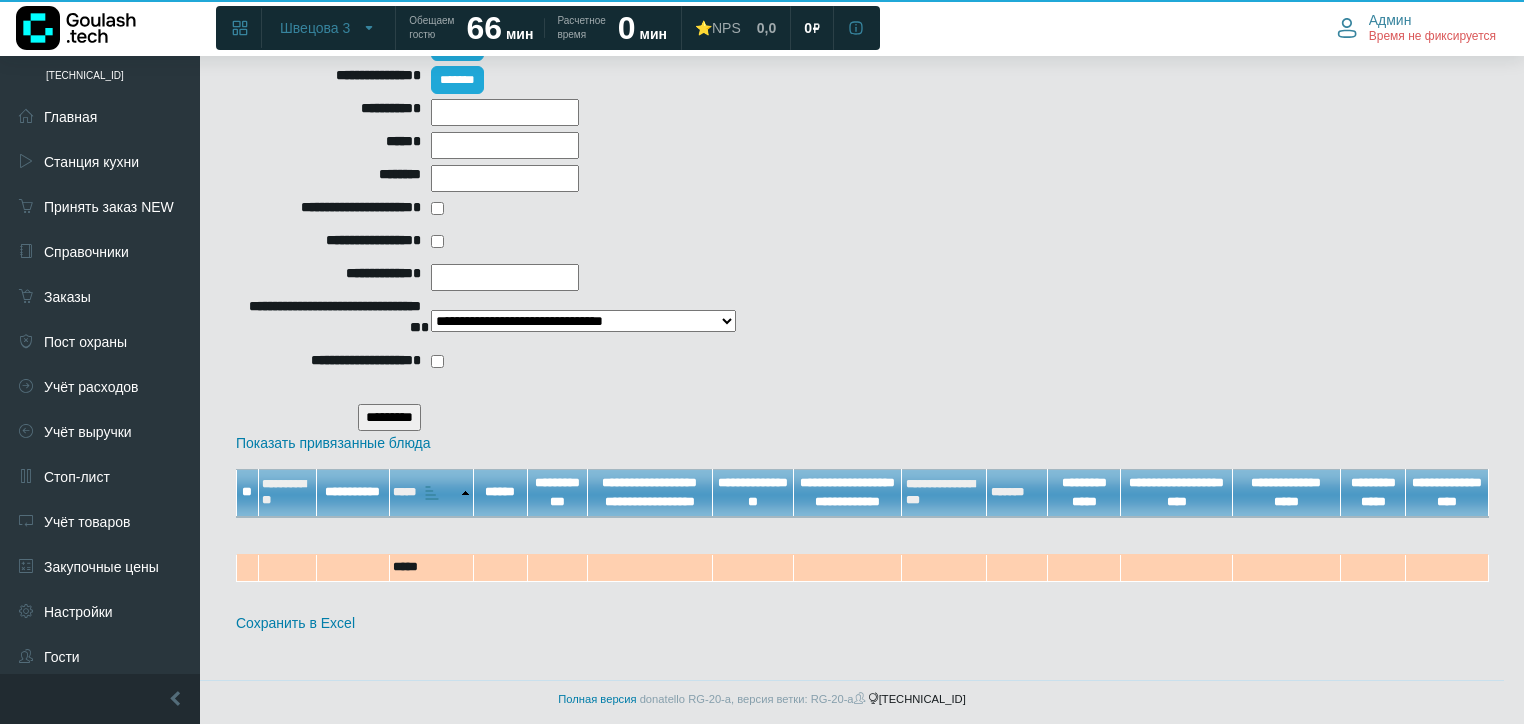 click on "*********" at bounding box center (389, 417) 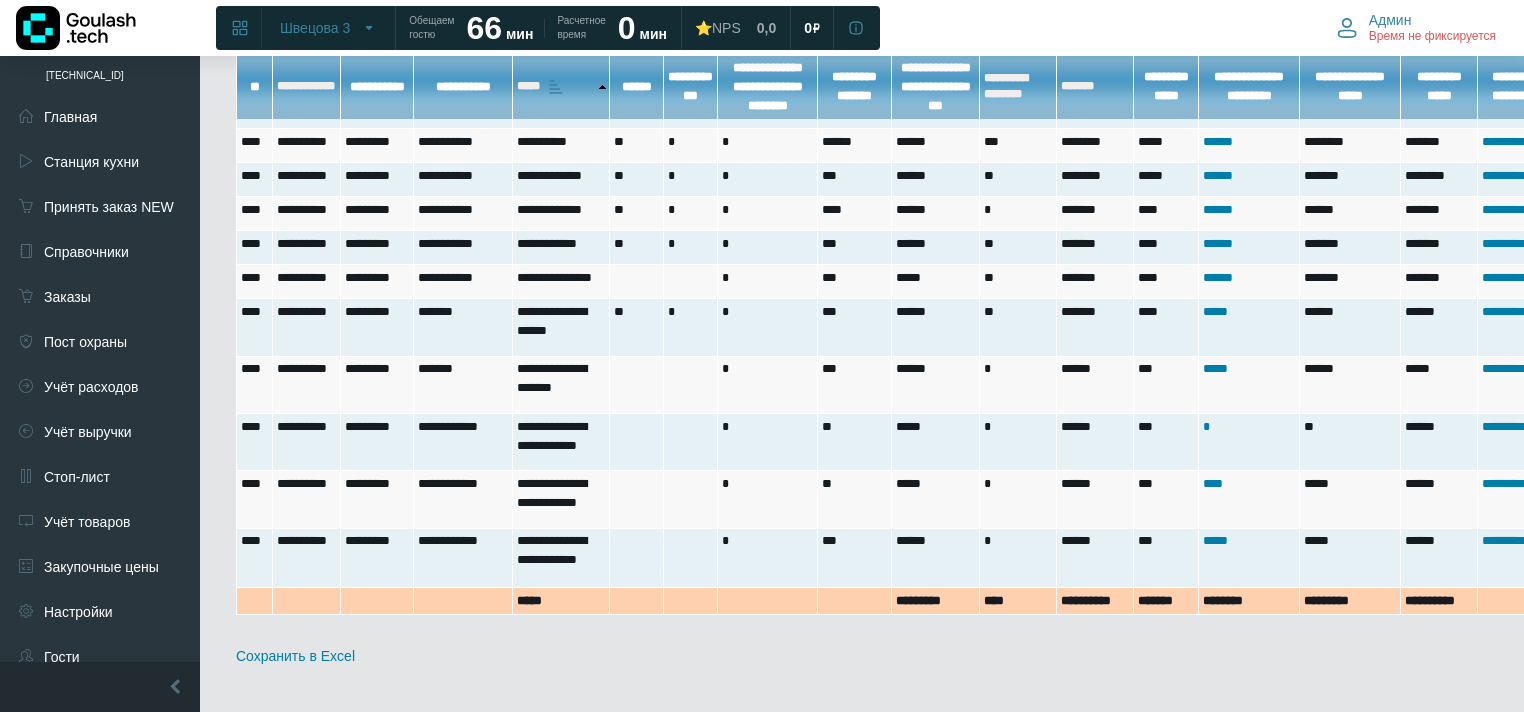 scroll, scrollTop: 9392, scrollLeft: 0, axis: vertical 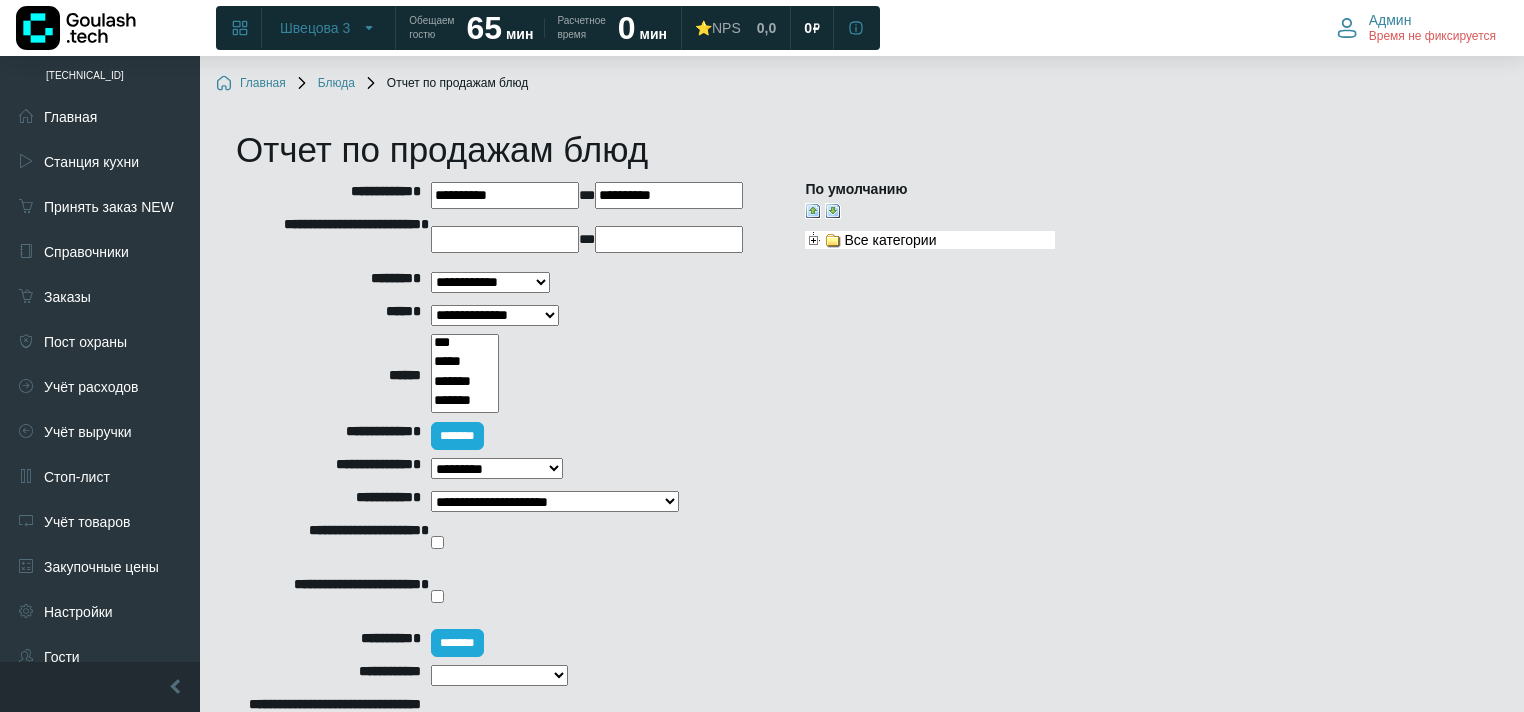 click at bounding box center [814, 240] 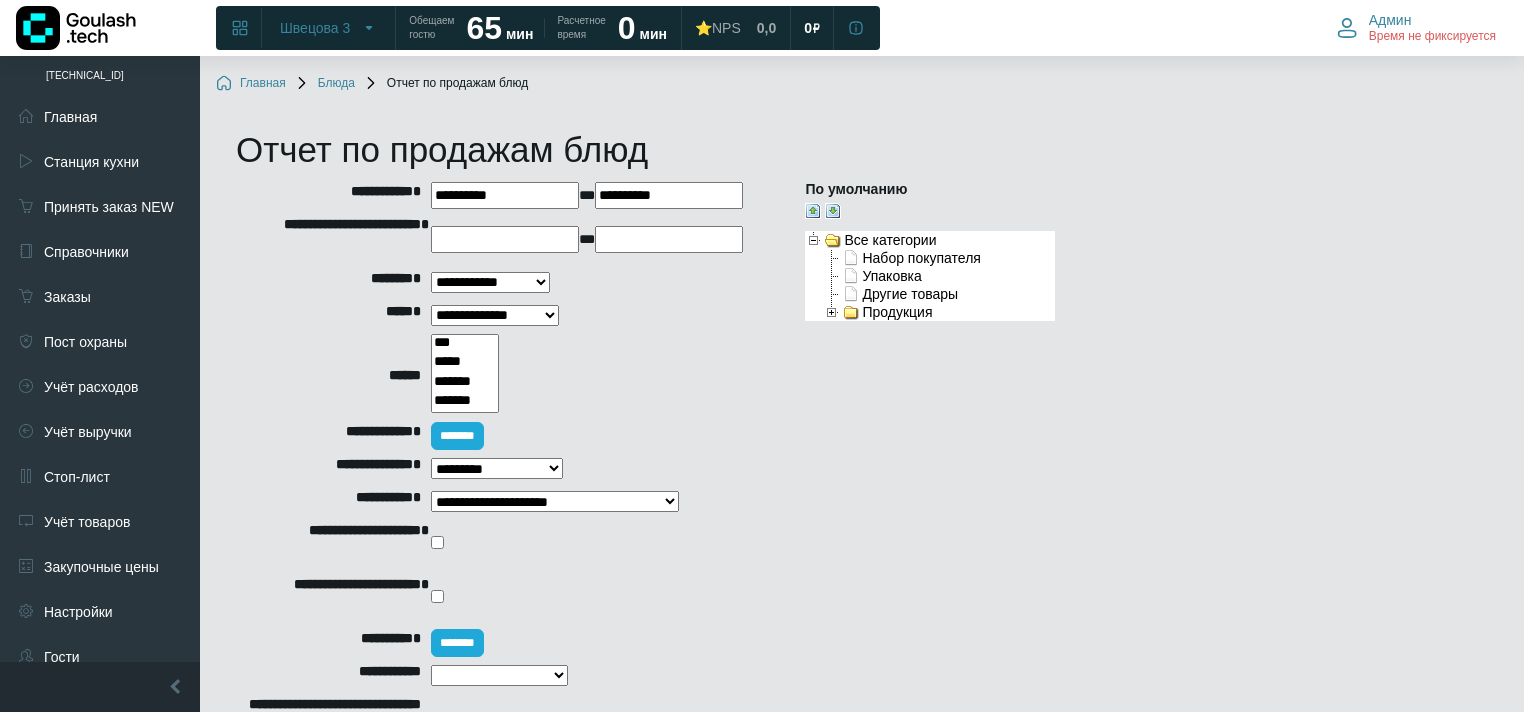click at bounding box center [832, 312] 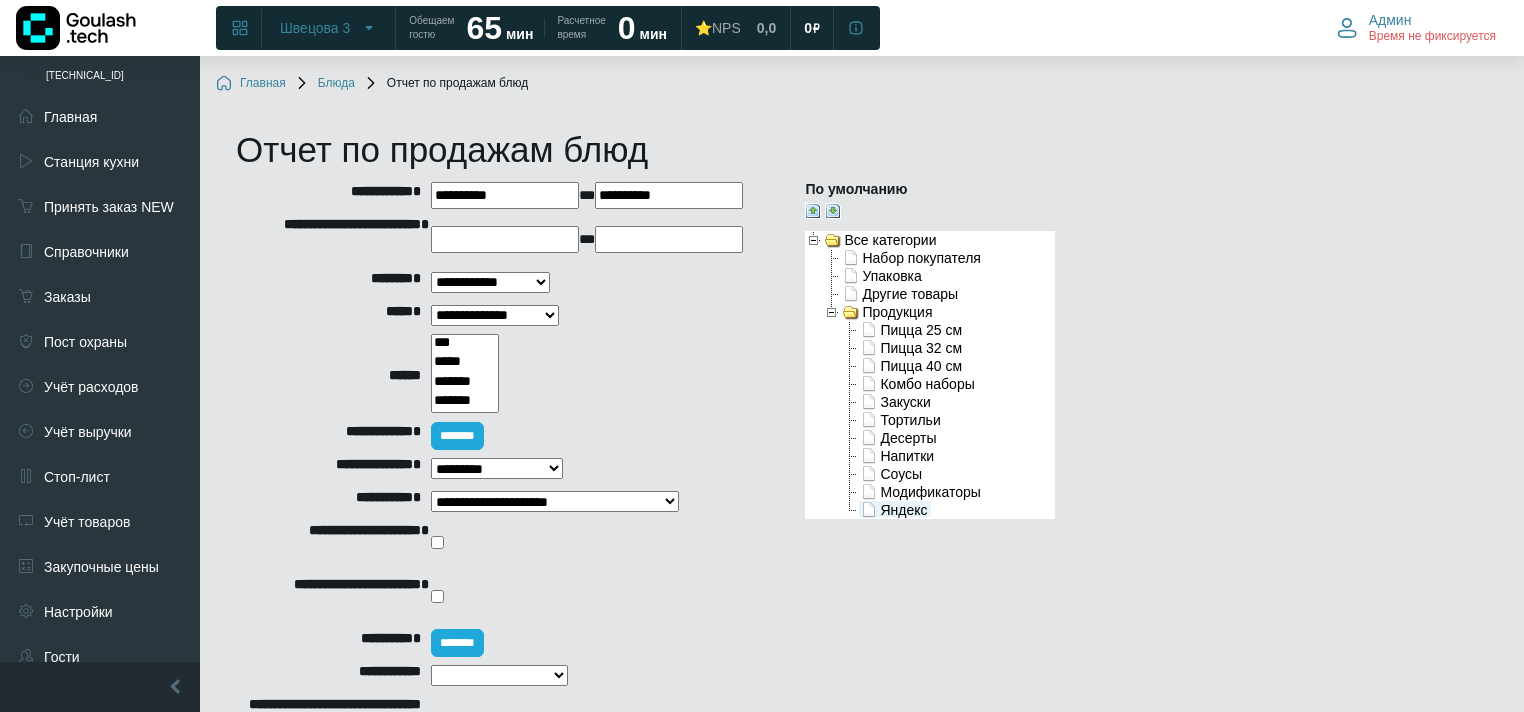 click on "Яндекс" at bounding box center (894, 509) 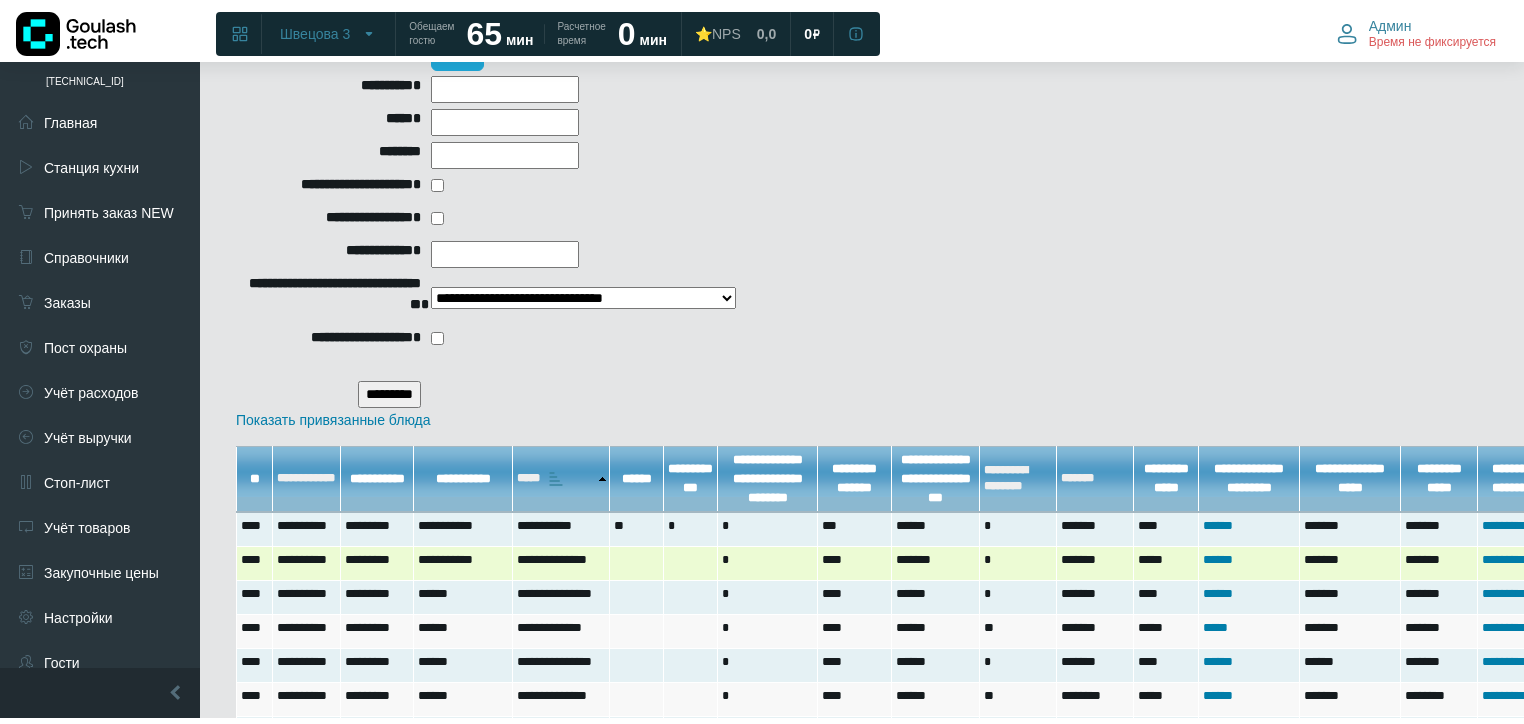 scroll, scrollTop: 880, scrollLeft: 0, axis: vertical 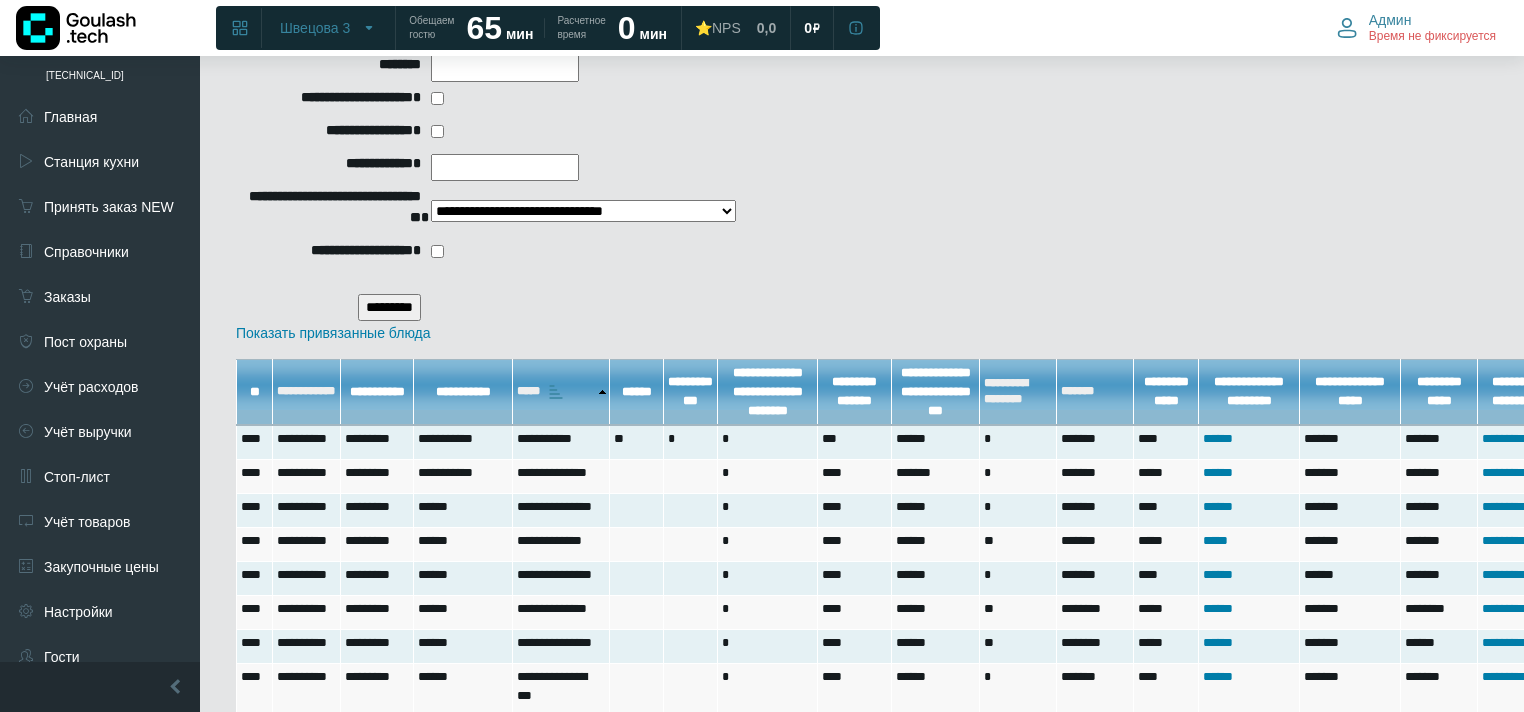 click on "*********" at bounding box center [389, 307] 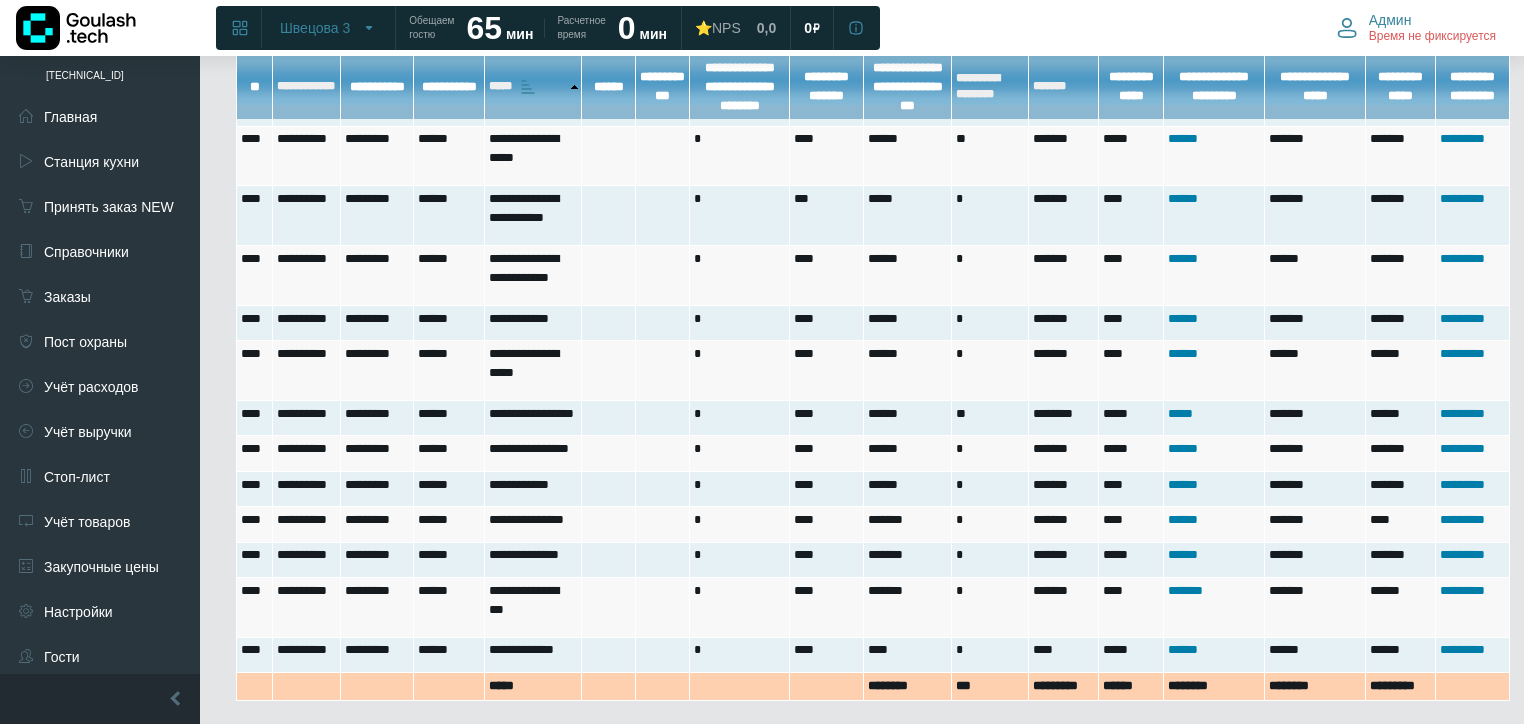 scroll, scrollTop: 1903, scrollLeft: 0, axis: vertical 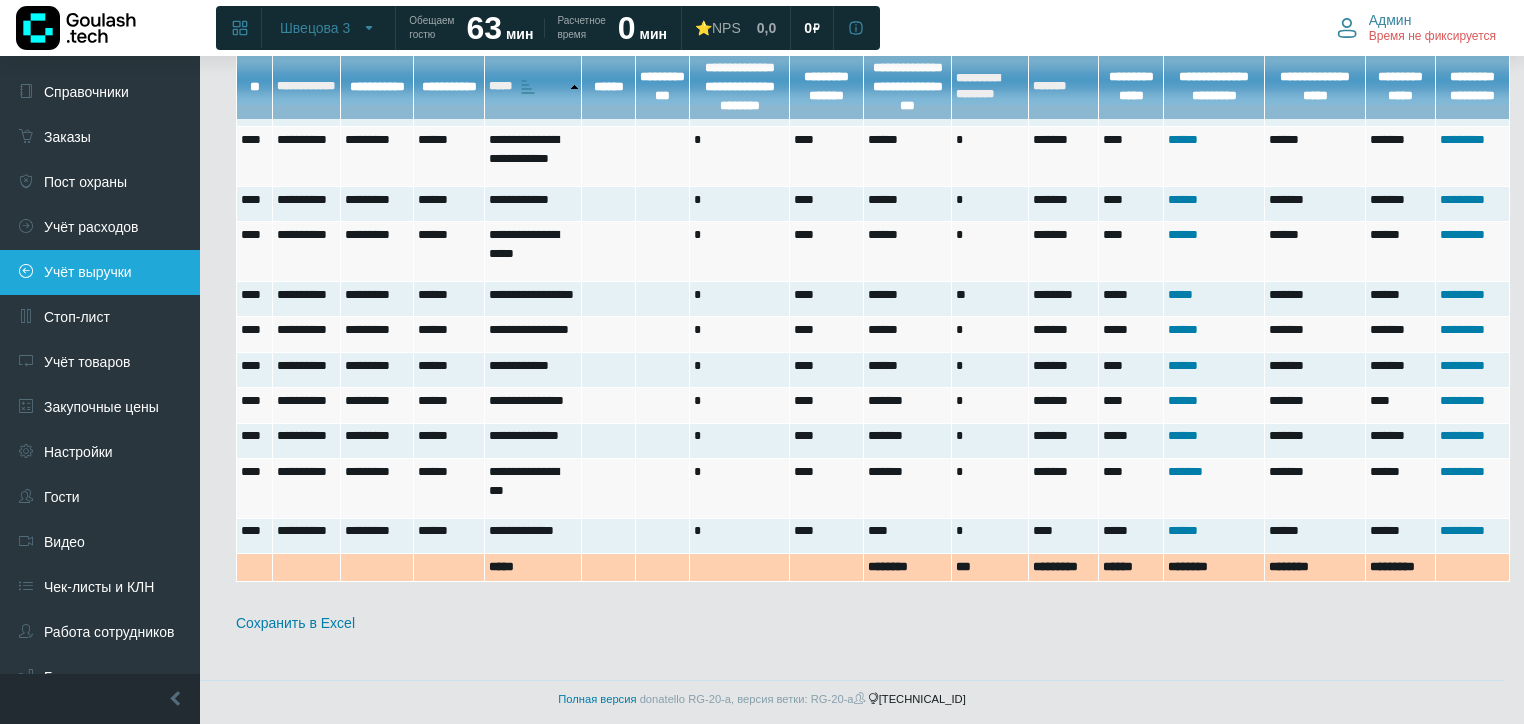 click on "Учёт выручки" at bounding box center (100, 272) 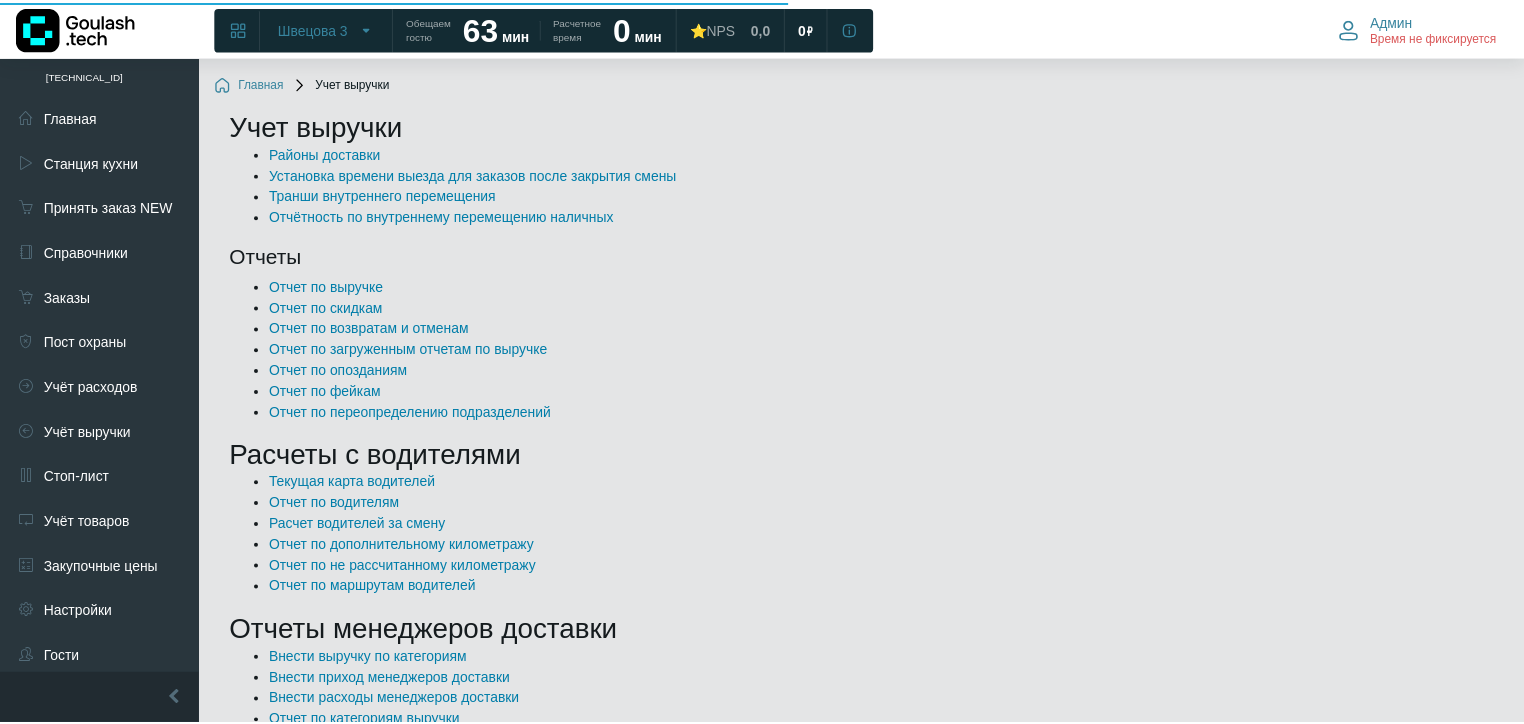 scroll, scrollTop: 0, scrollLeft: 0, axis: both 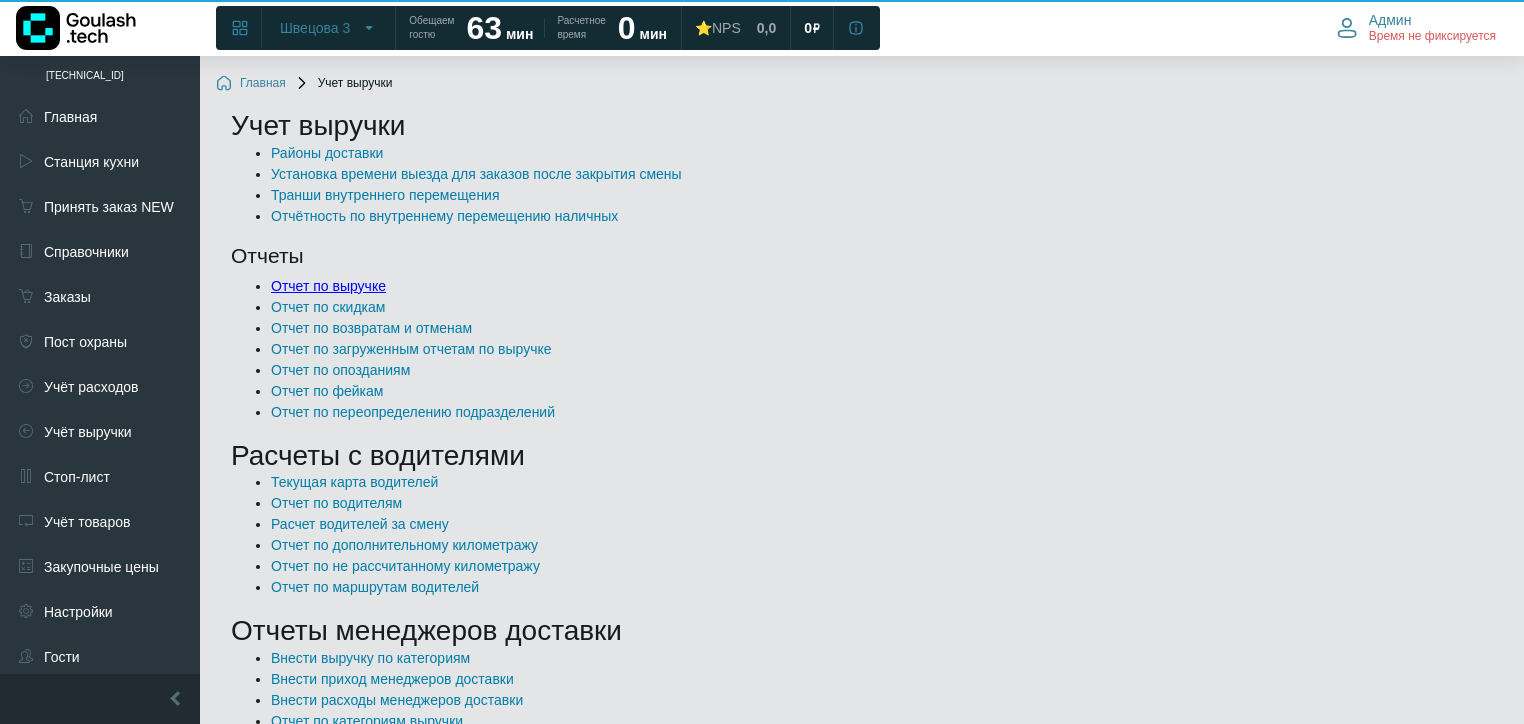 click on "Отчет по выручке" at bounding box center [328, 286] 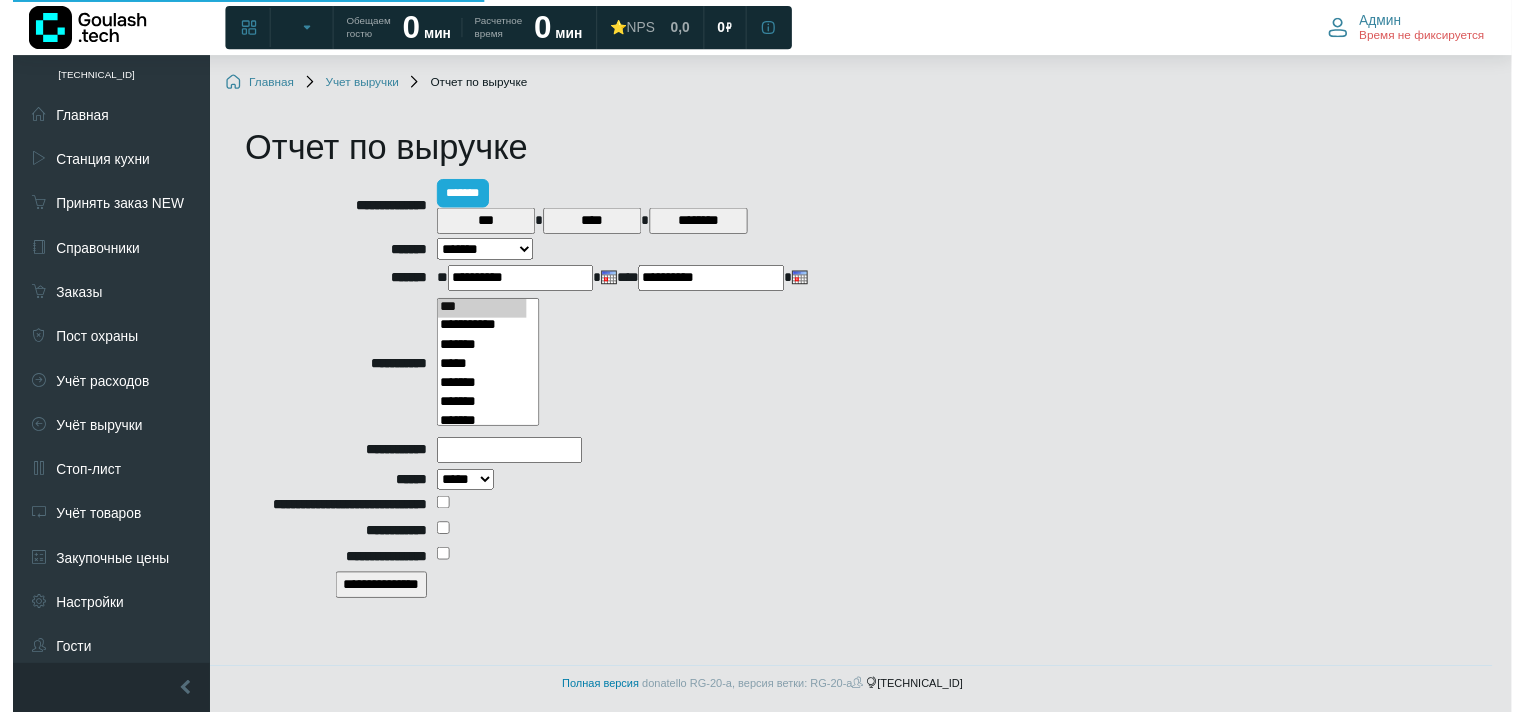 scroll, scrollTop: 0, scrollLeft: 0, axis: both 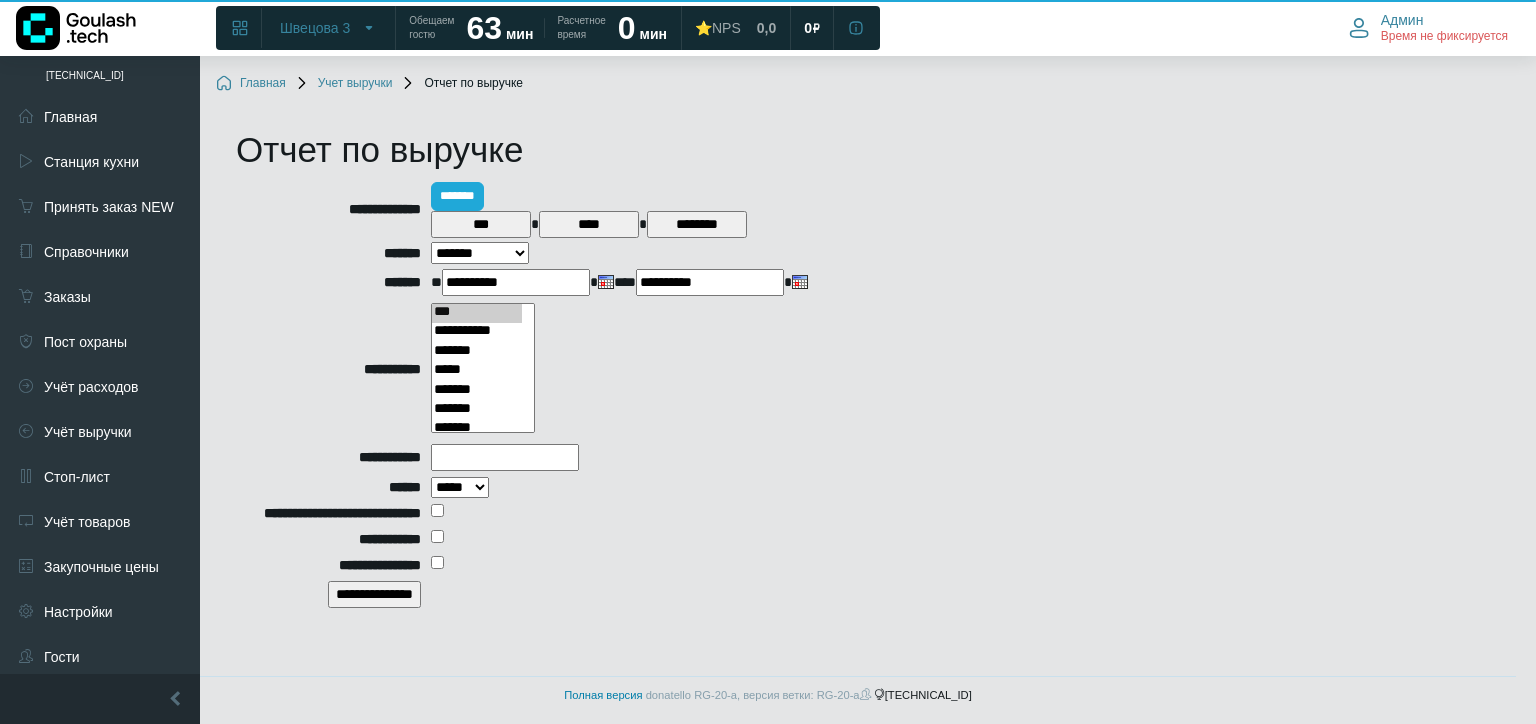 click on "**********" at bounding box center [516, 282] 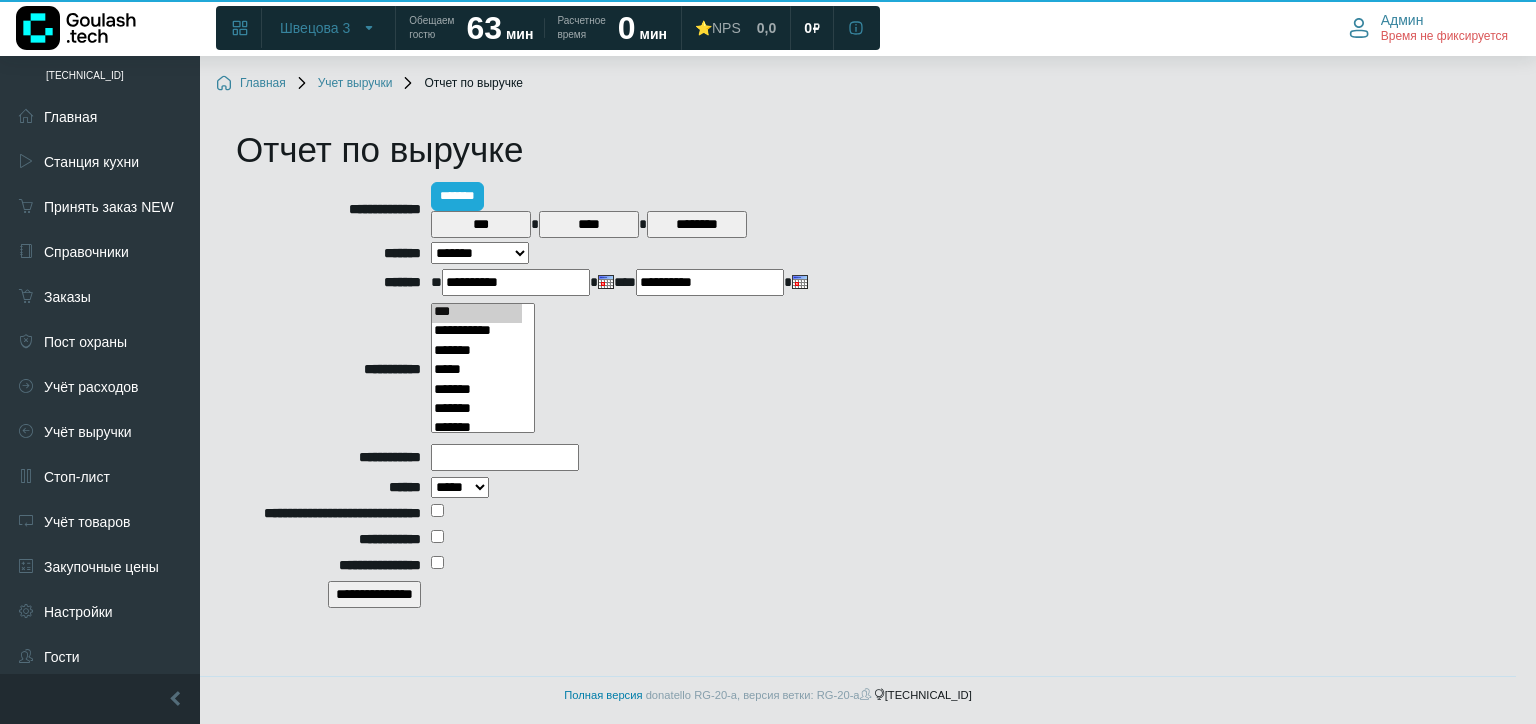 click at bounding box center (606, 282) 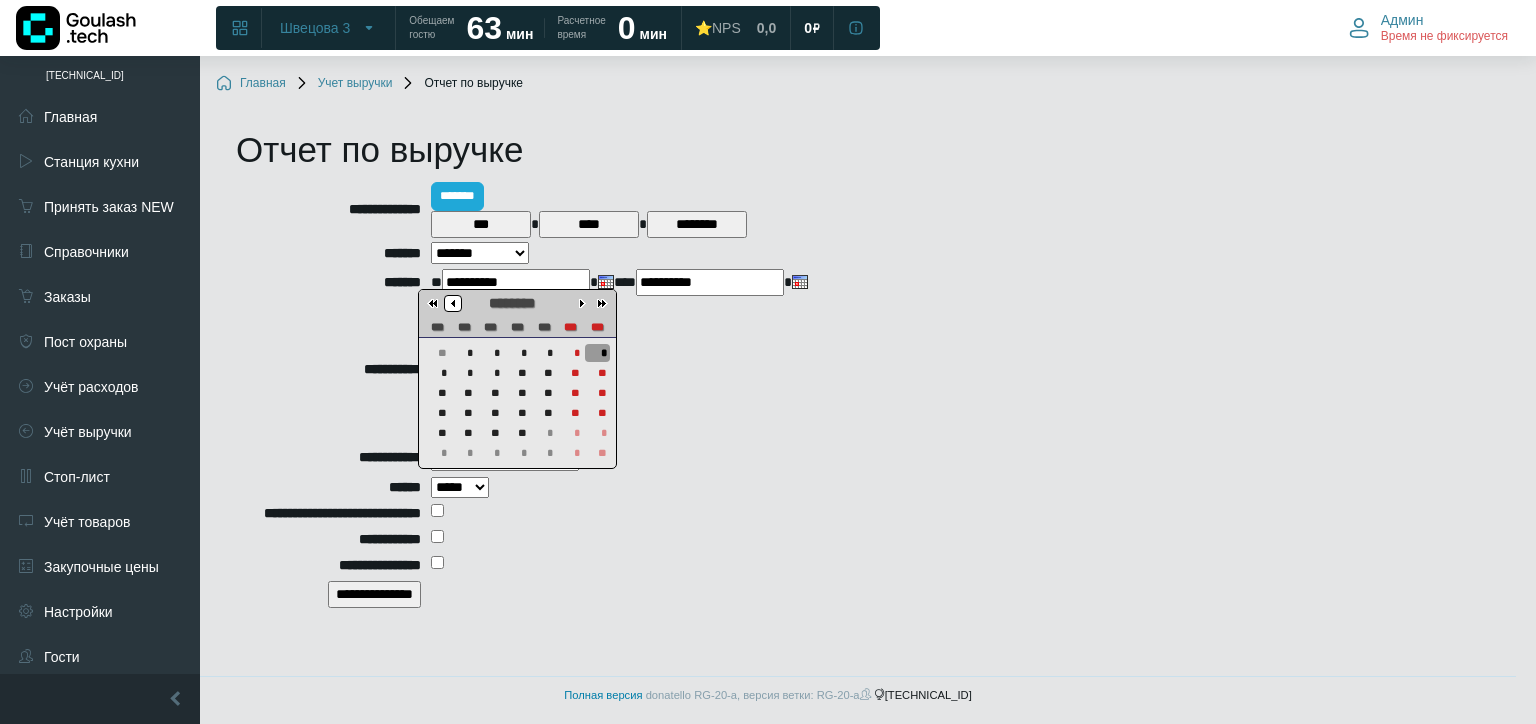 click at bounding box center [453, 303] 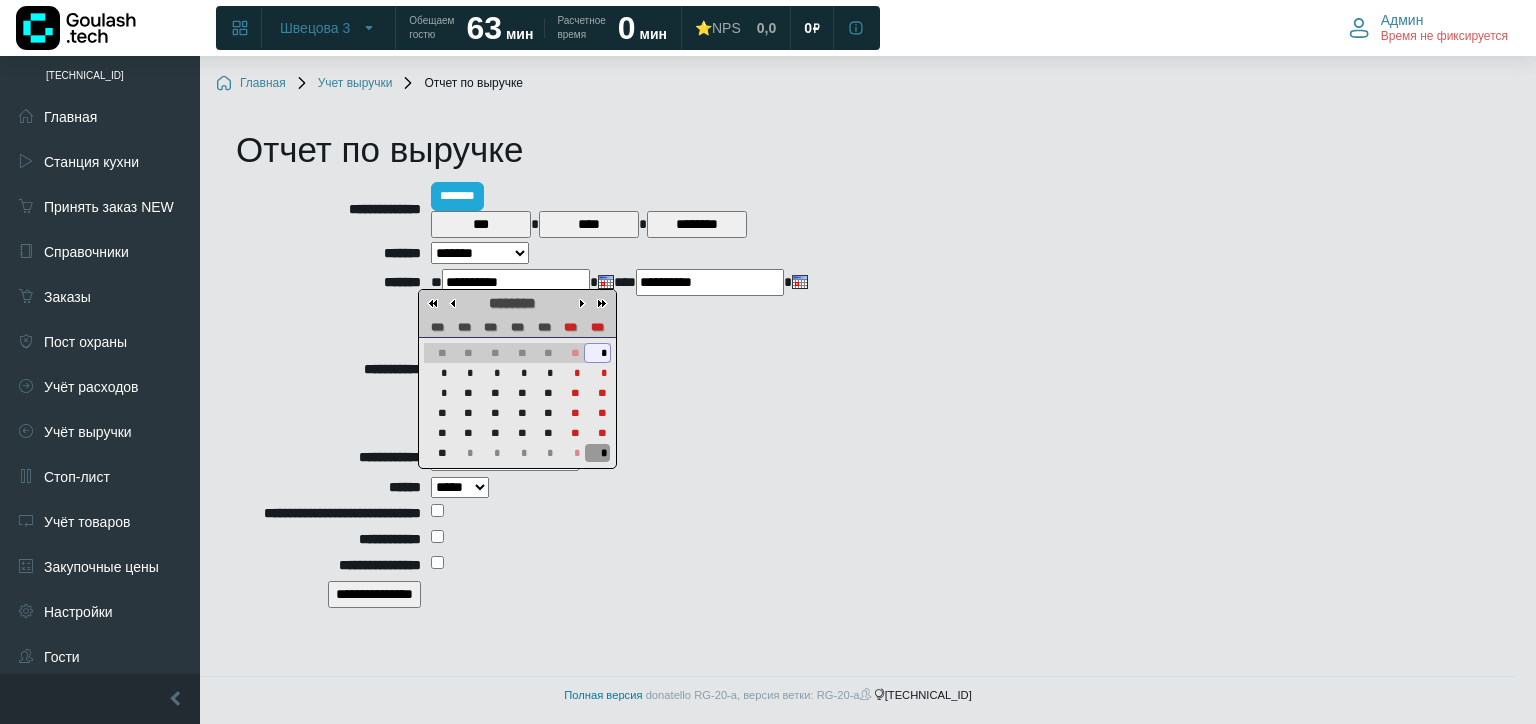 type on "**********" 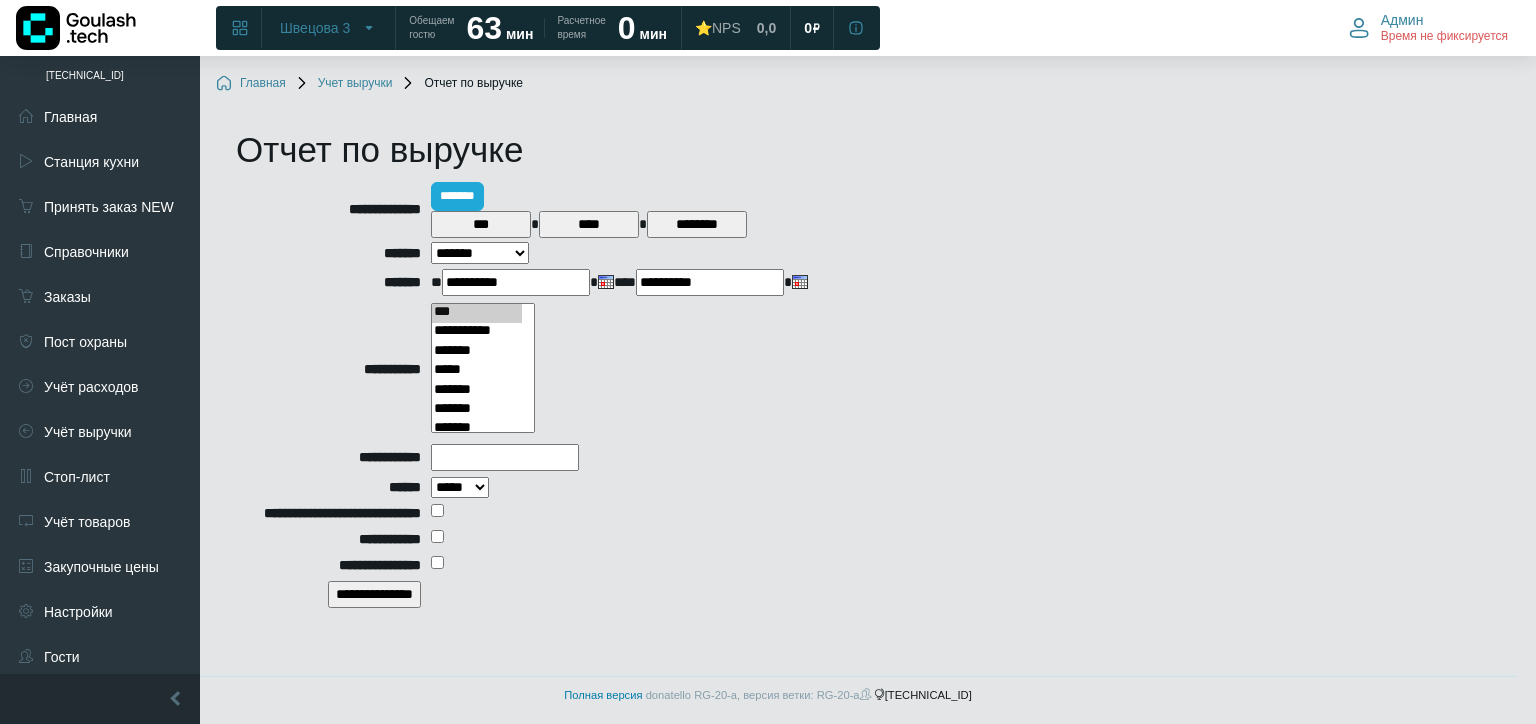 click at bounding box center [800, 282] 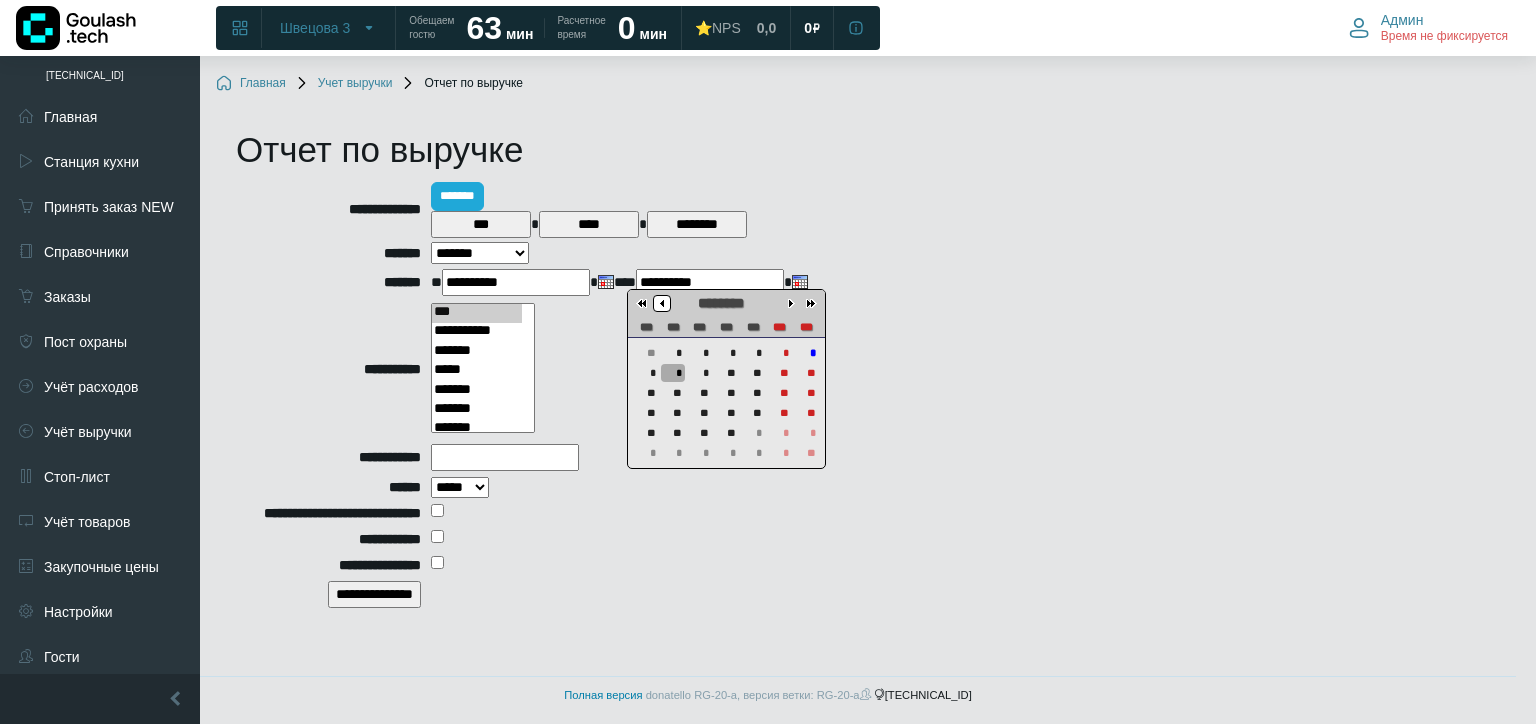 click at bounding box center (662, 303) 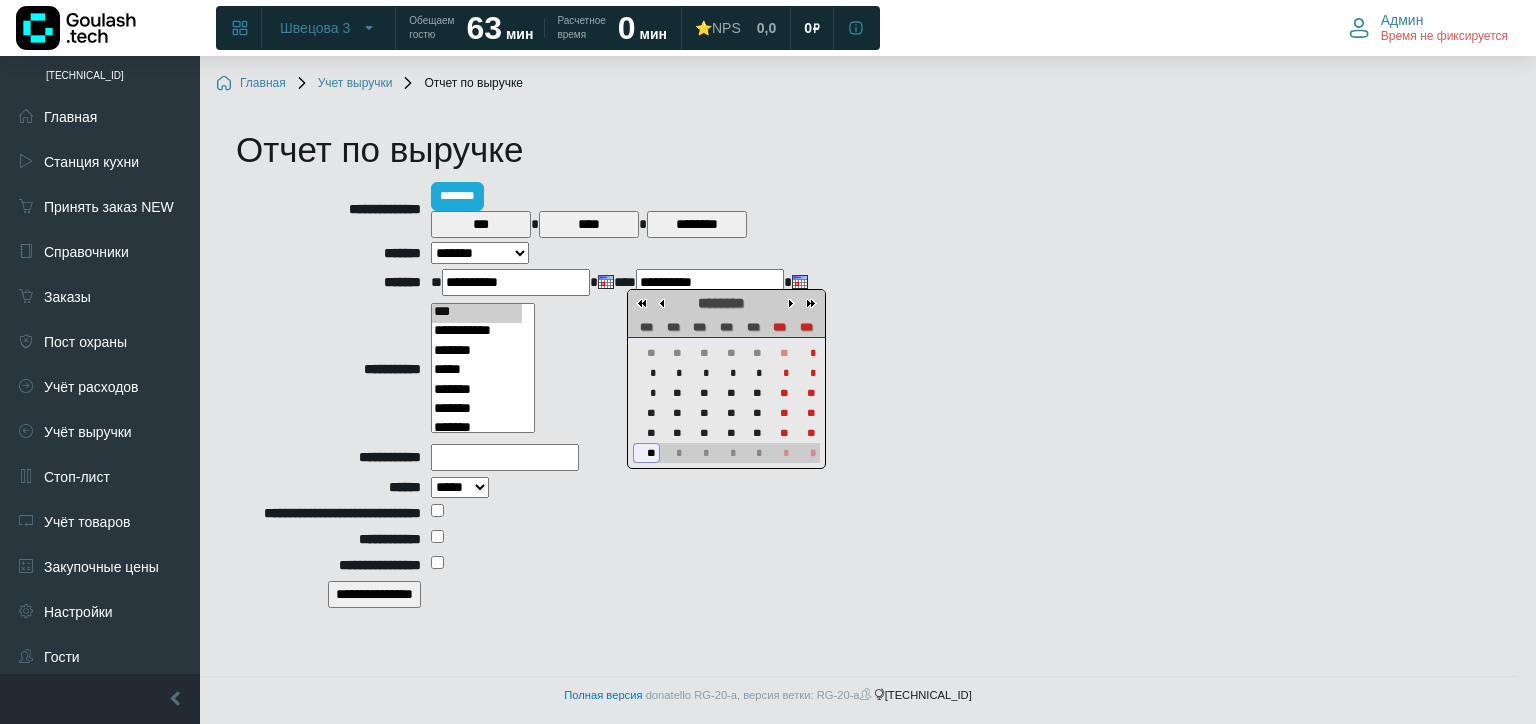 type on "**********" 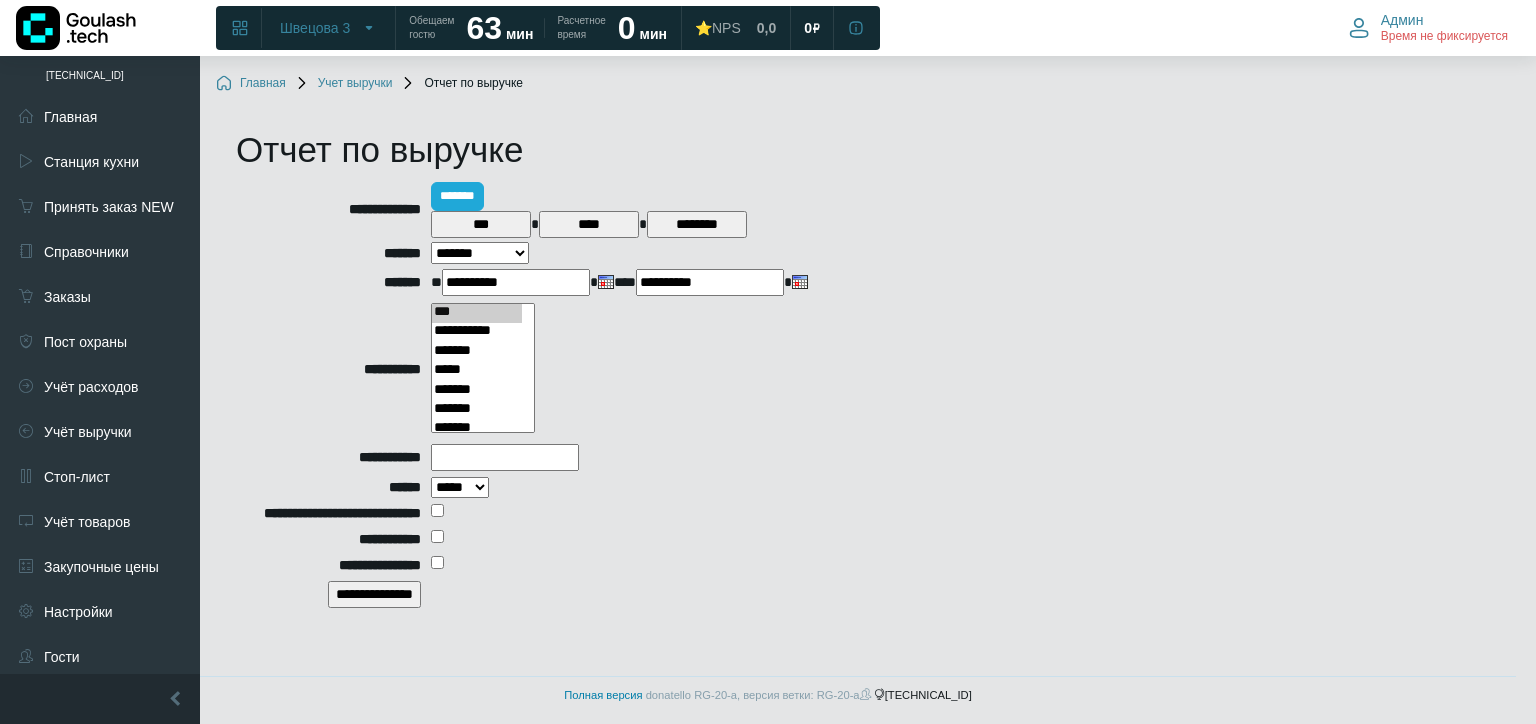 click on "**********" at bounding box center (374, 594) 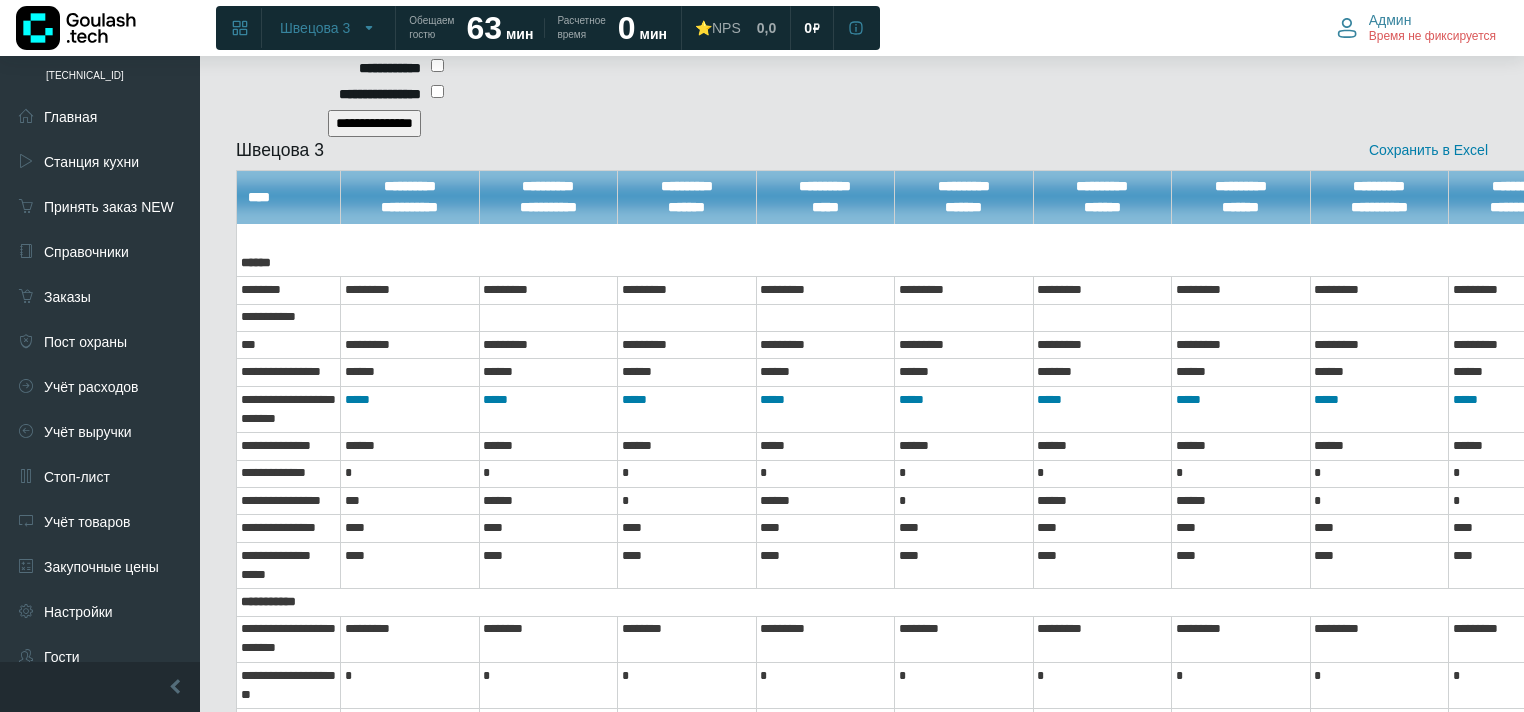 scroll, scrollTop: 480, scrollLeft: 0, axis: vertical 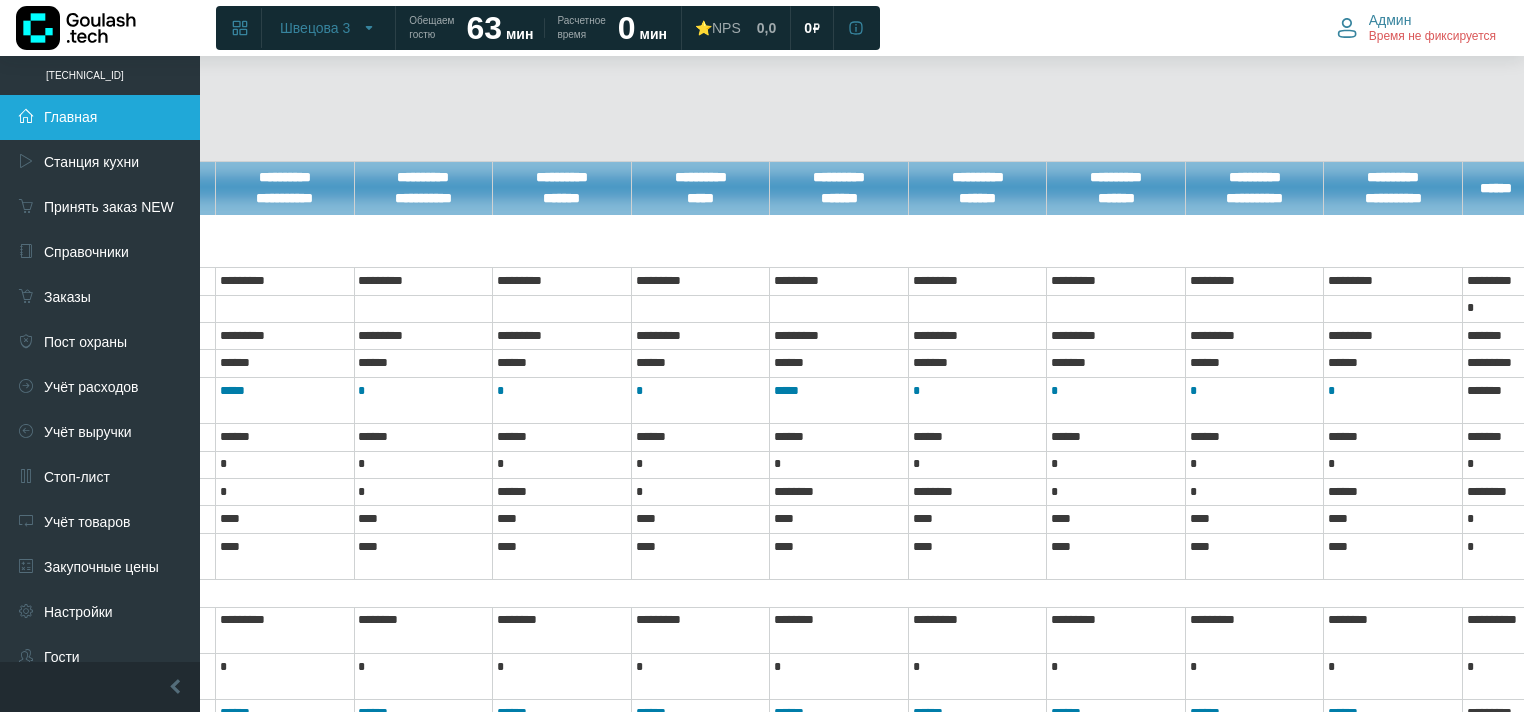 click on "Главная" at bounding box center (100, 117) 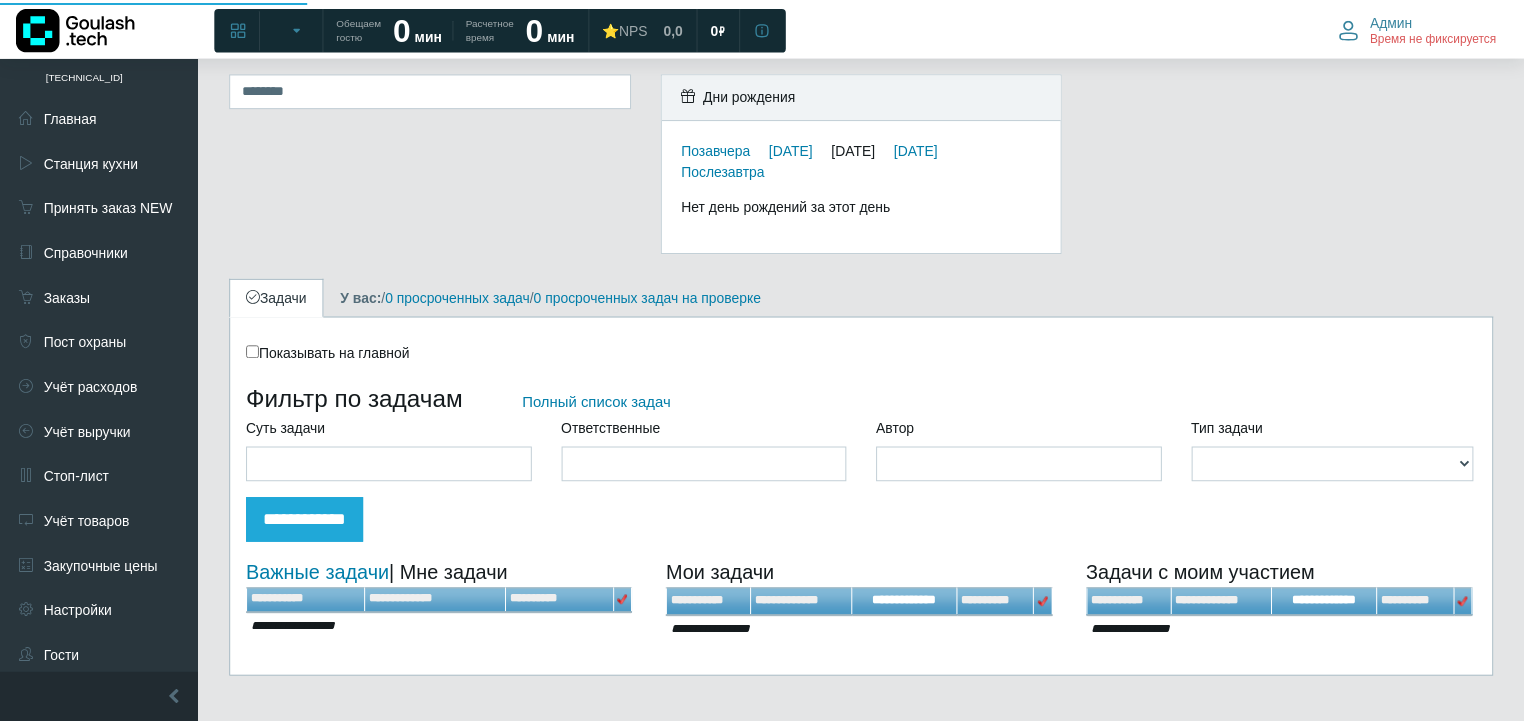 scroll, scrollTop: 0, scrollLeft: 0, axis: both 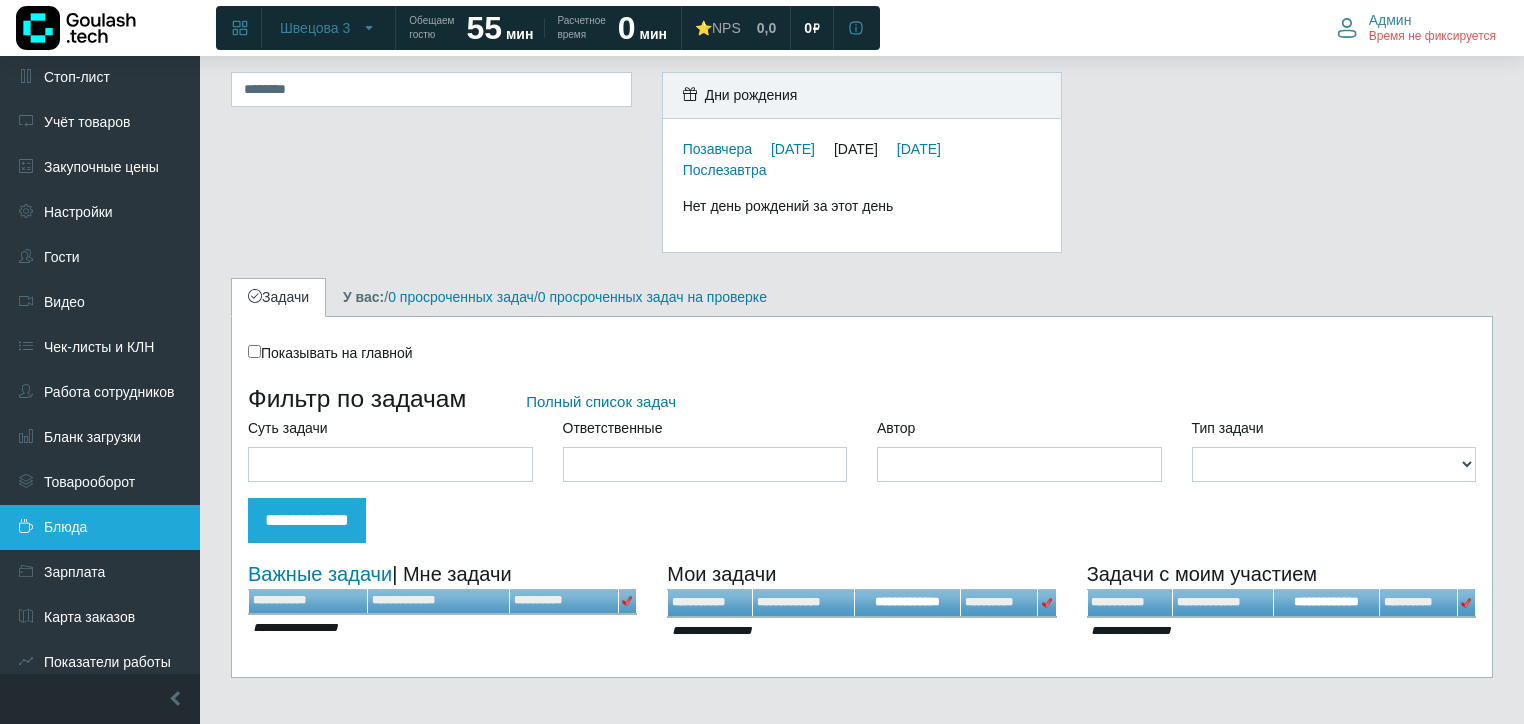 click on "Блюда" at bounding box center [100, 527] 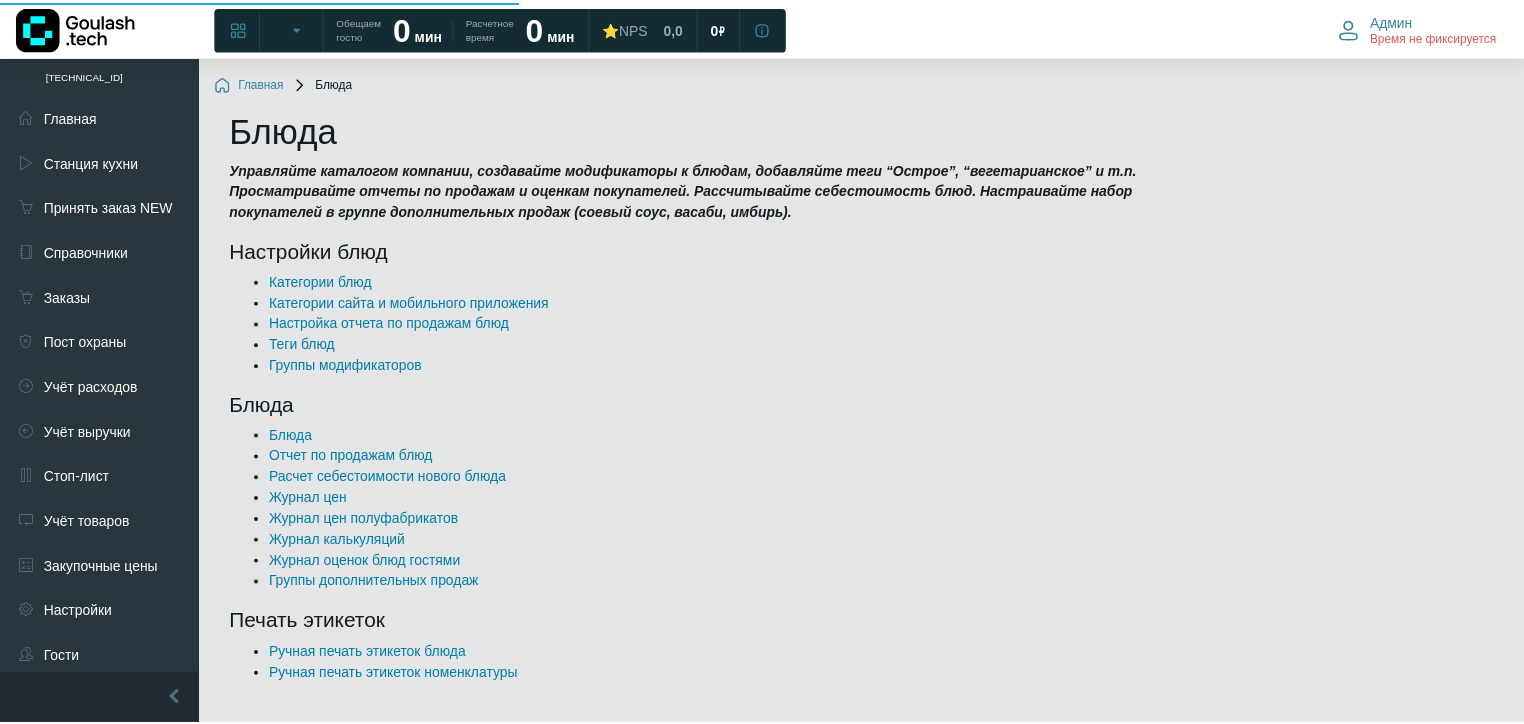scroll, scrollTop: 0, scrollLeft: 0, axis: both 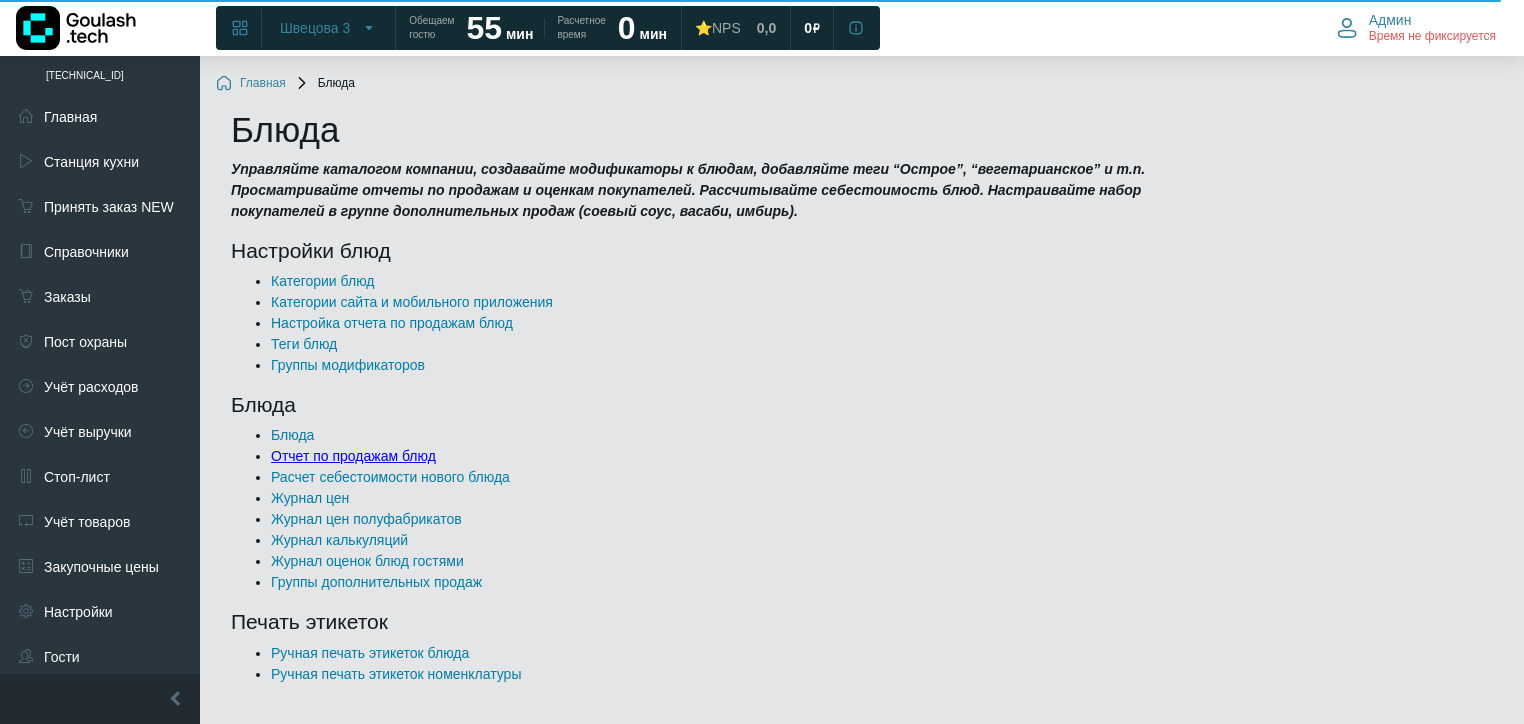 click on "Отчет по продажам блюд" at bounding box center [353, 456] 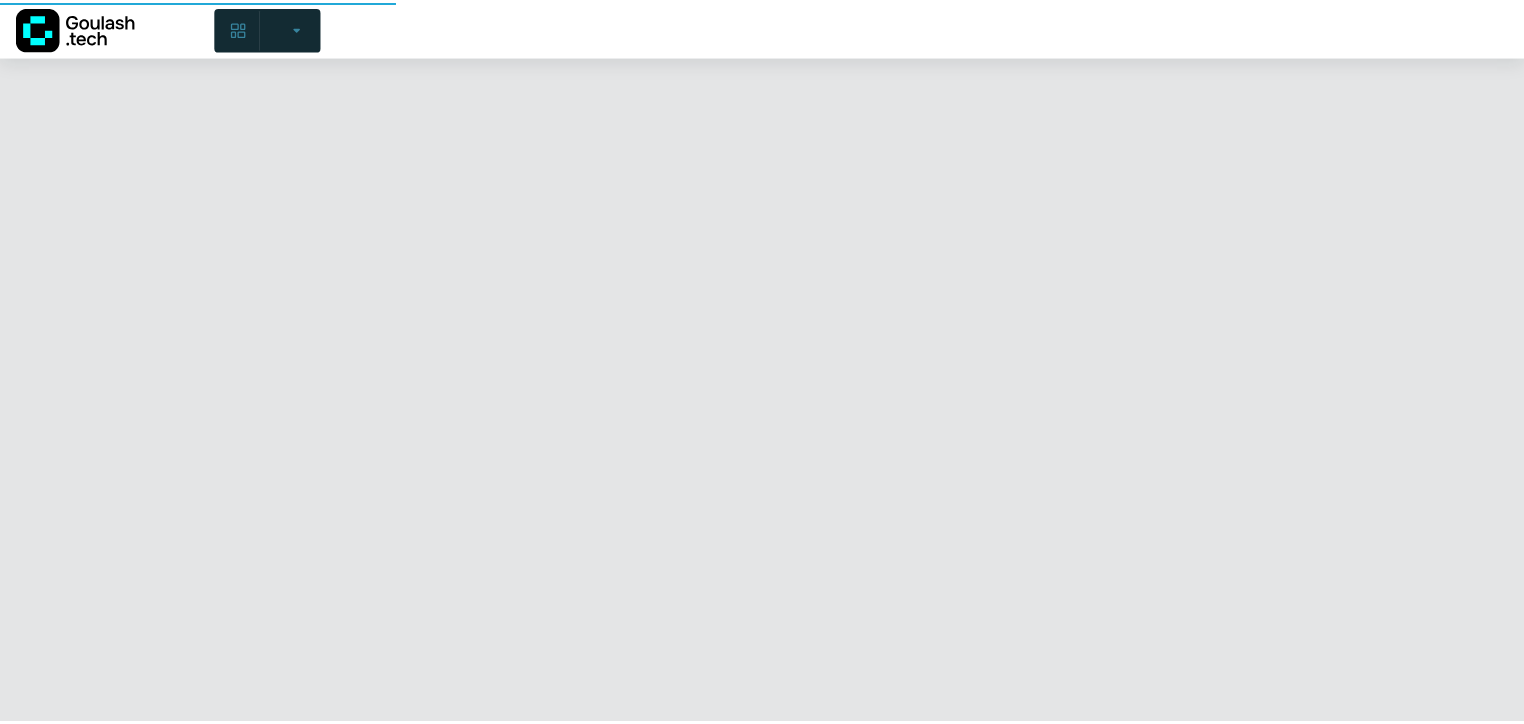 scroll, scrollTop: 0, scrollLeft: 0, axis: both 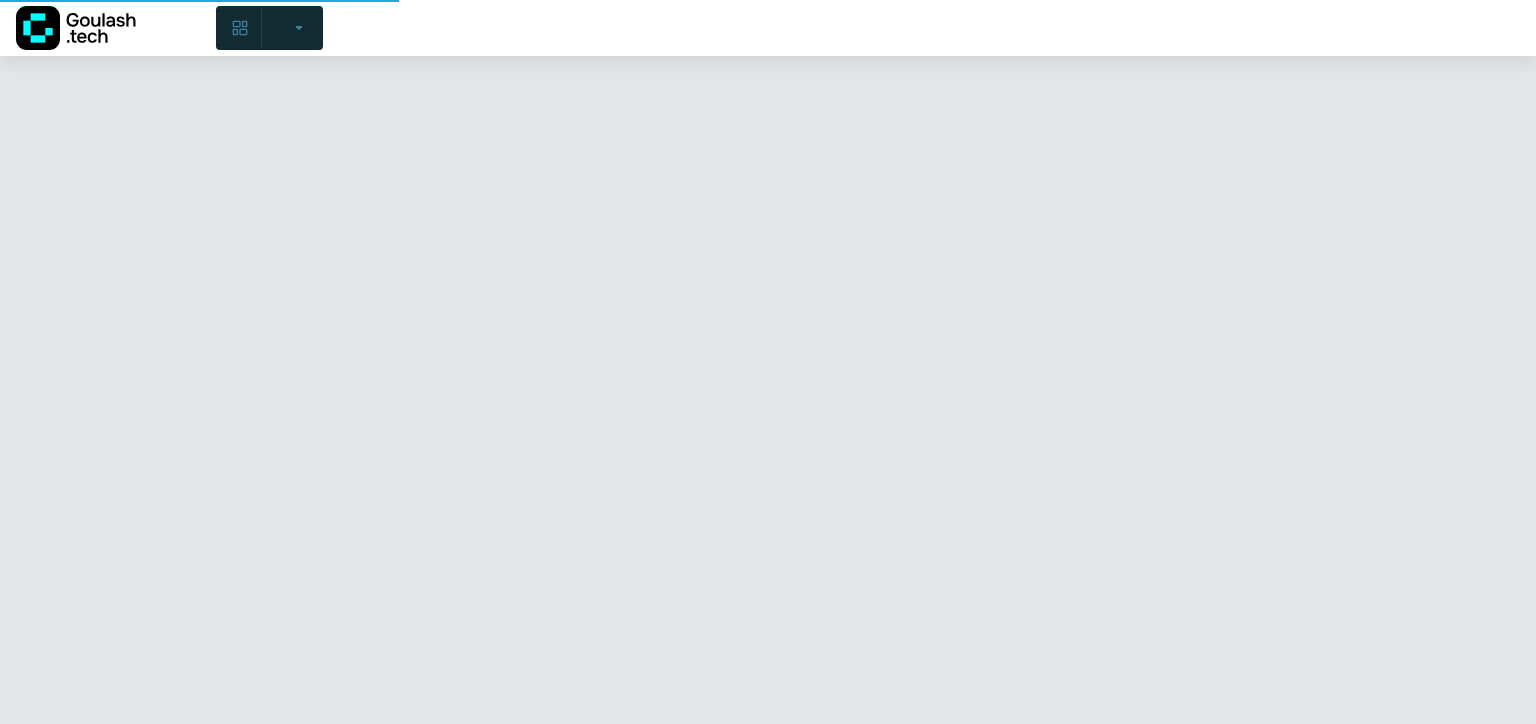 select 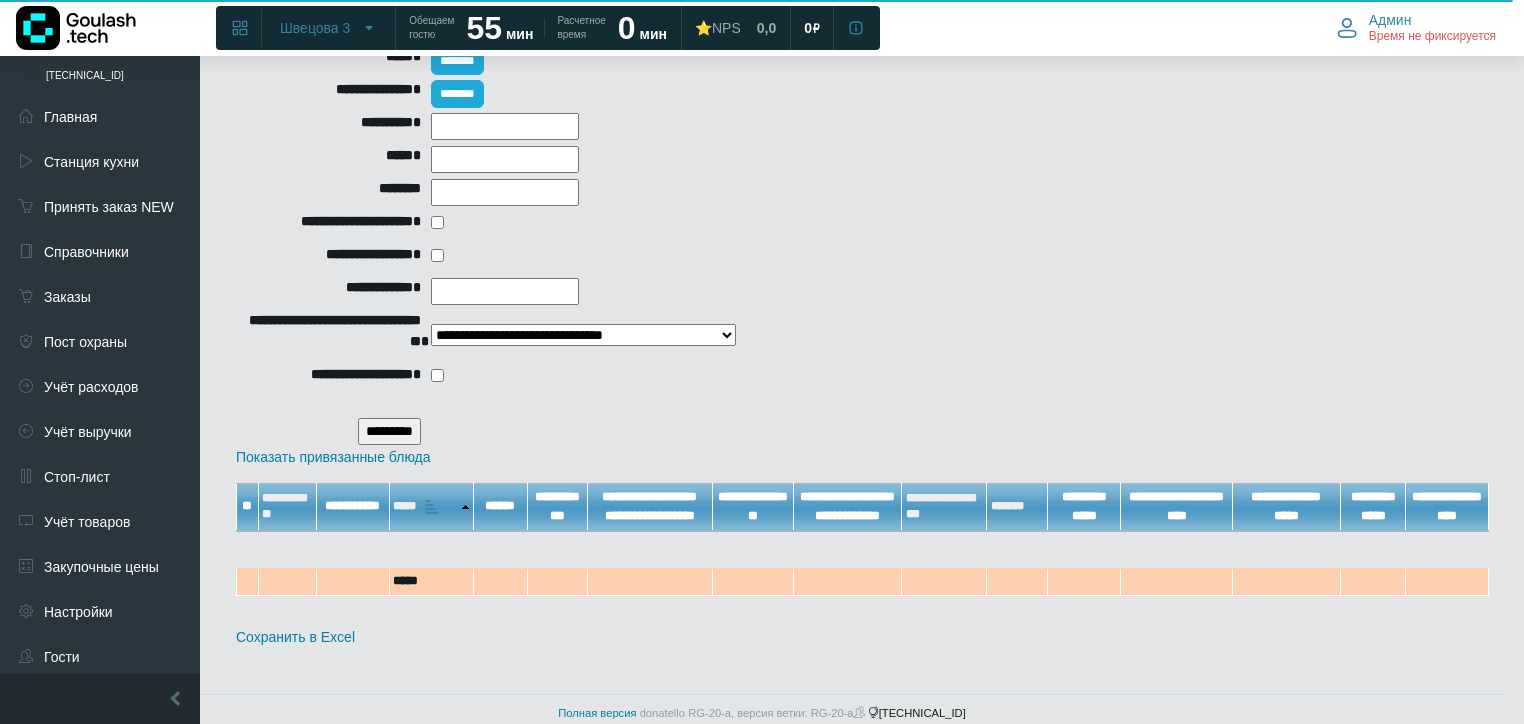 scroll, scrollTop: 770, scrollLeft: 0, axis: vertical 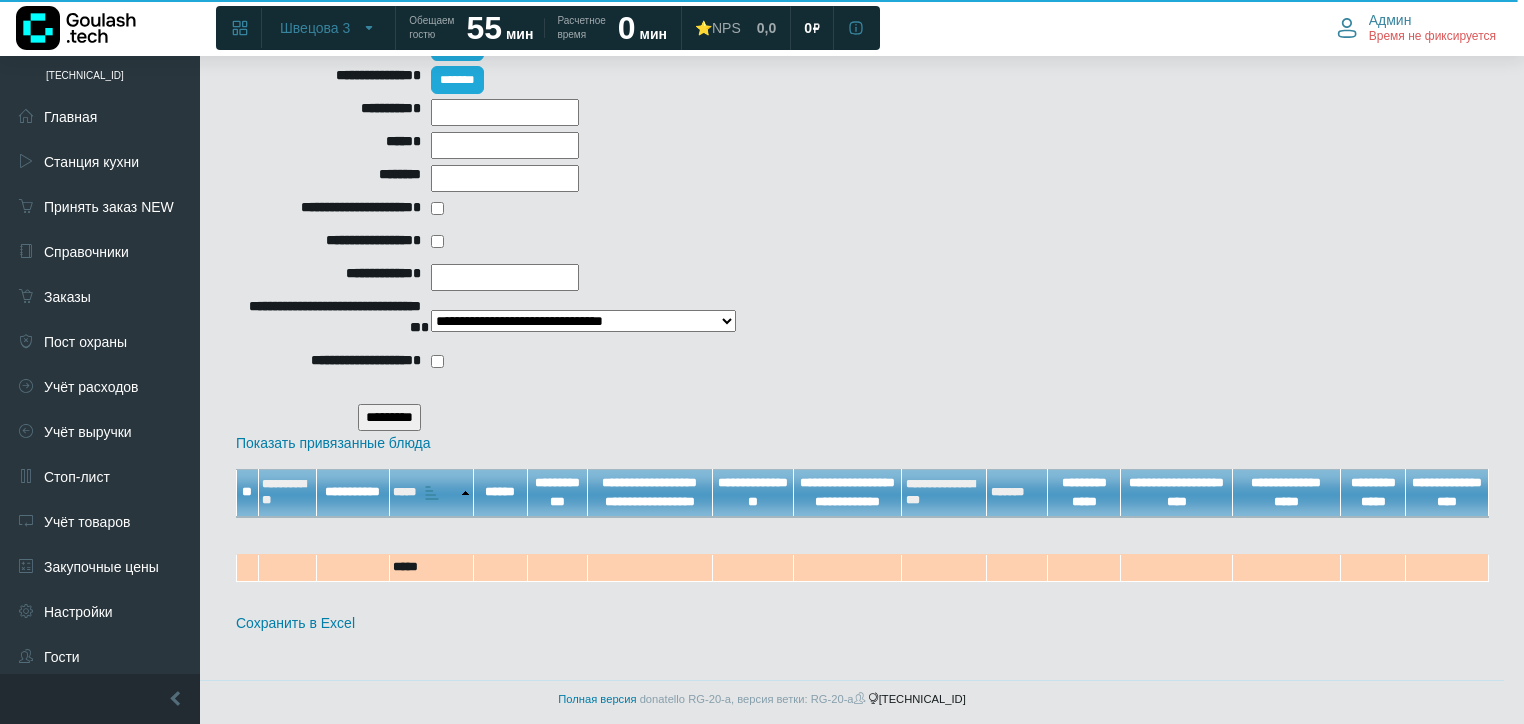 click on "*********" at bounding box center [389, 417] 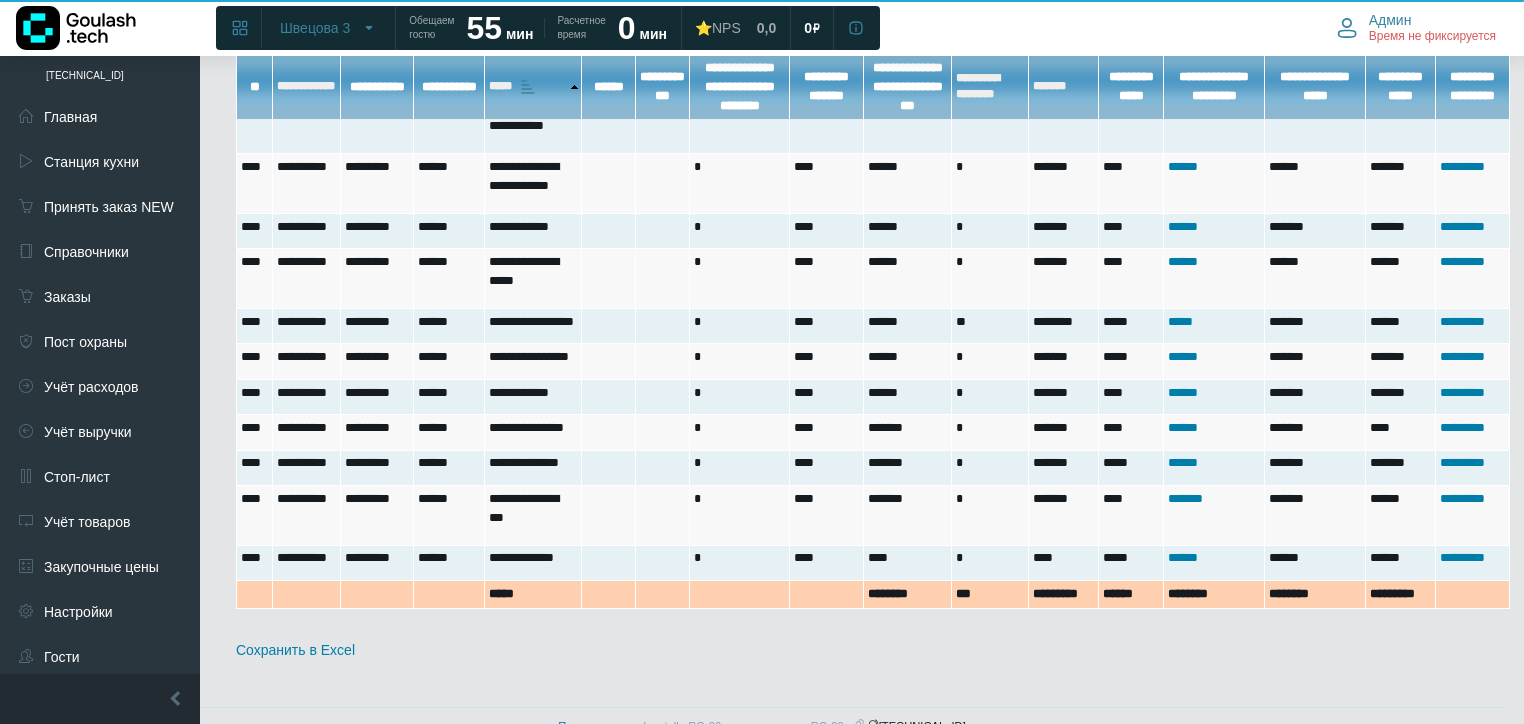 scroll, scrollTop: 1903, scrollLeft: 0, axis: vertical 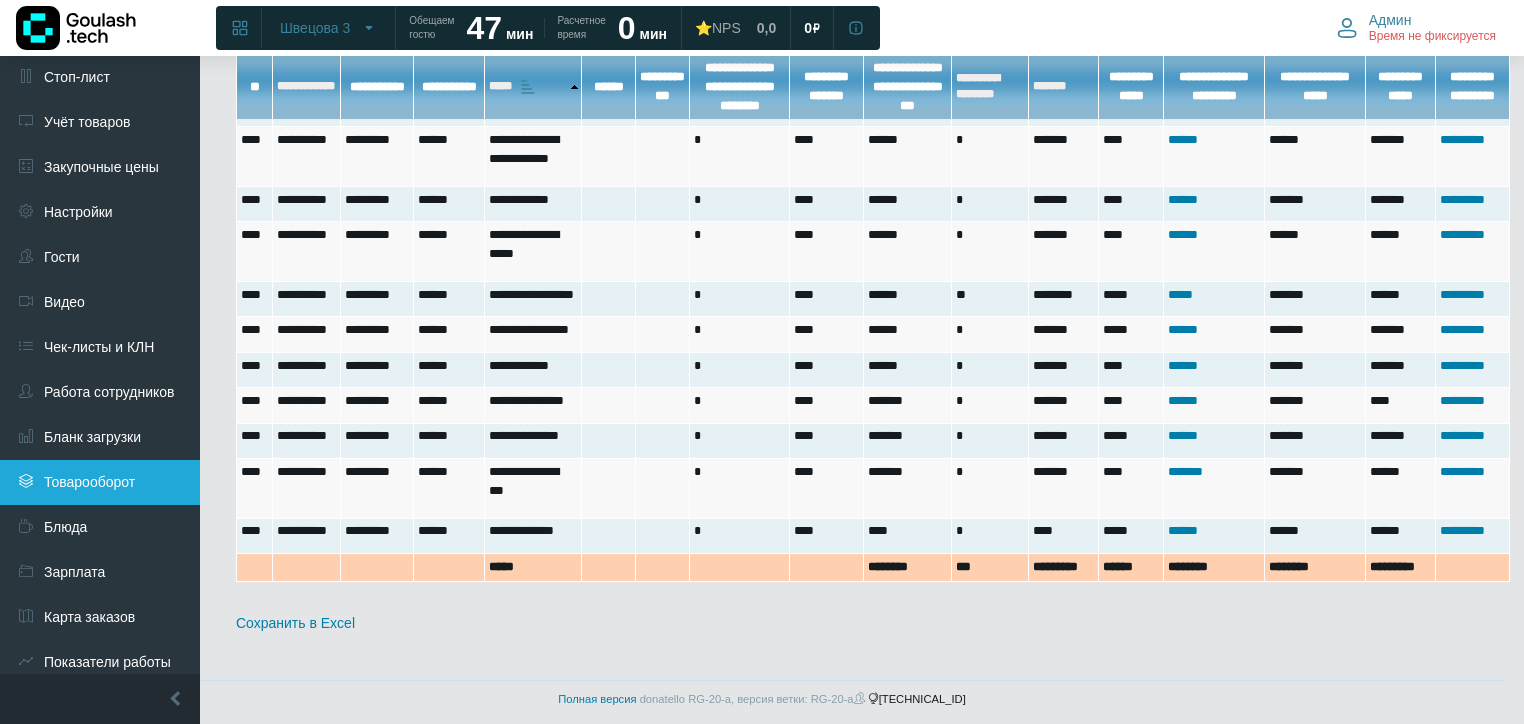 click on "Товарооборот" at bounding box center [100, 482] 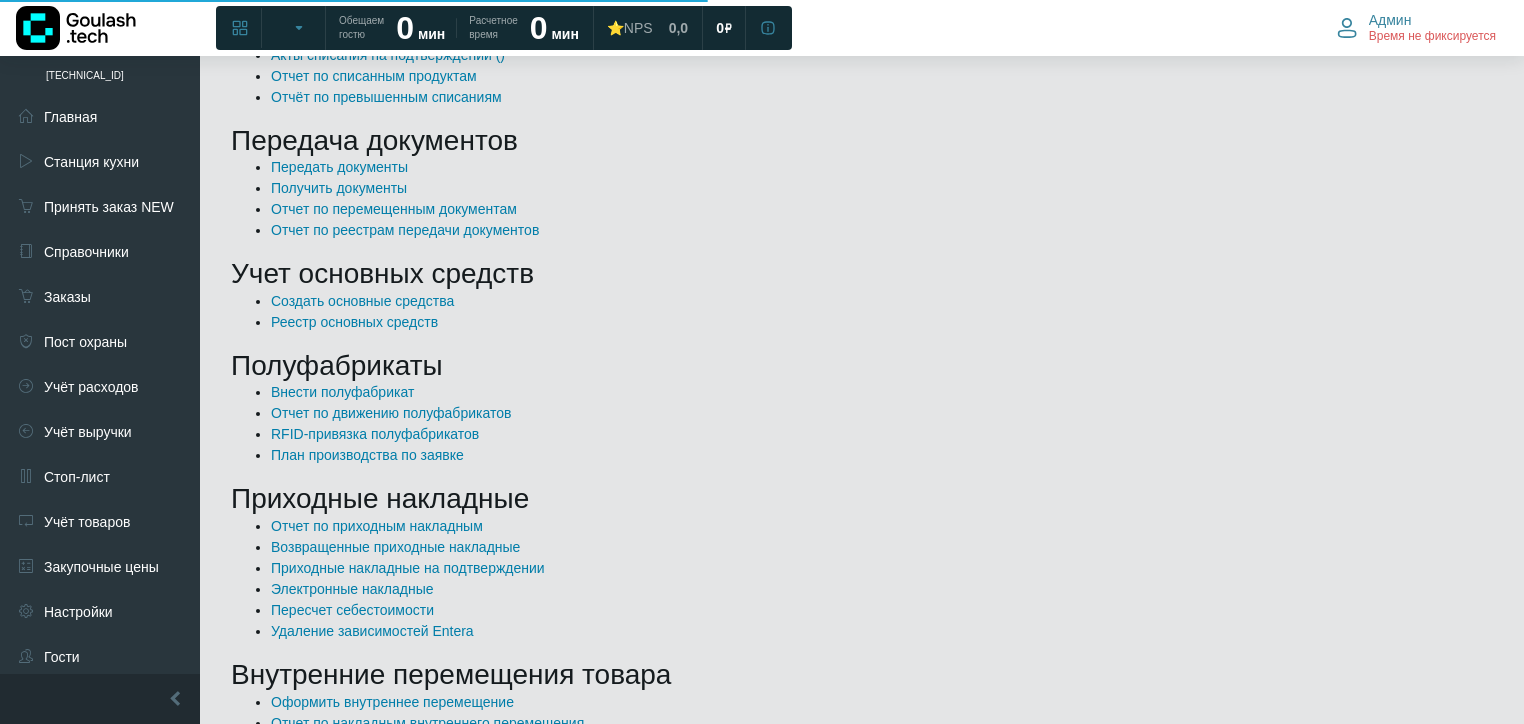 scroll, scrollTop: 320, scrollLeft: 0, axis: vertical 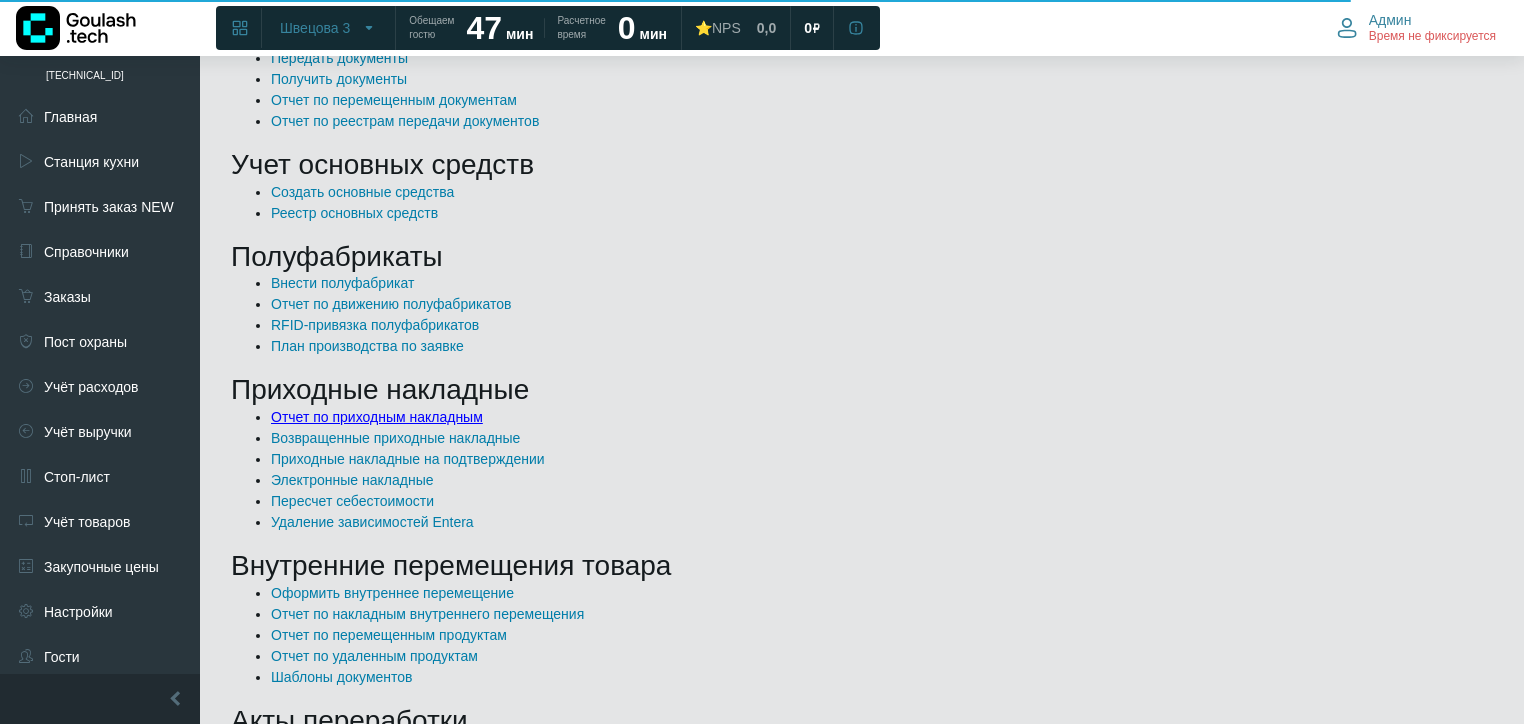 click on "Отчет по приходным накладным" at bounding box center [377, 417] 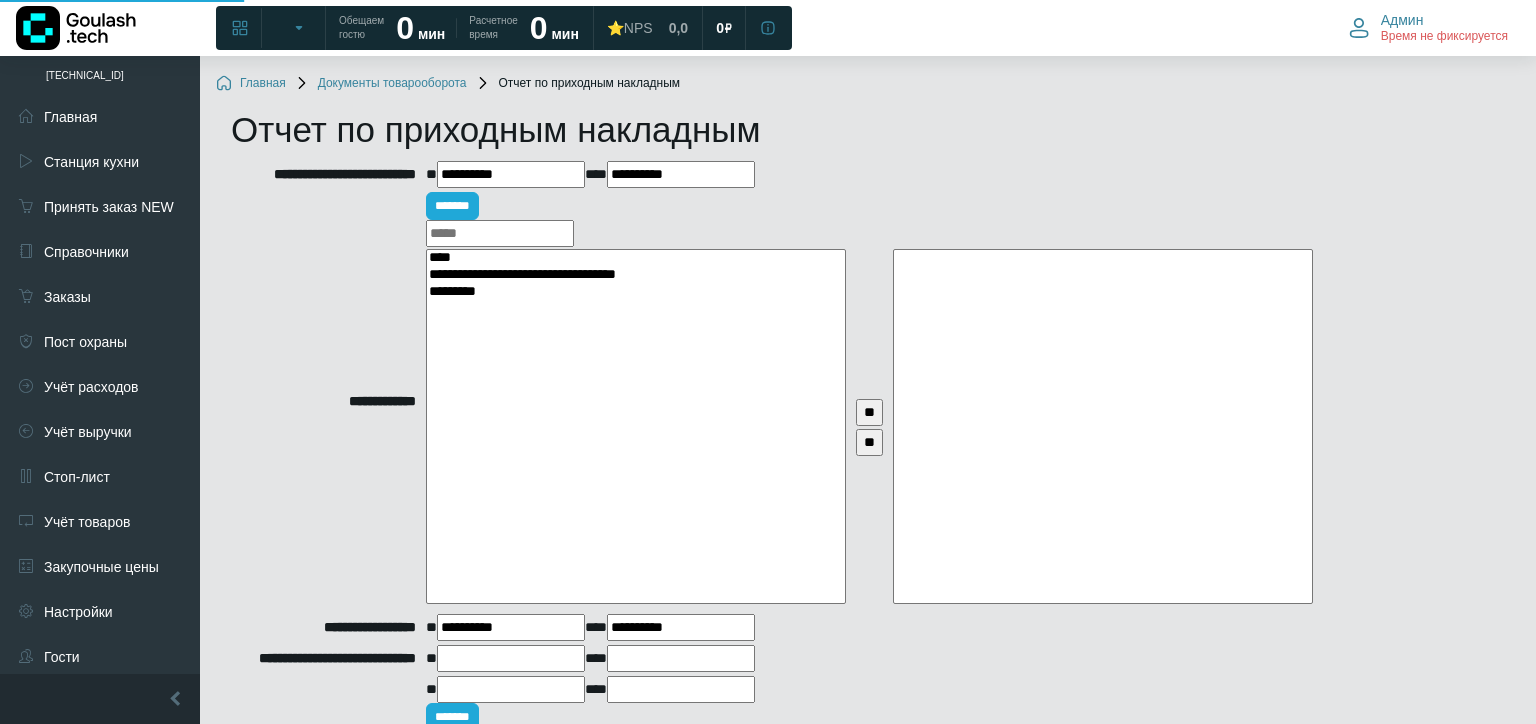 select 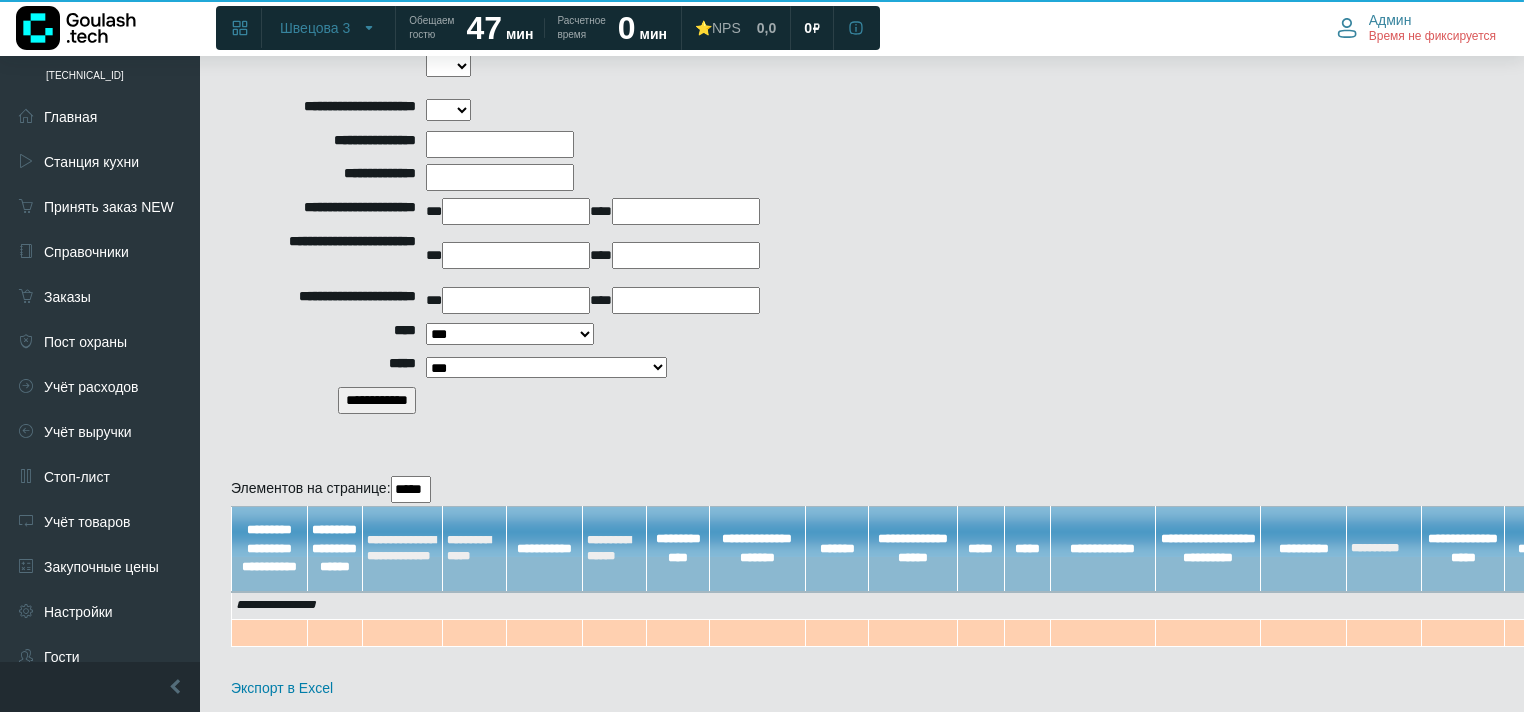 scroll, scrollTop: 979, scrollLeft: 0, axis: vertical 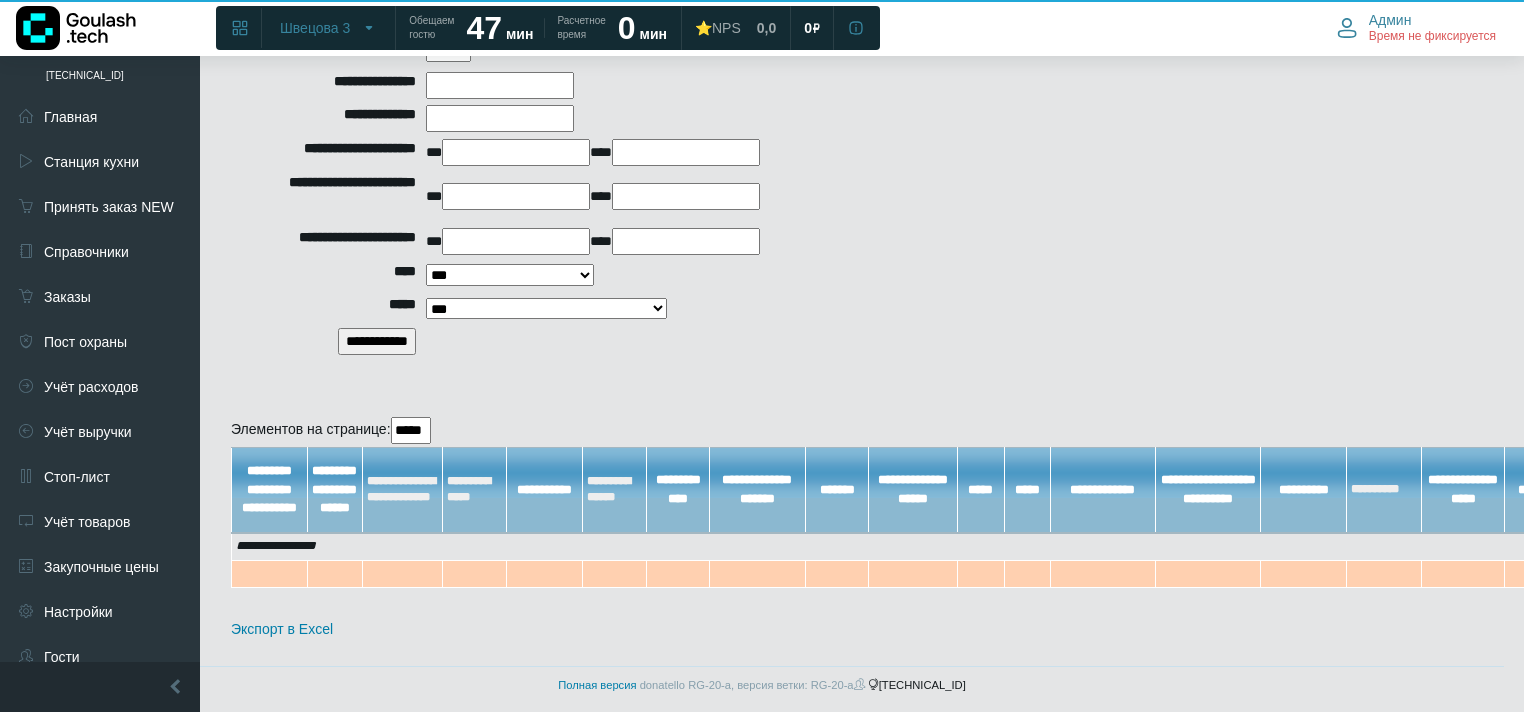click on "**********" at bounding box center (377, 341) 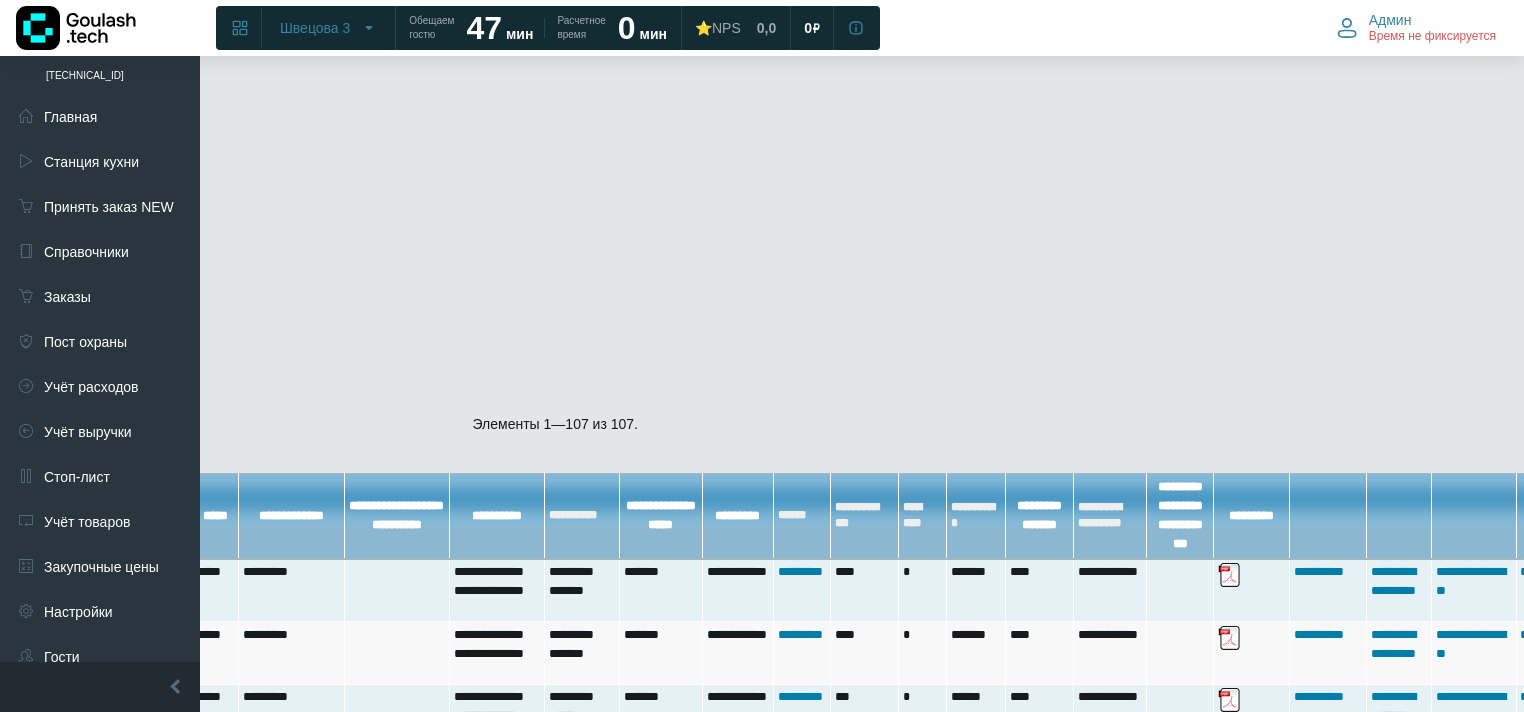 drag, startPoint x: 667, startPoint y: 715, endPoint x: 1150, endPoint y: 717, distance: 483.00415 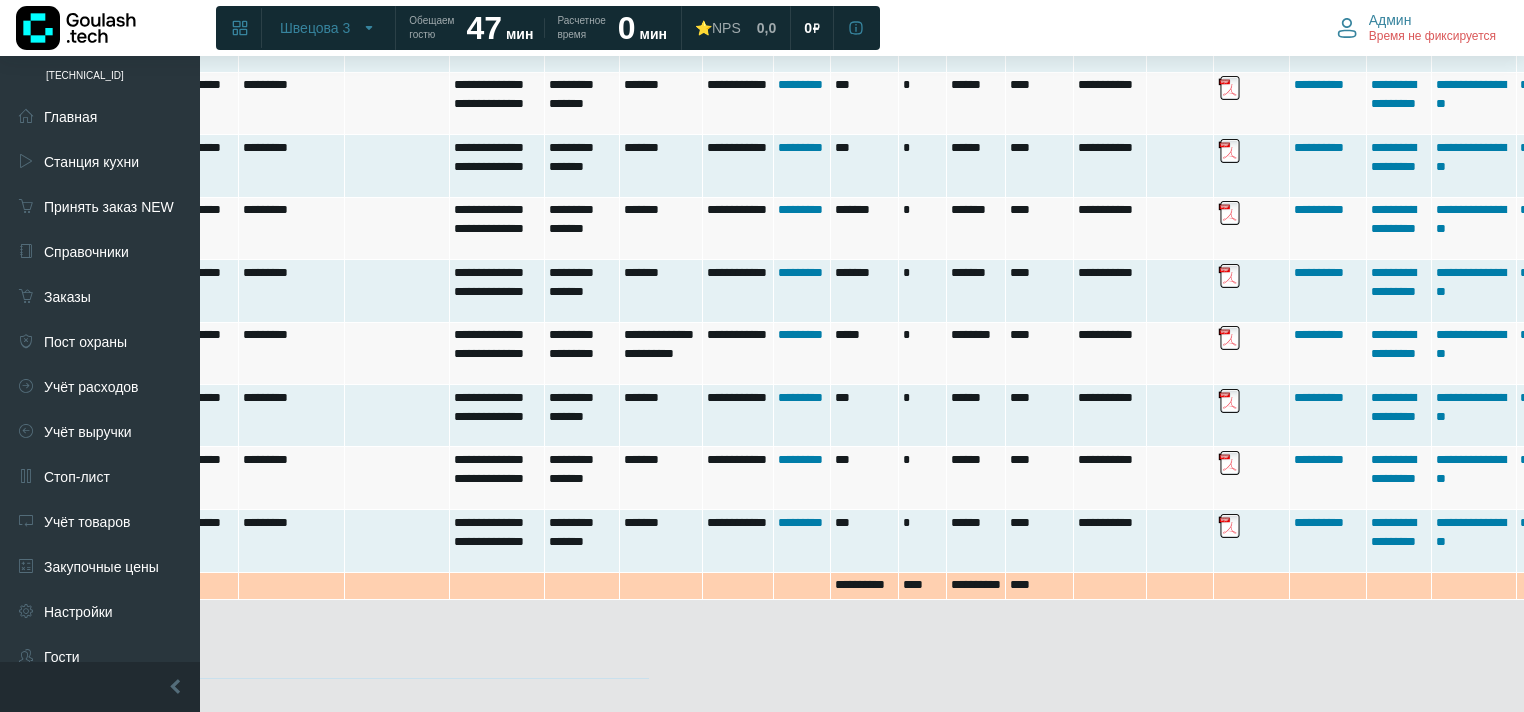 scroll, scrollTop: 8216, scrollLeft: 855, axis: both 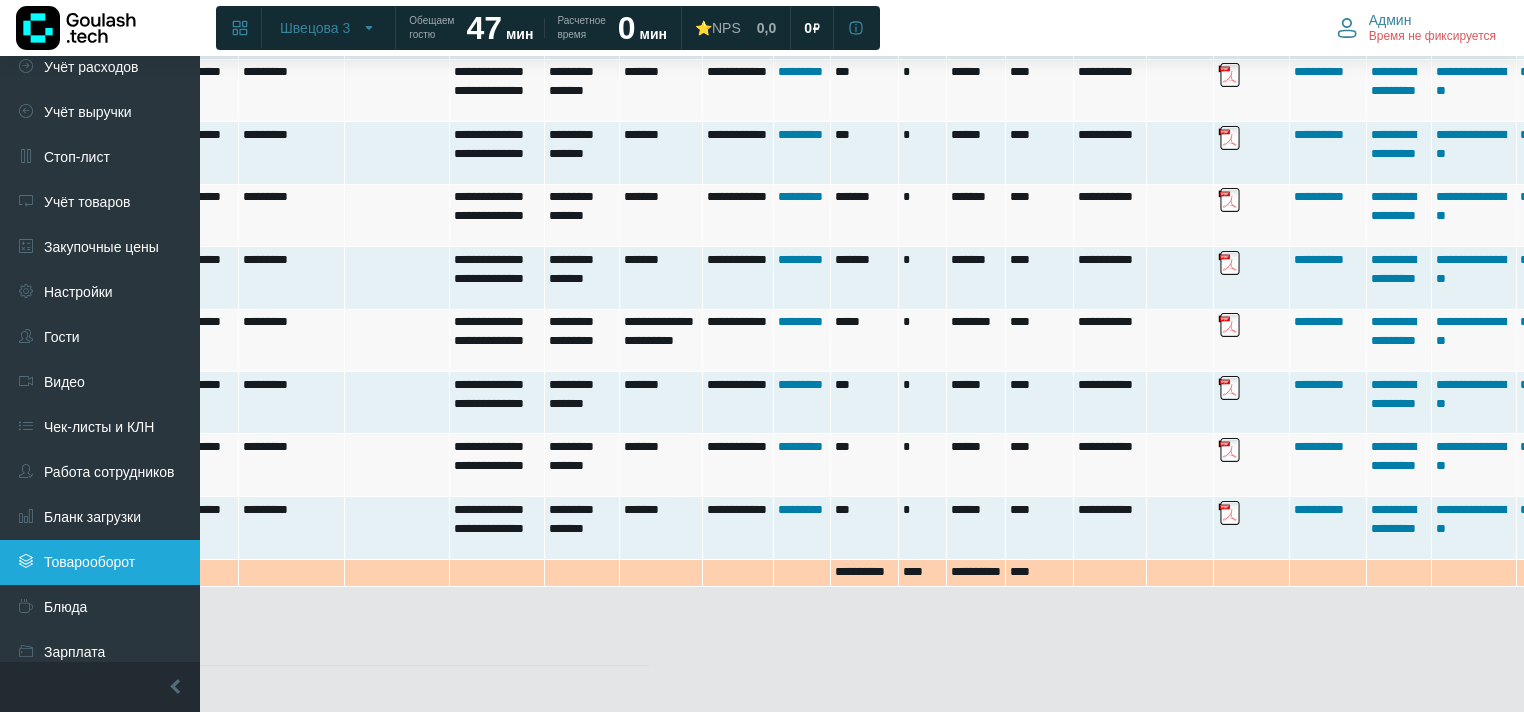 click on "Товарооборот" at bounding box center [100, 562] 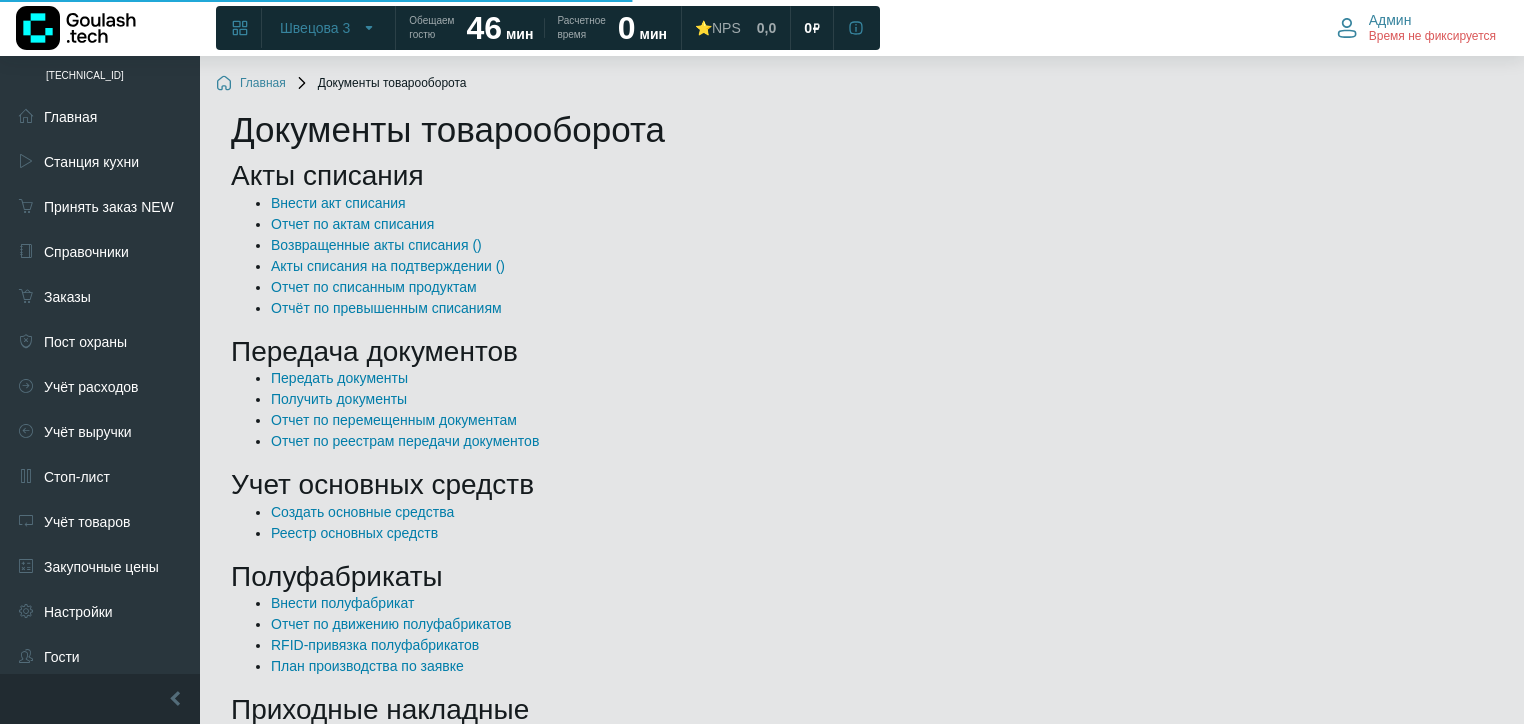 scroll, scrollTop: 0, scrollLeft: 0, axis: both 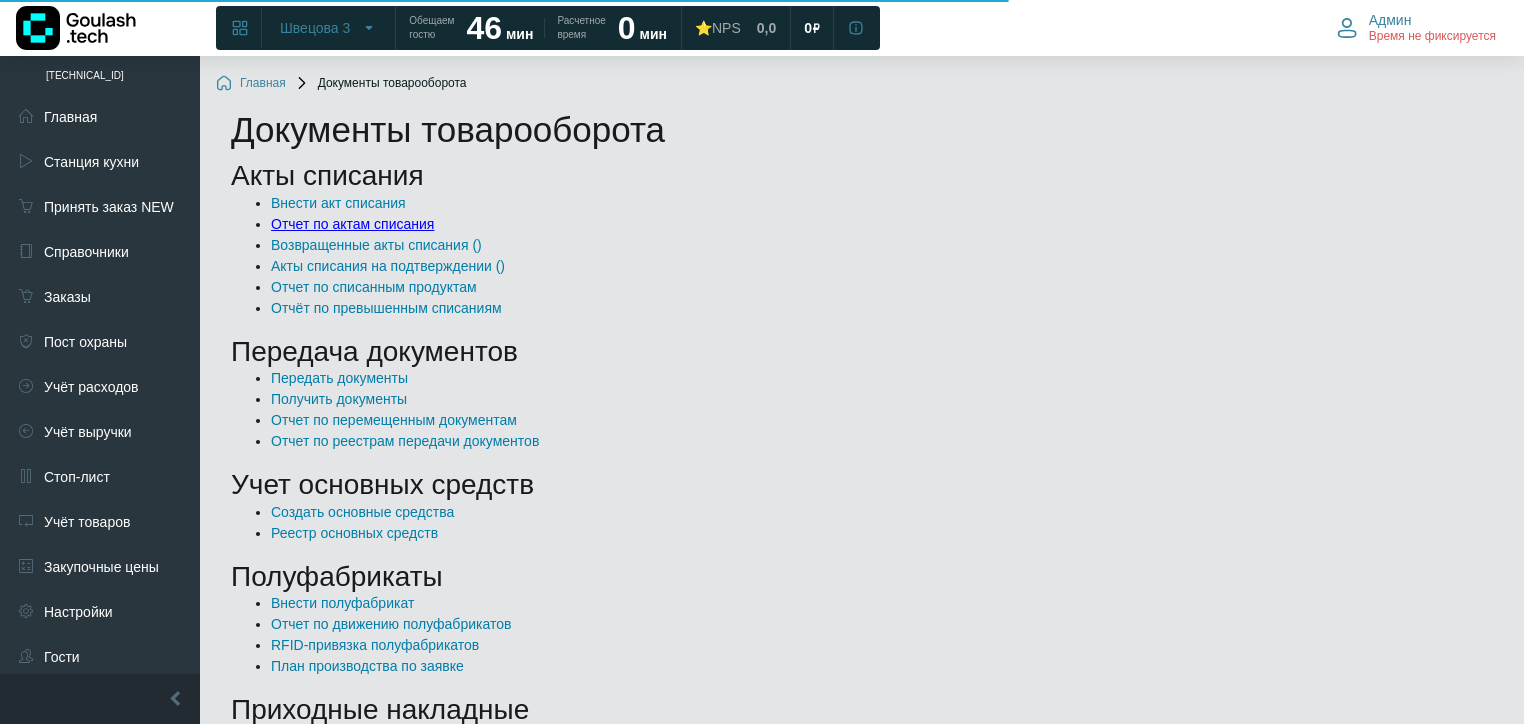 click on "Отчет по актам списания" at bounding box center [352, 224] 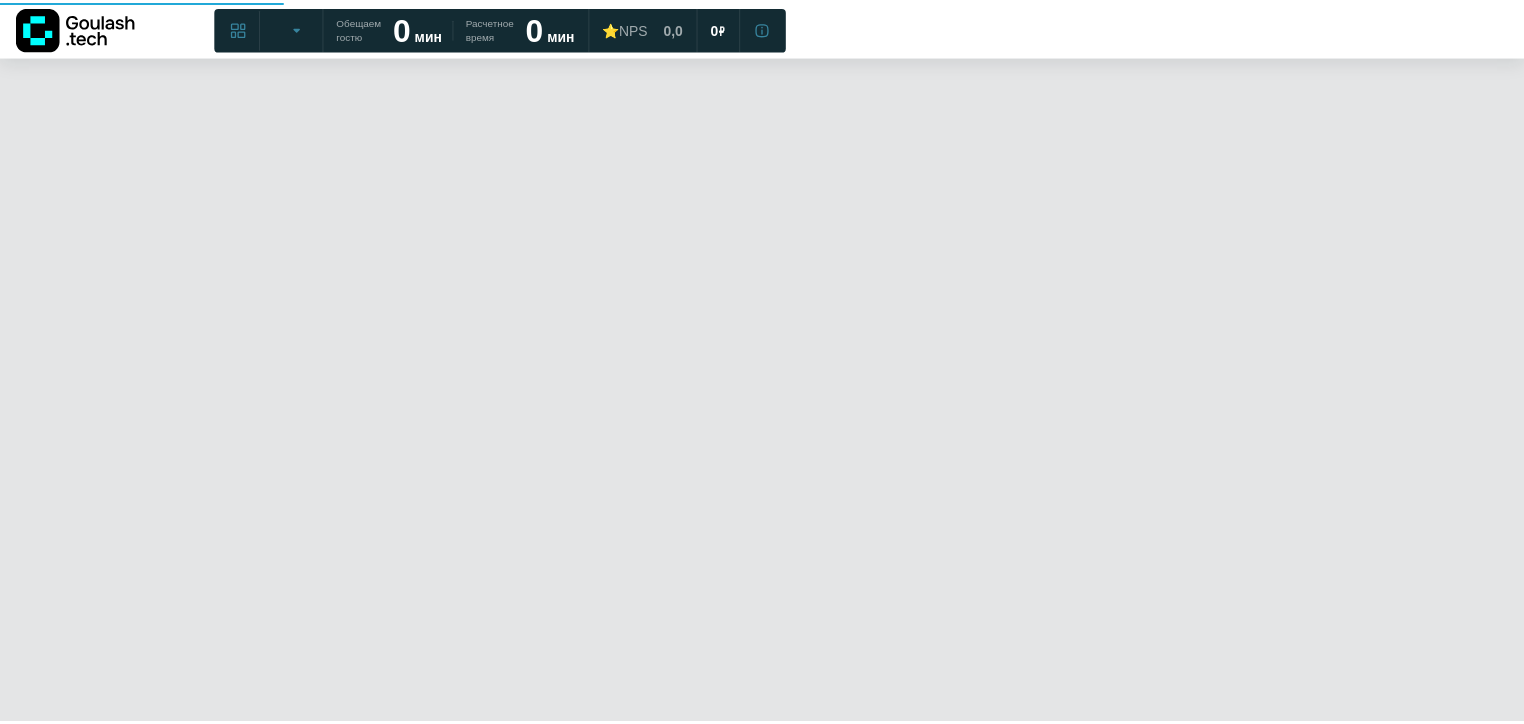 scroll, scrollTop: 0, scrollLeft: 0, axis: both 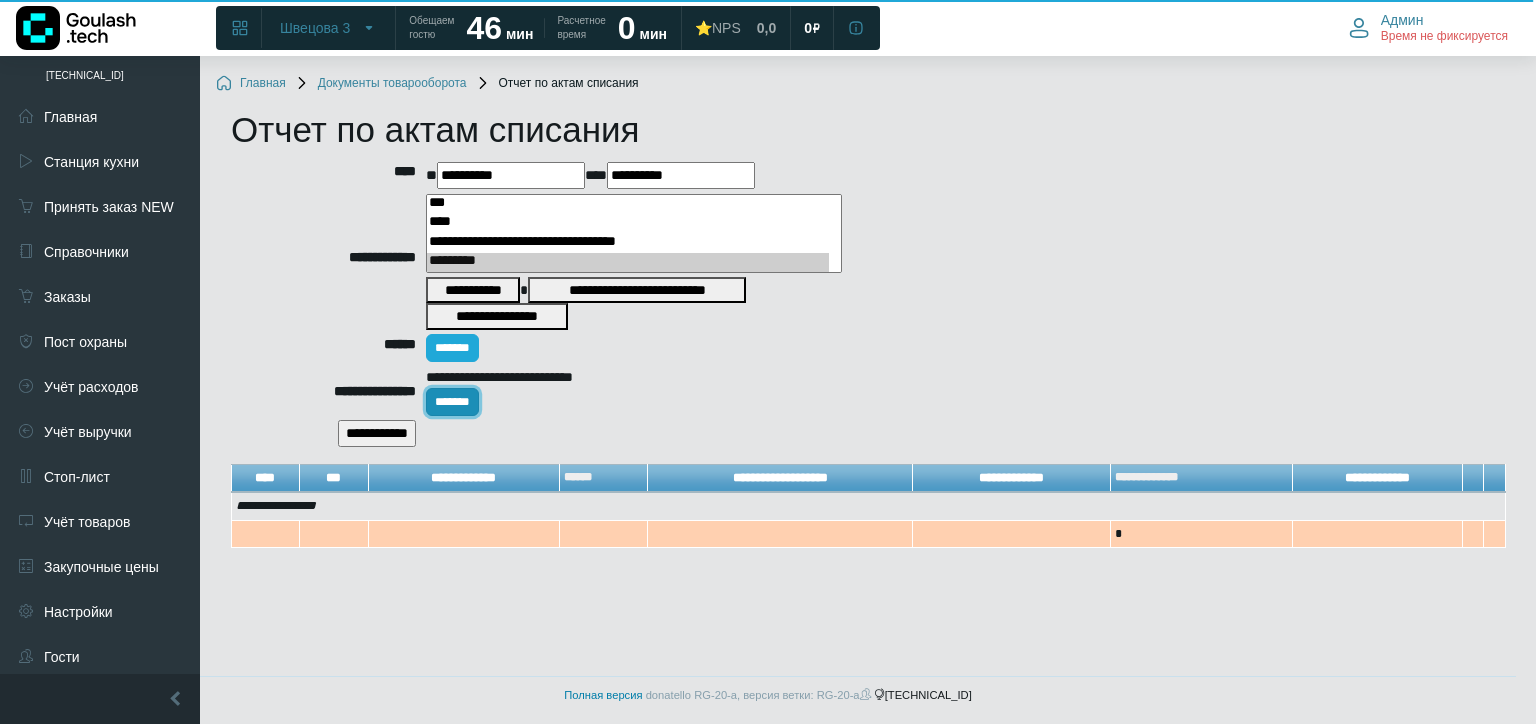 click on "*******" at bounding box center [452, 402] 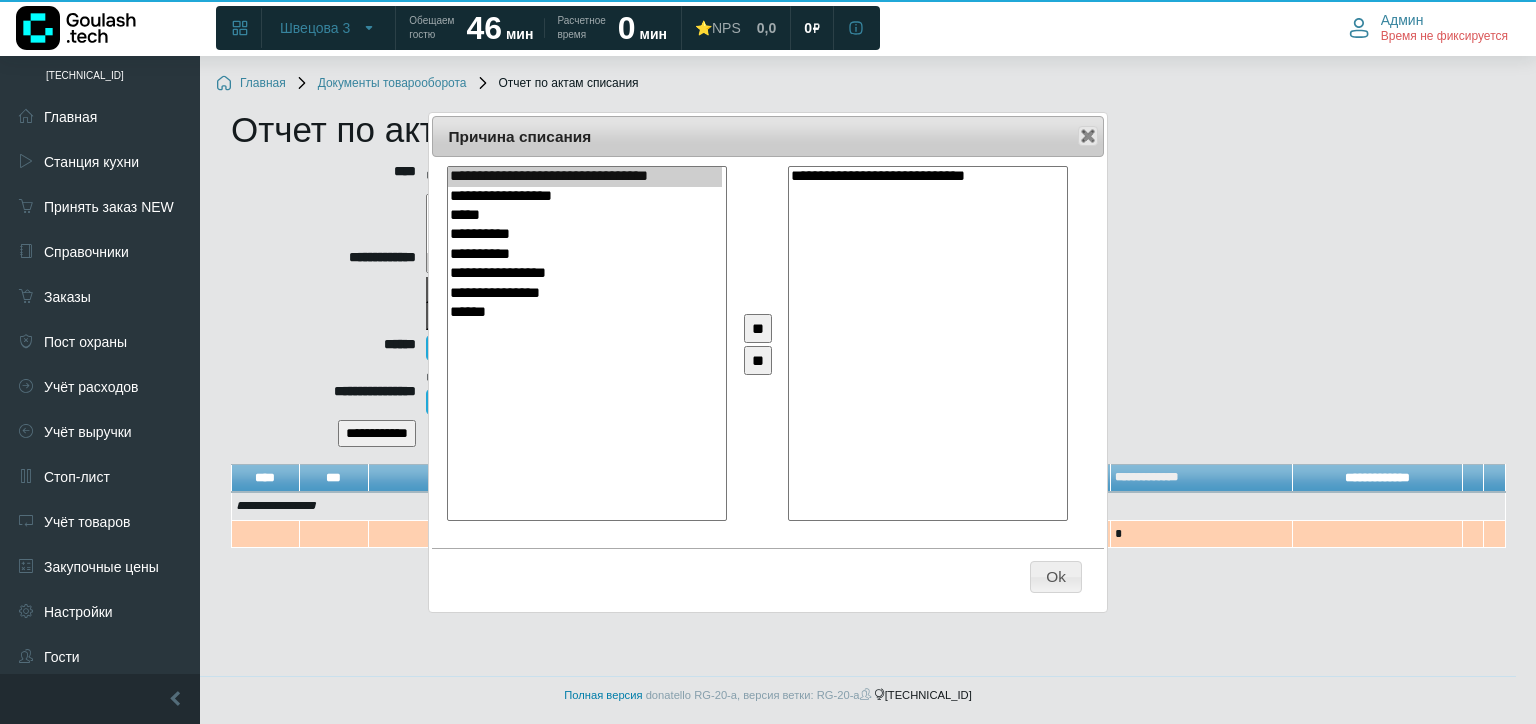 click on "**********" at bounding box center [585, 176] 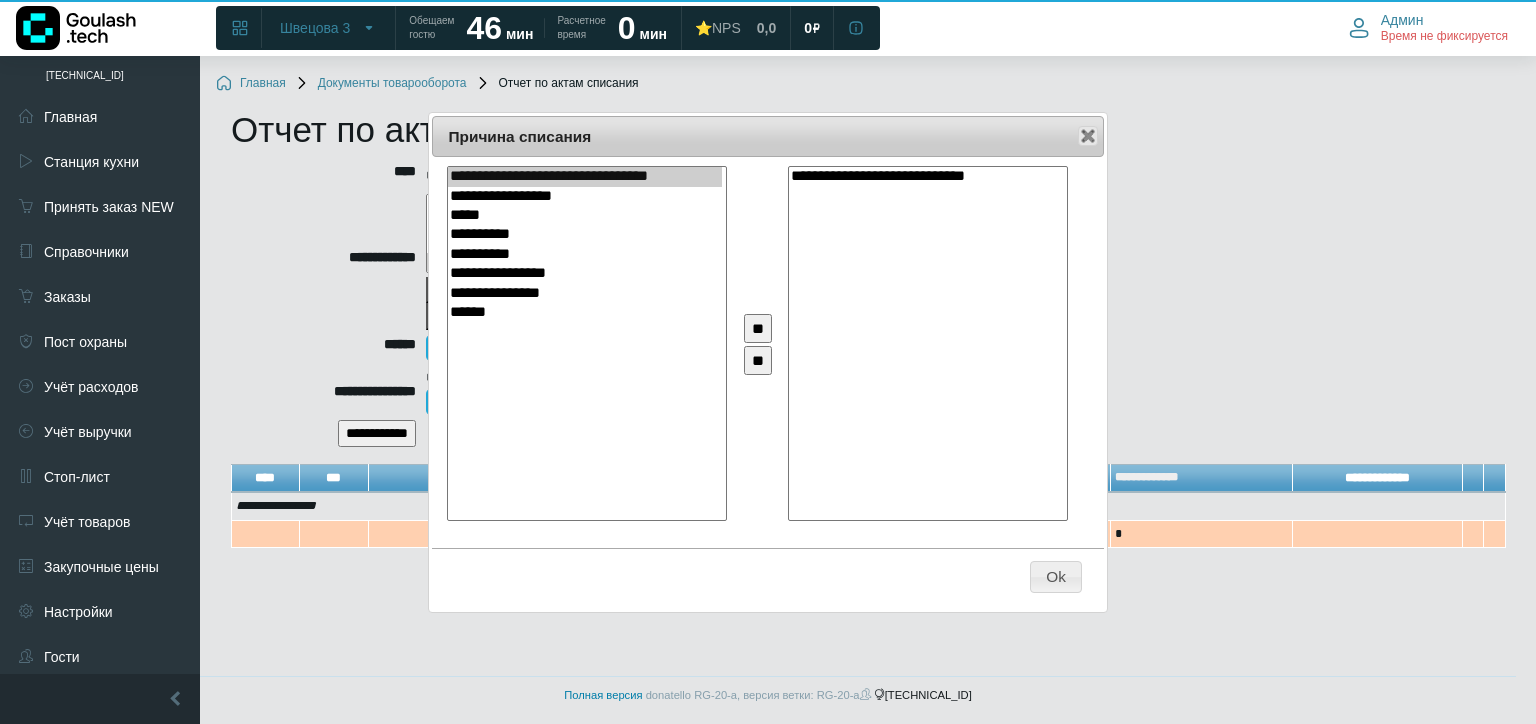 click on "**" at bounding box center (758, 328) 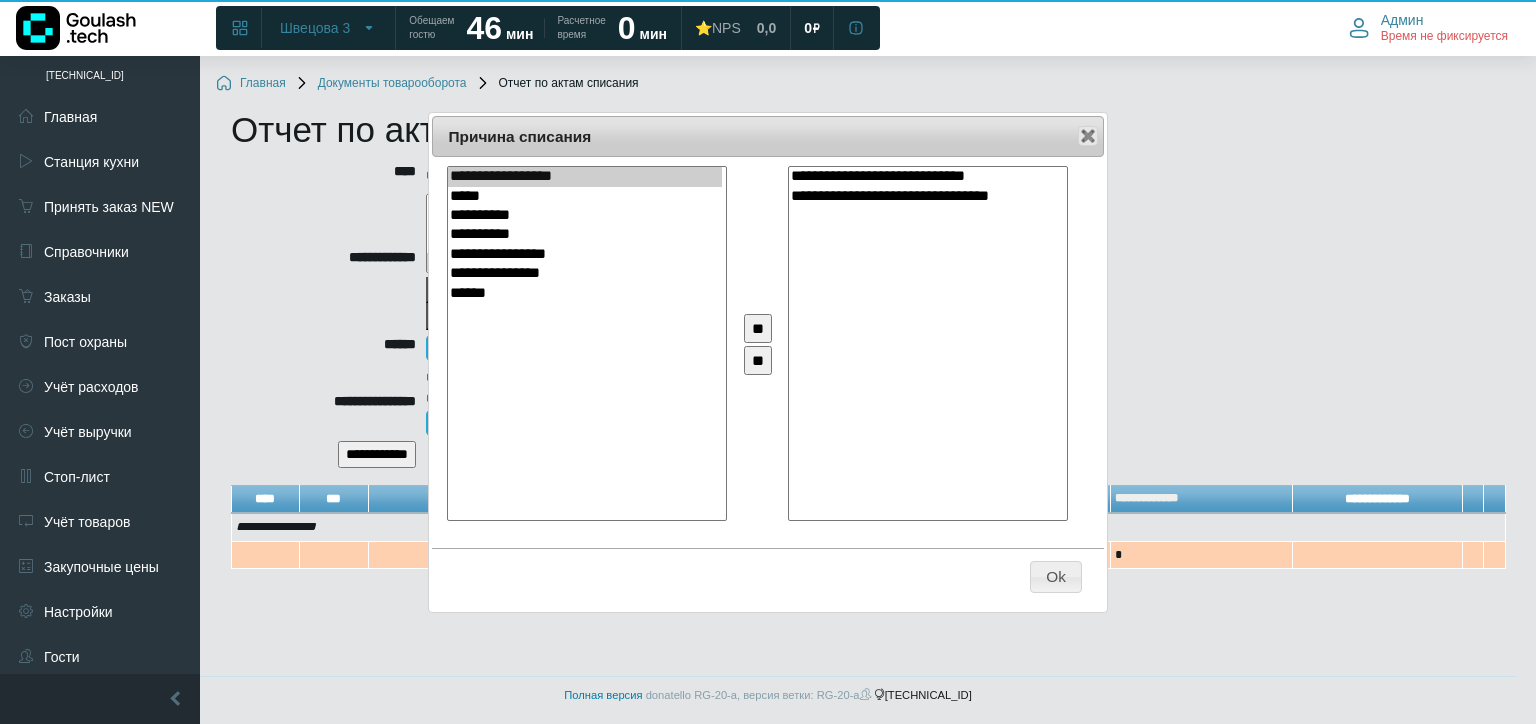 click on "**********" at bounding box center (585, 176) 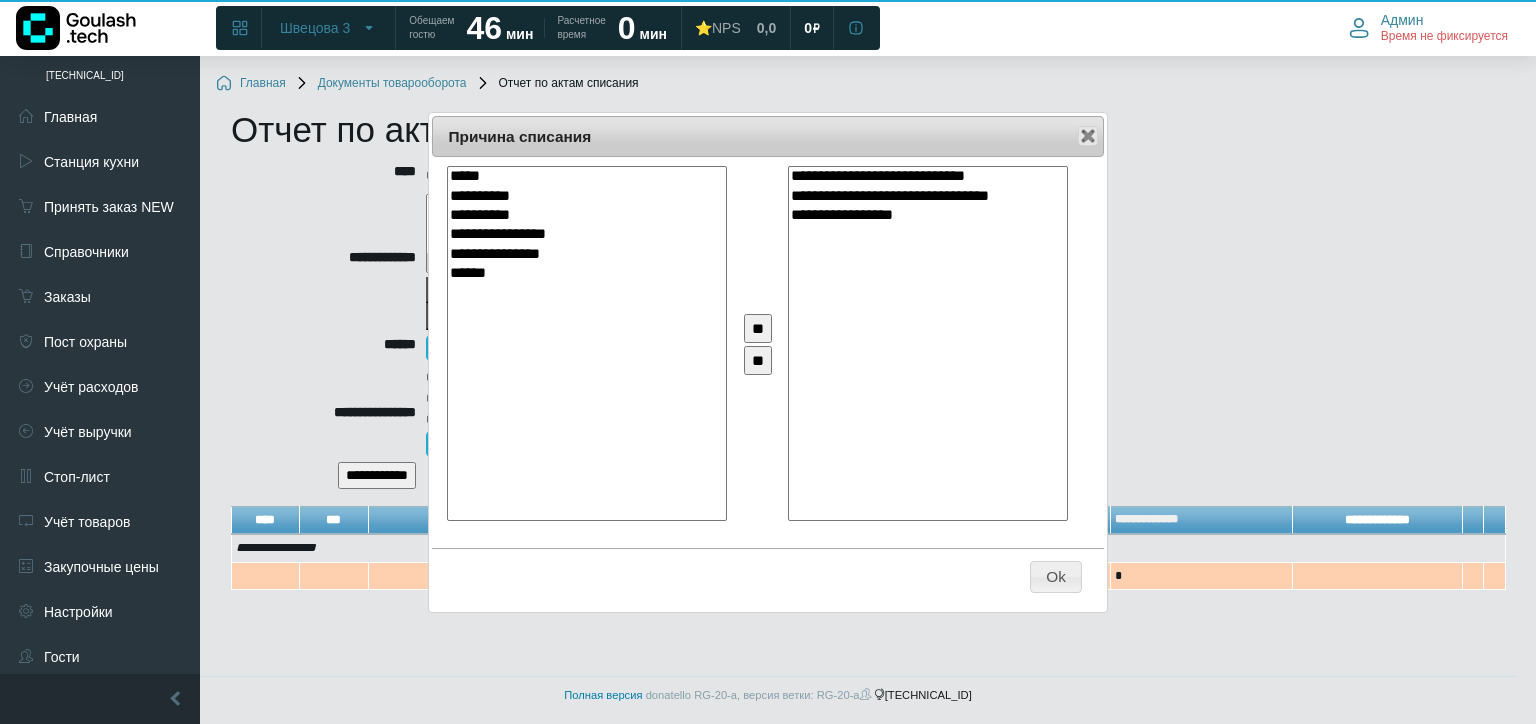click on "*****" at bounding box center (585, 176) 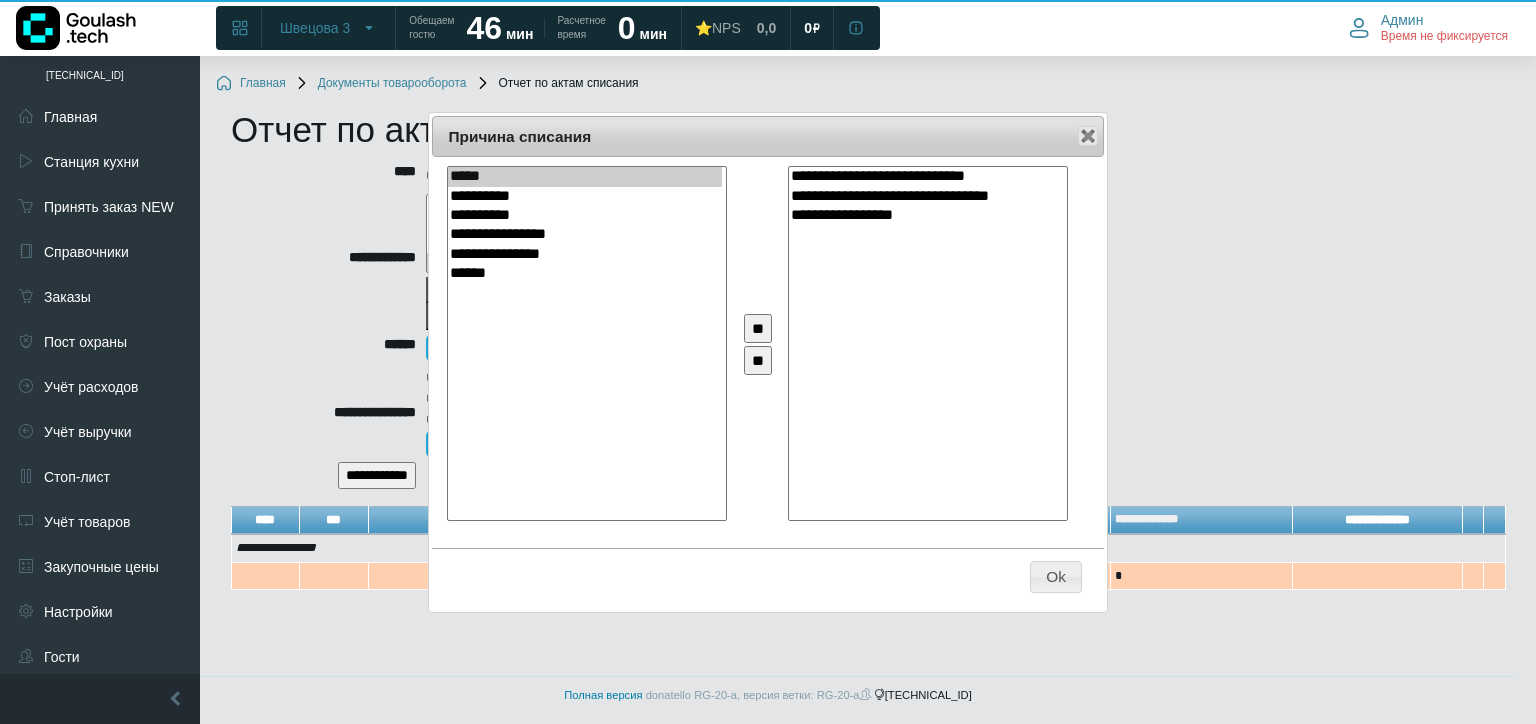drag, startPoint x: 772, startPoint y: 326, endPoint x: 736, endPoint y: 298, distance: 45.607018 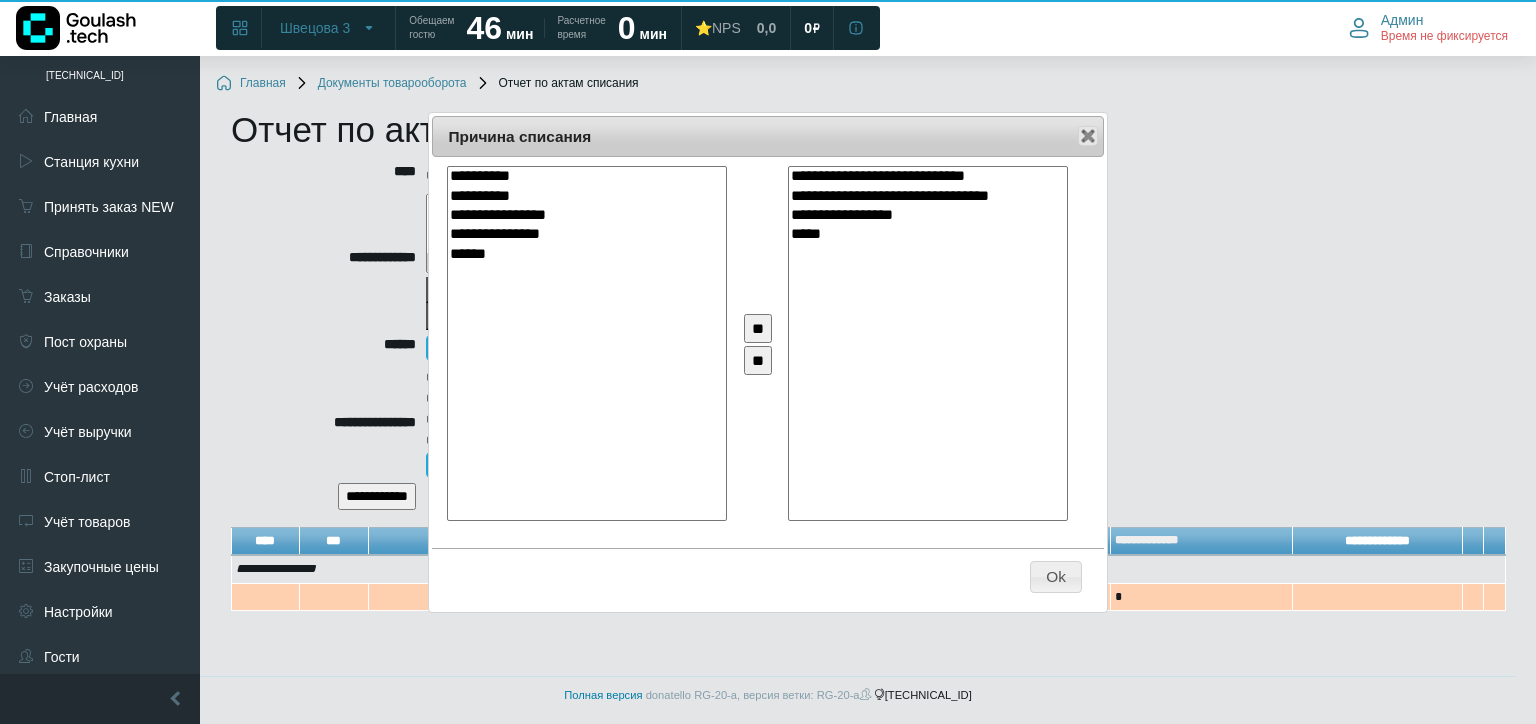 click on "**********" at bounding box center (585, 176) 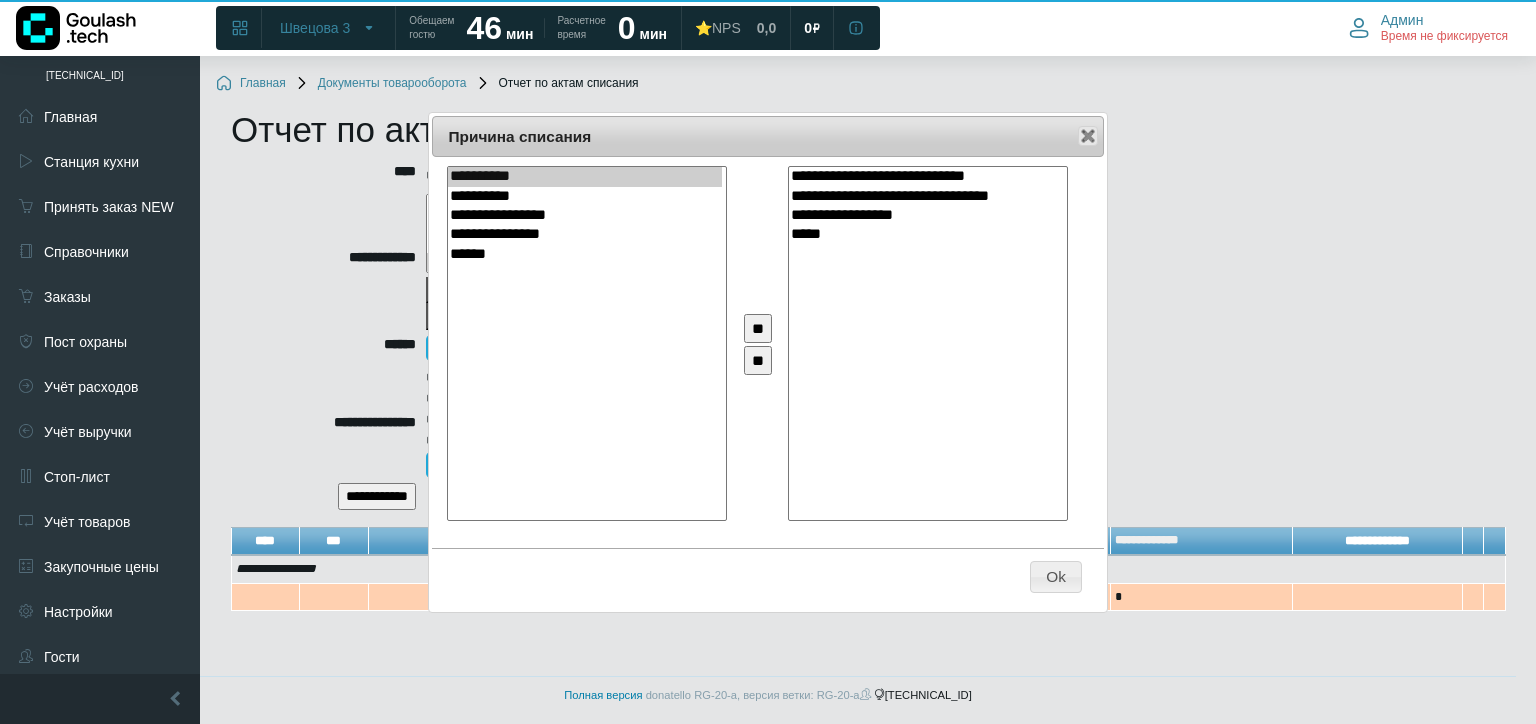 click on "**" at bounding box center (758, 328) 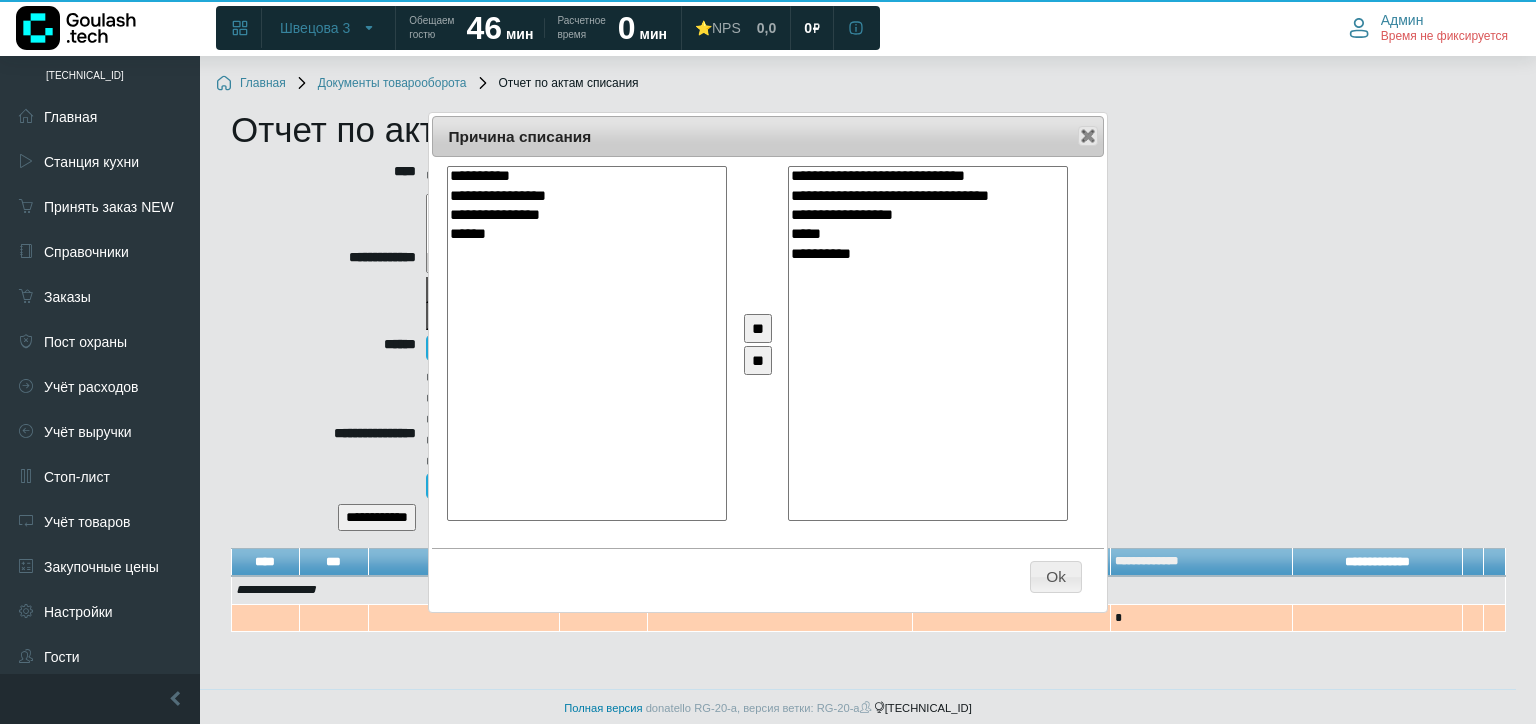 click on "**********" at bounding box center (585, 176) 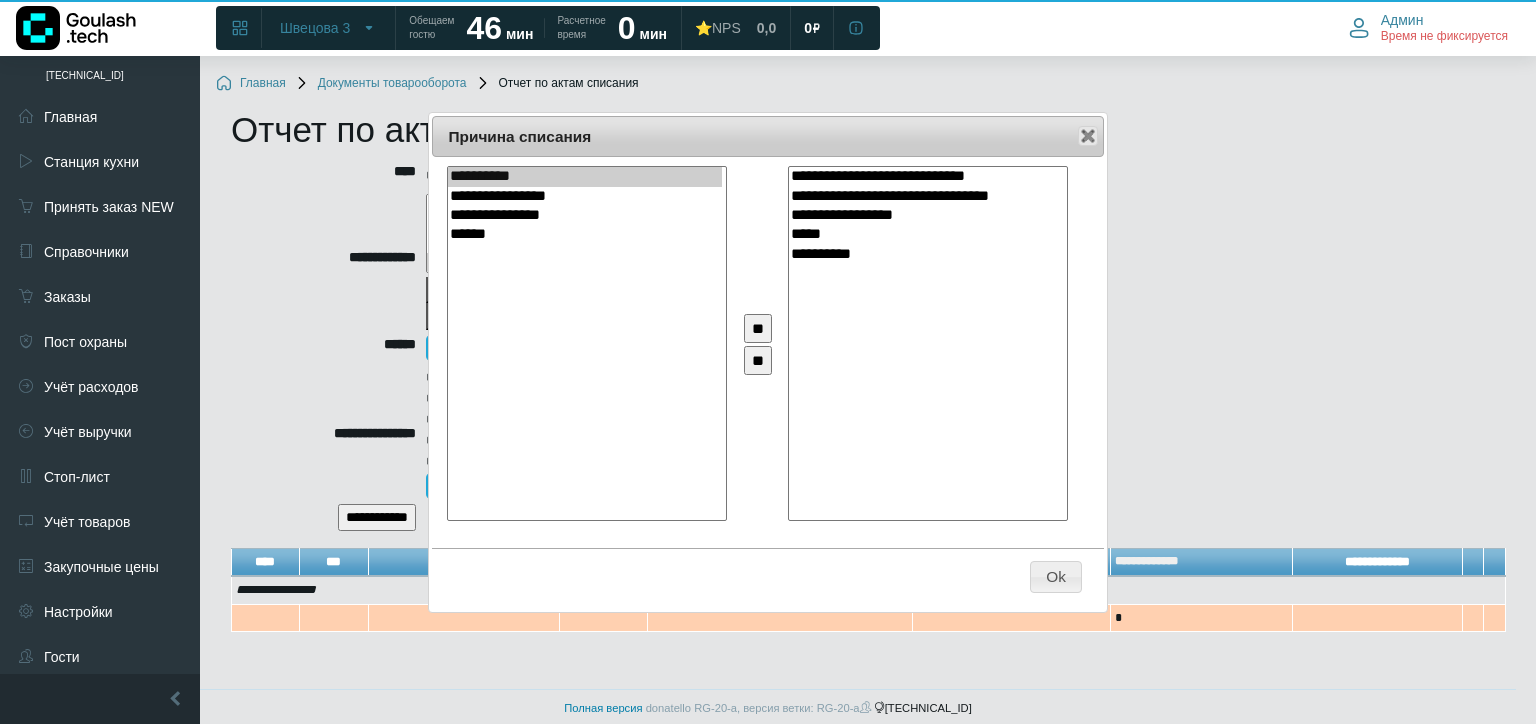 click on "**" at bounding box center (758, 328) 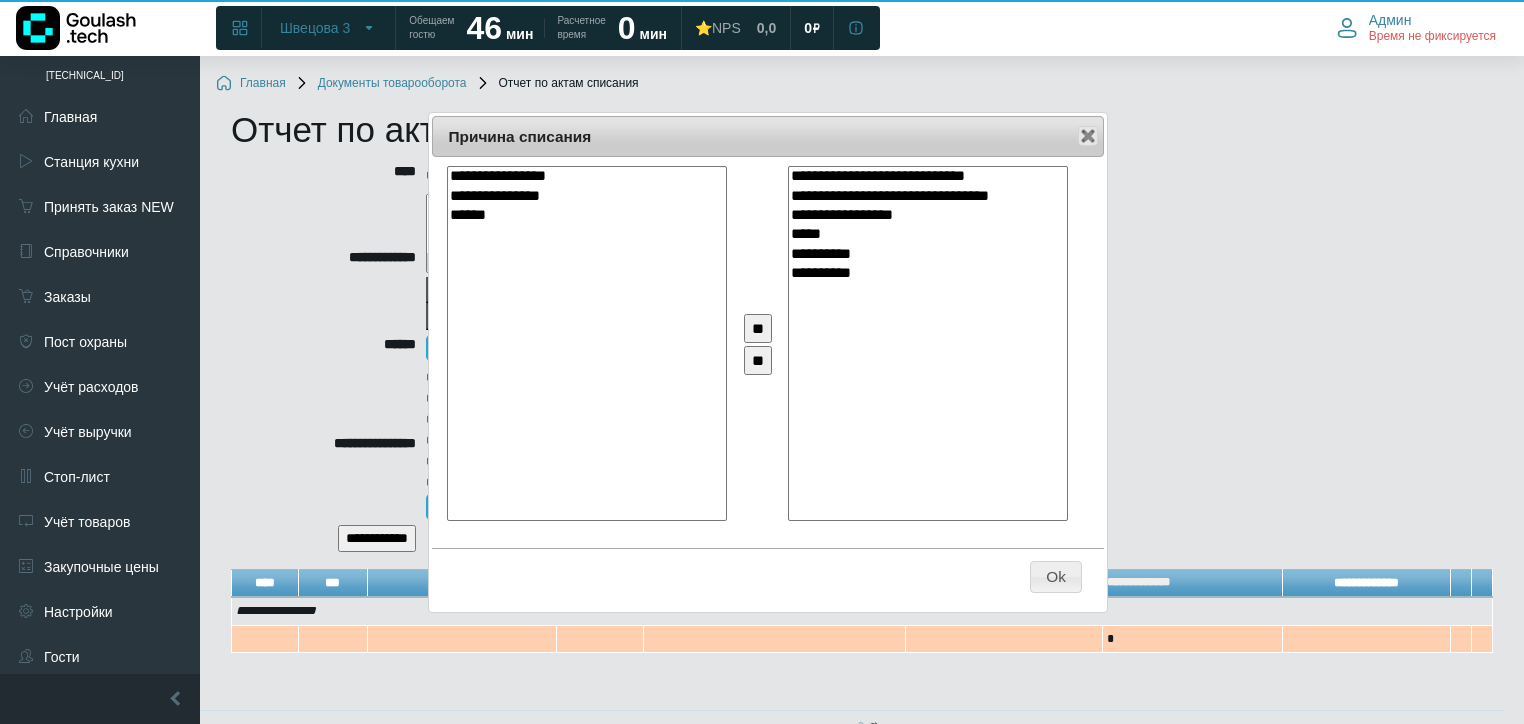 click on "**********" at bounding box center [585, 176] 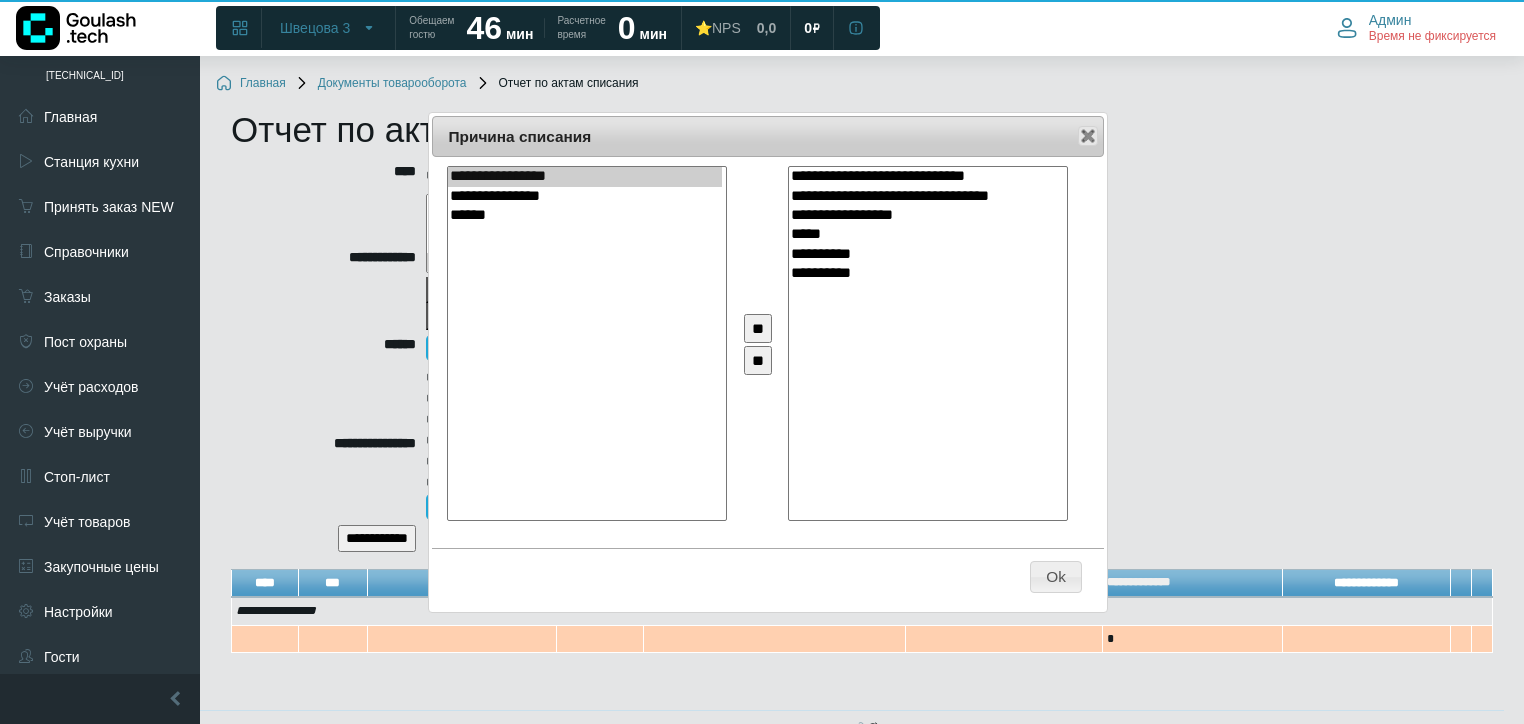 click on "**" at bounding box center [758, 328] 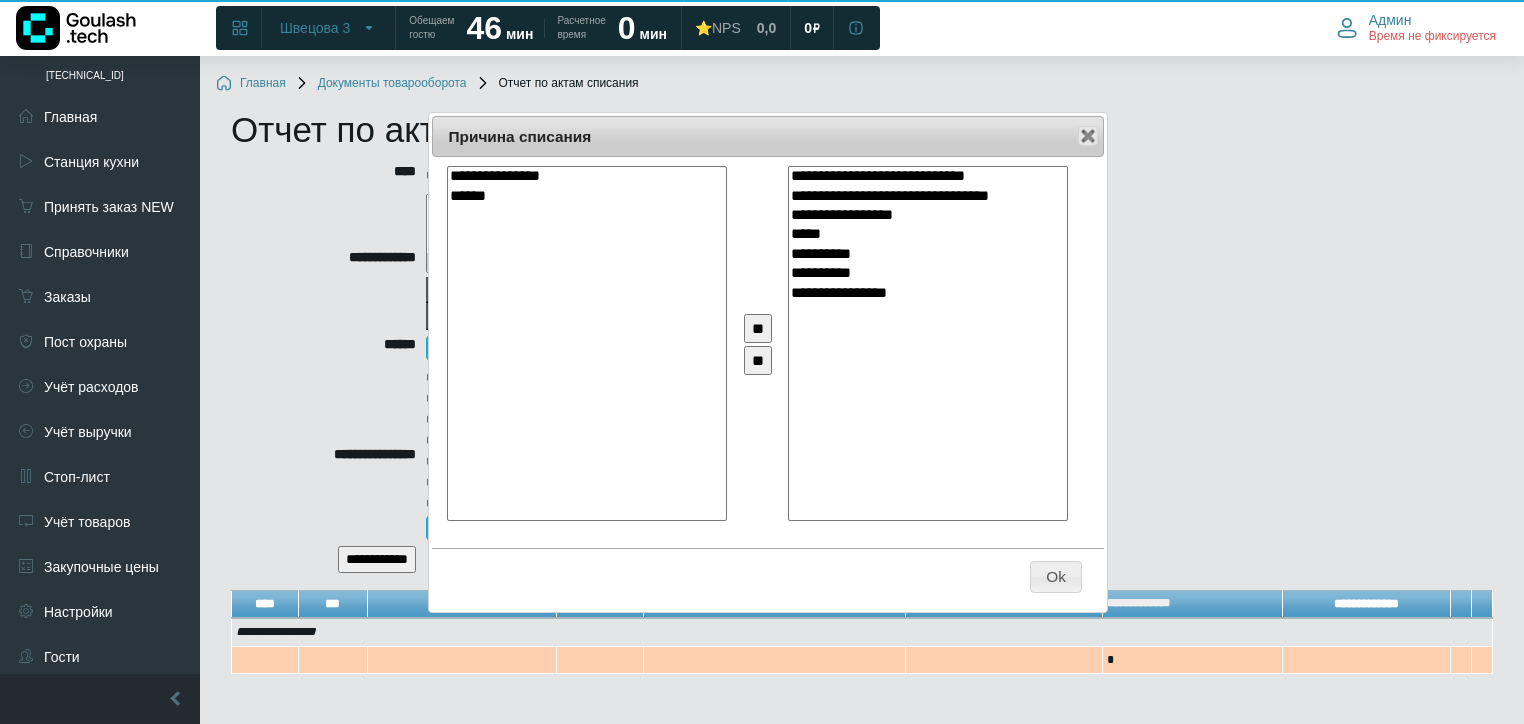 click on "**********" at bounding box center [585, 176] 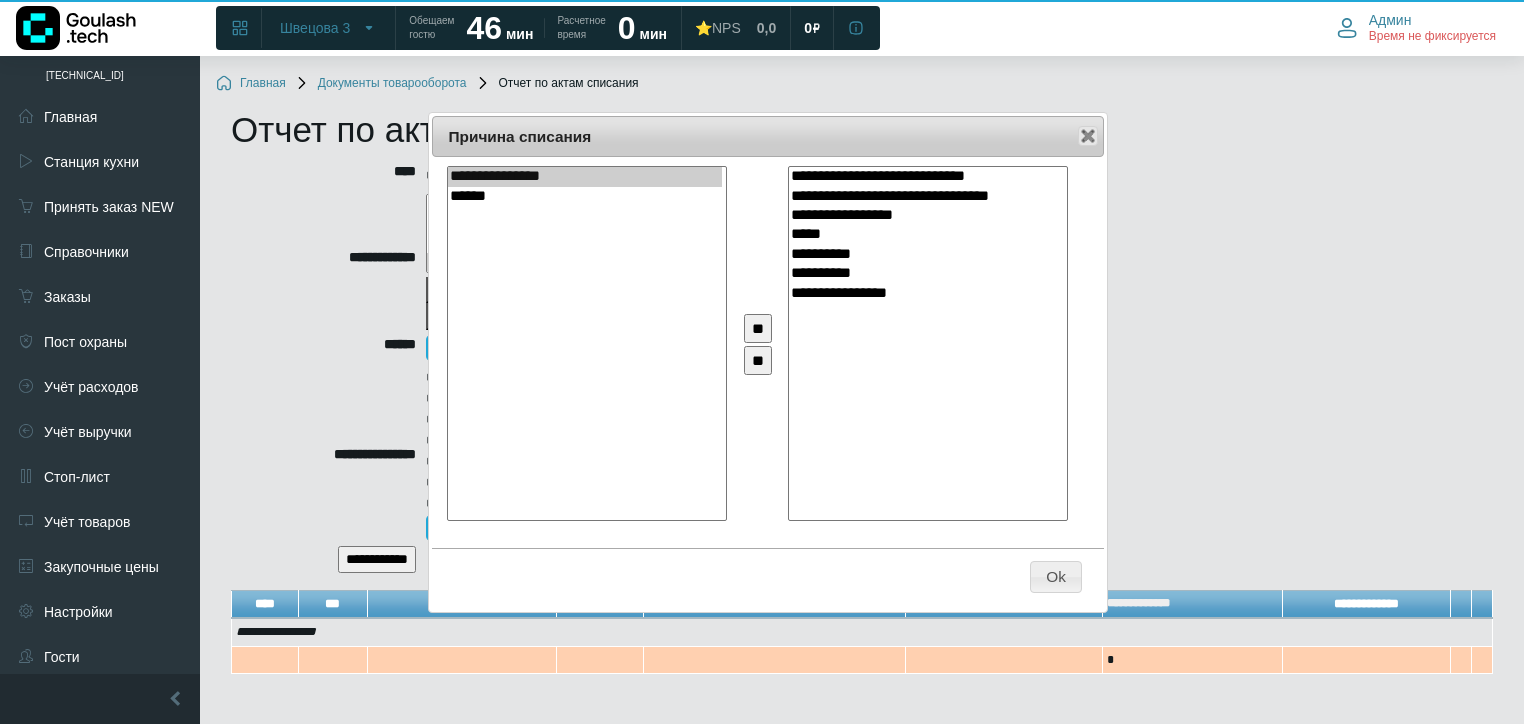 click on "**" at bounding box center [758, 328] 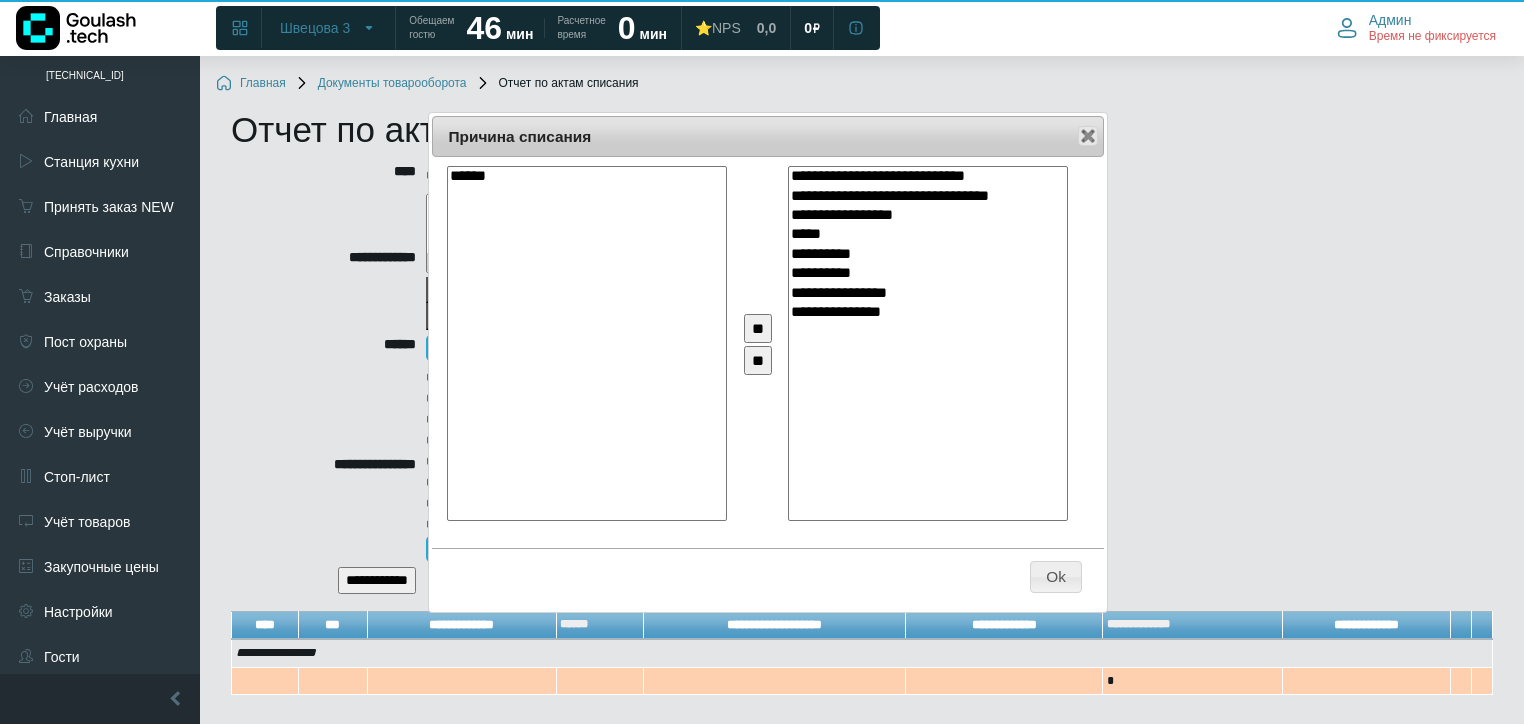 select on "**" 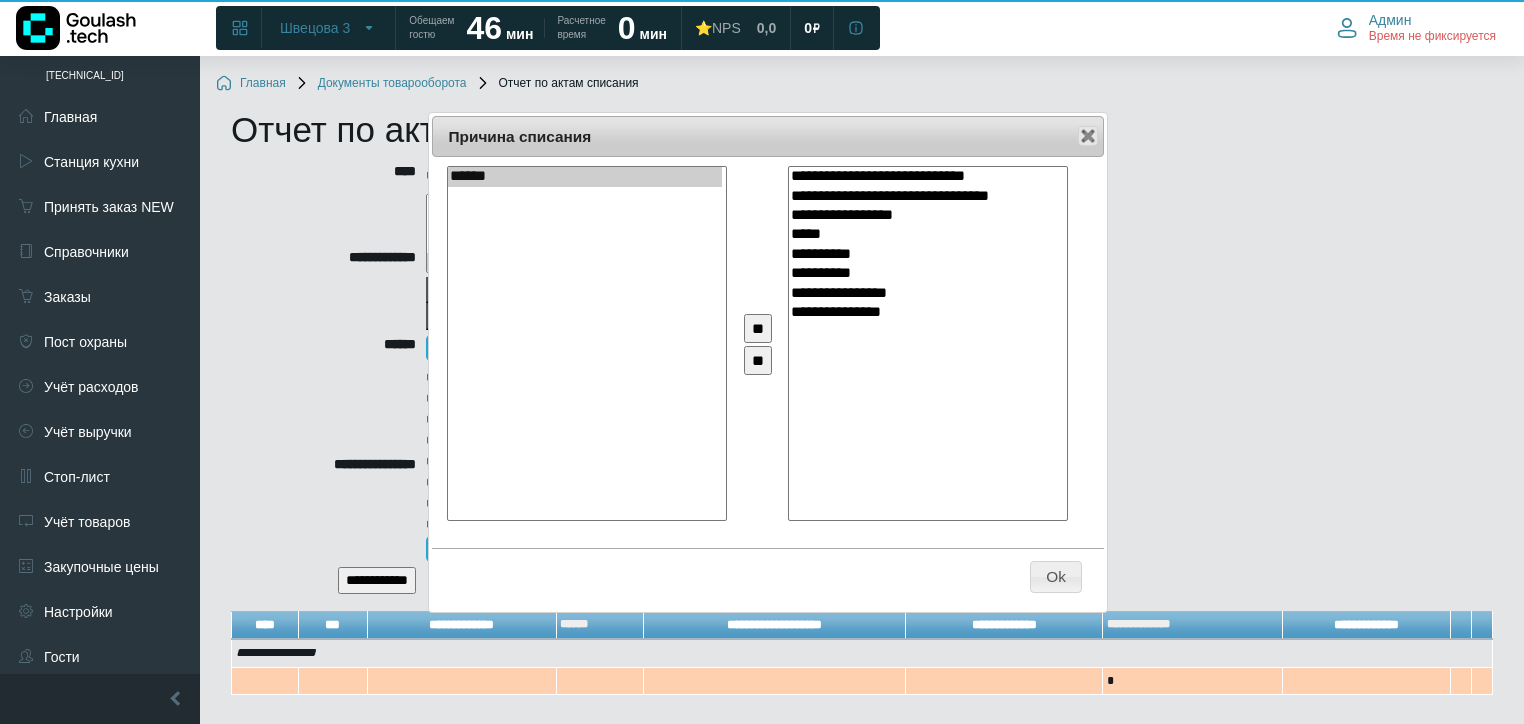 click on "**" at bounding box center [758, 328] 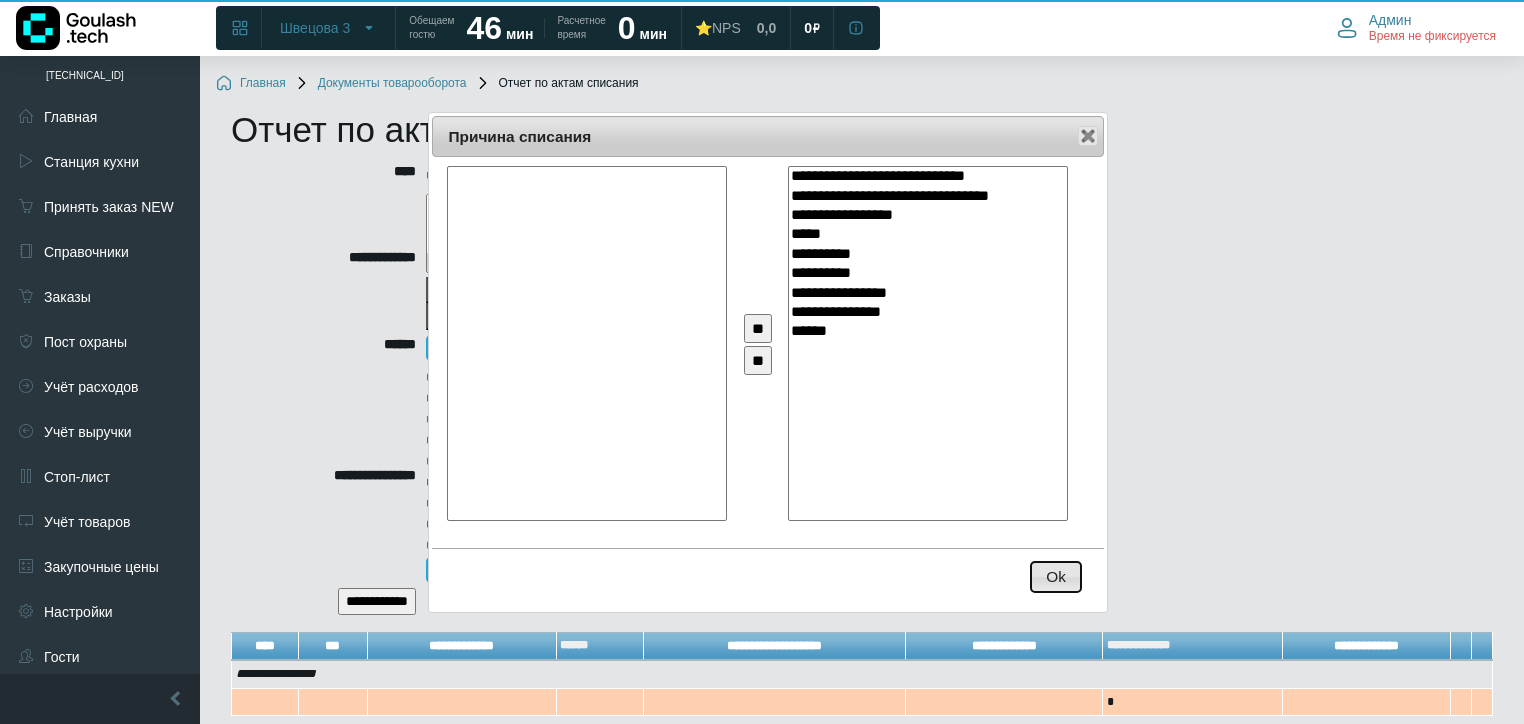 click on "Ok" at bounding box center (1056, 577) 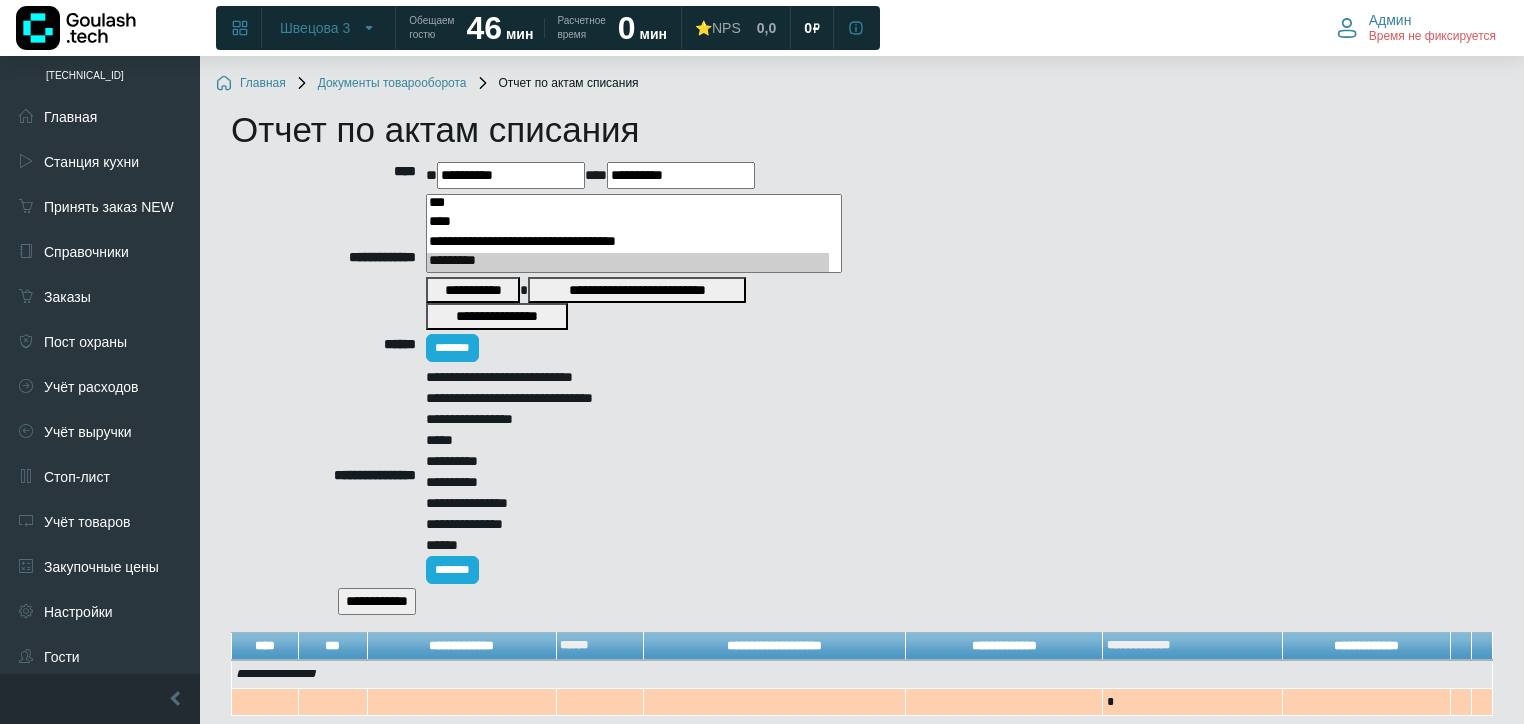 click on "**********" at bounding box center [377, 601] 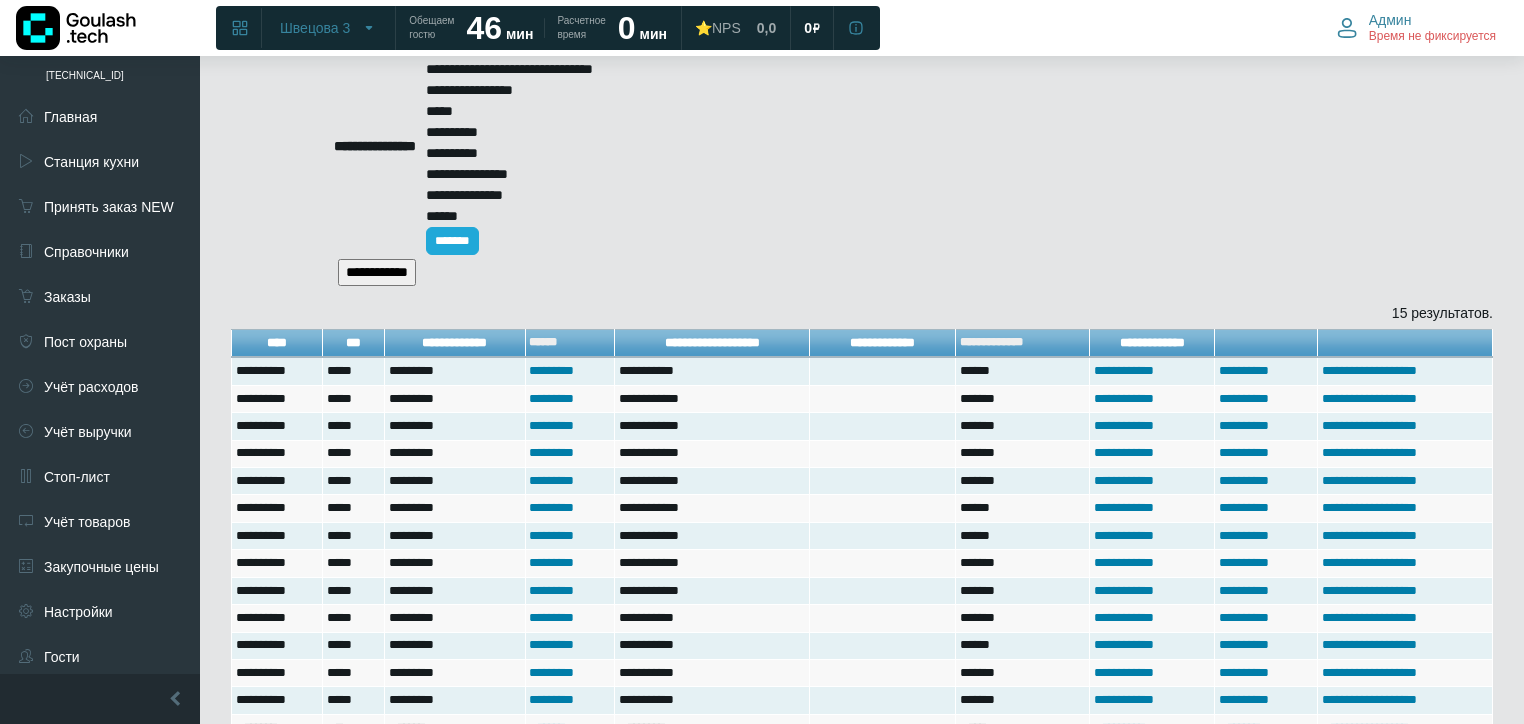 scroll, scrollTop: 313, scrollLeft: 0, axis: vertical 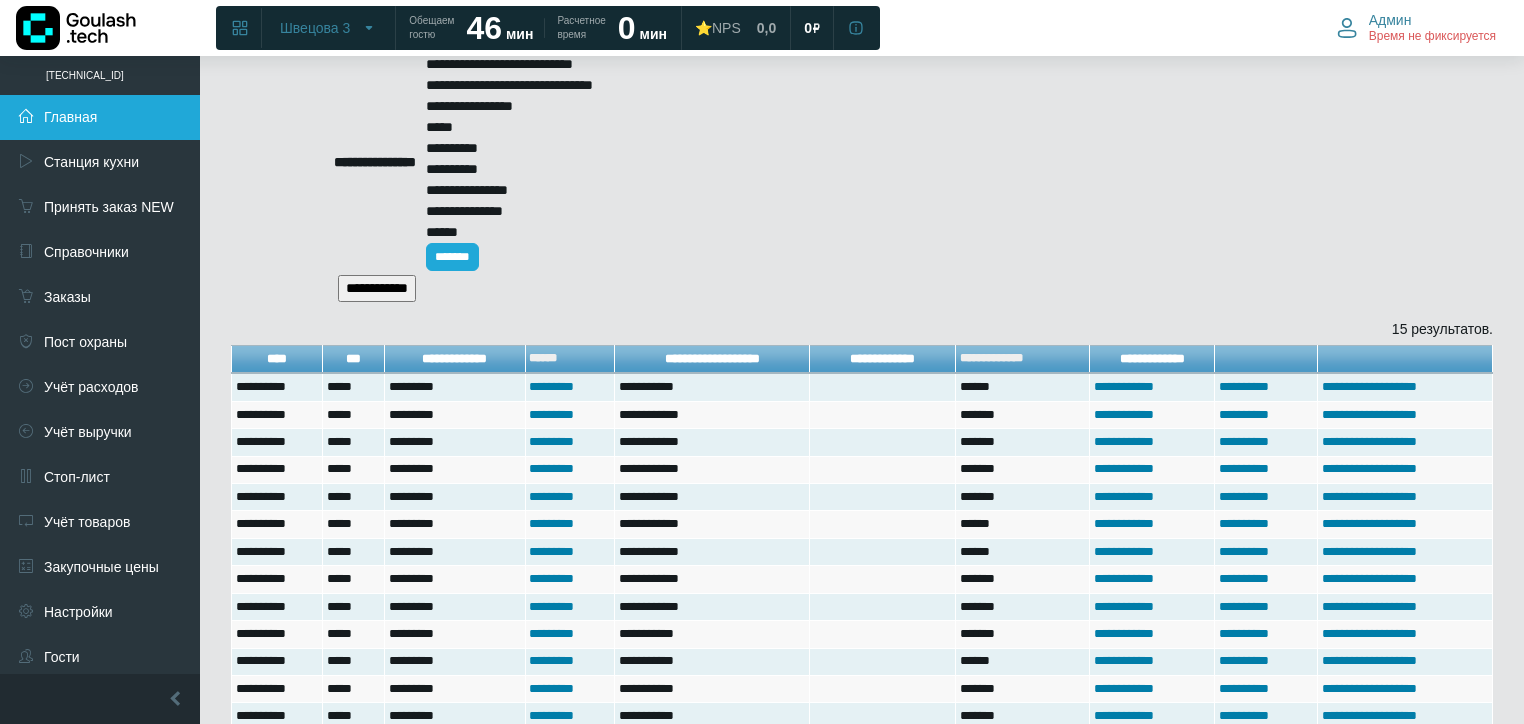click on "Главная" at bounding box center (100, 117) 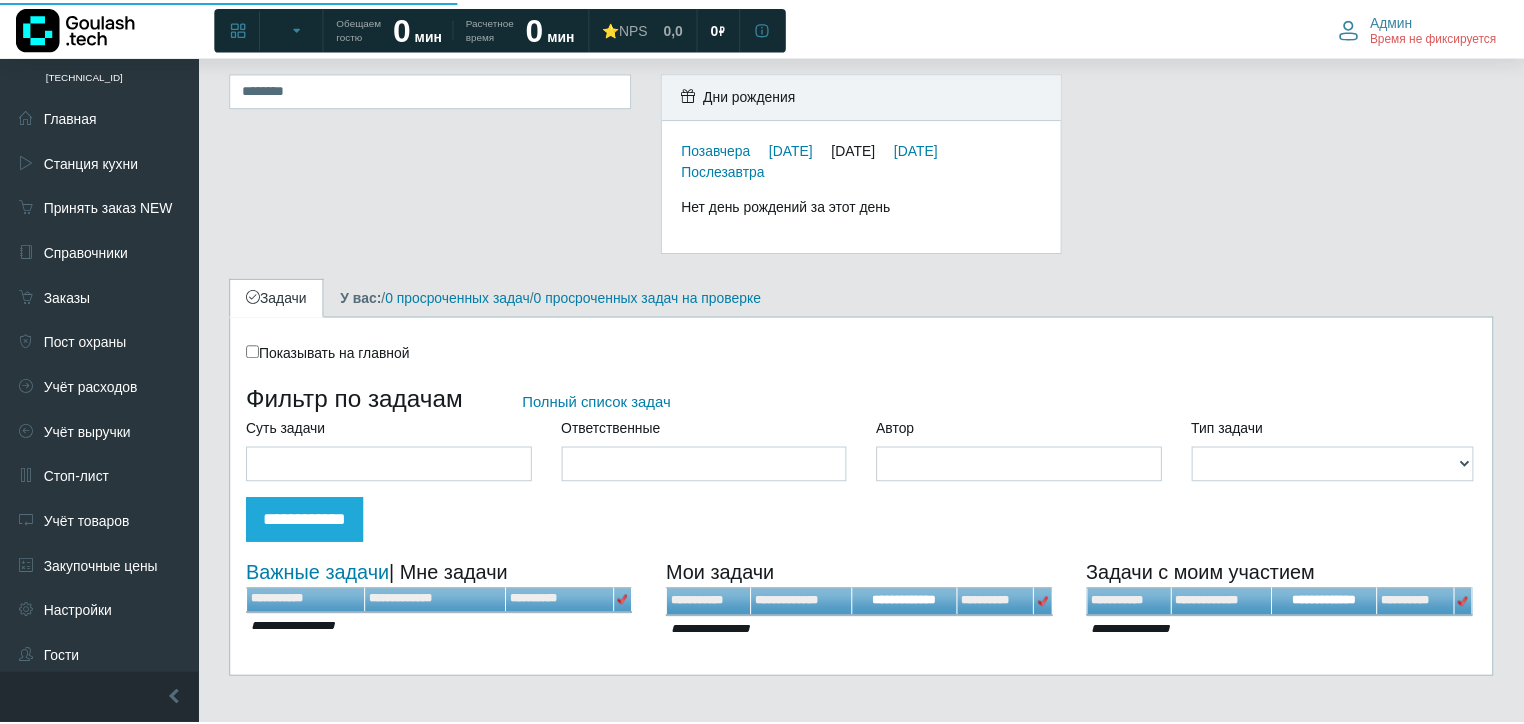 scroll, scrollTop: 0, scrollLeft: 0, axis: both 